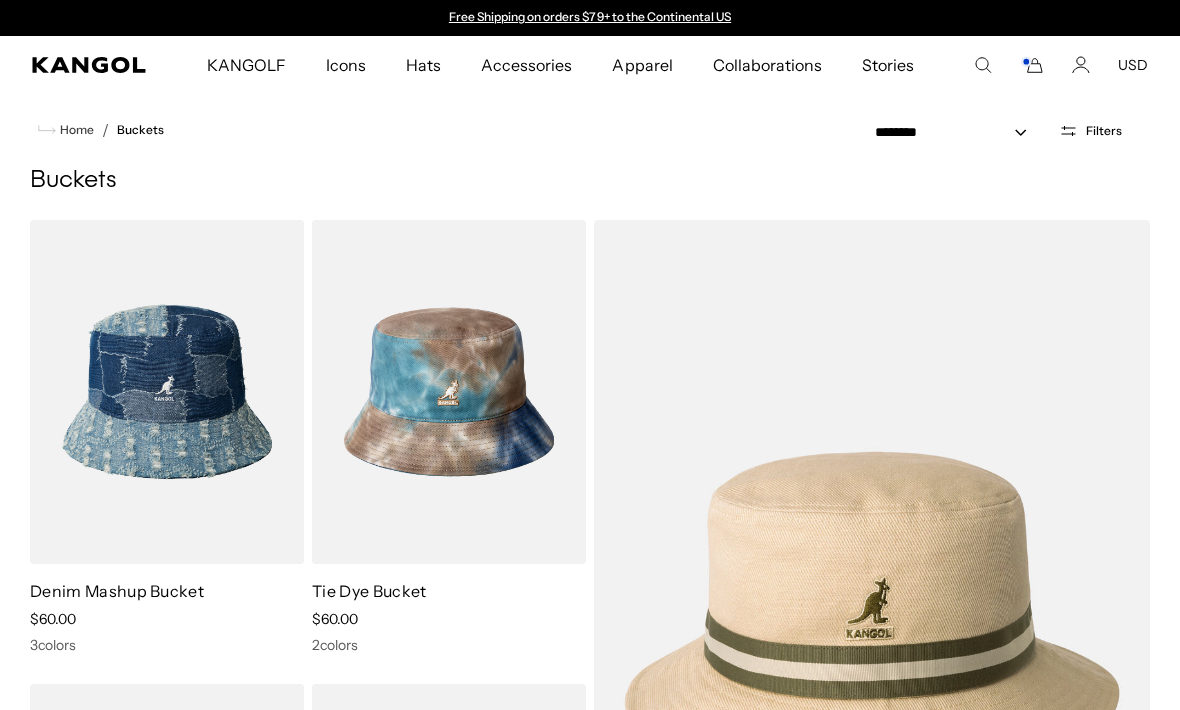 scroll, scrollTop: 1215, scrollLeft: 0, axis: vertical 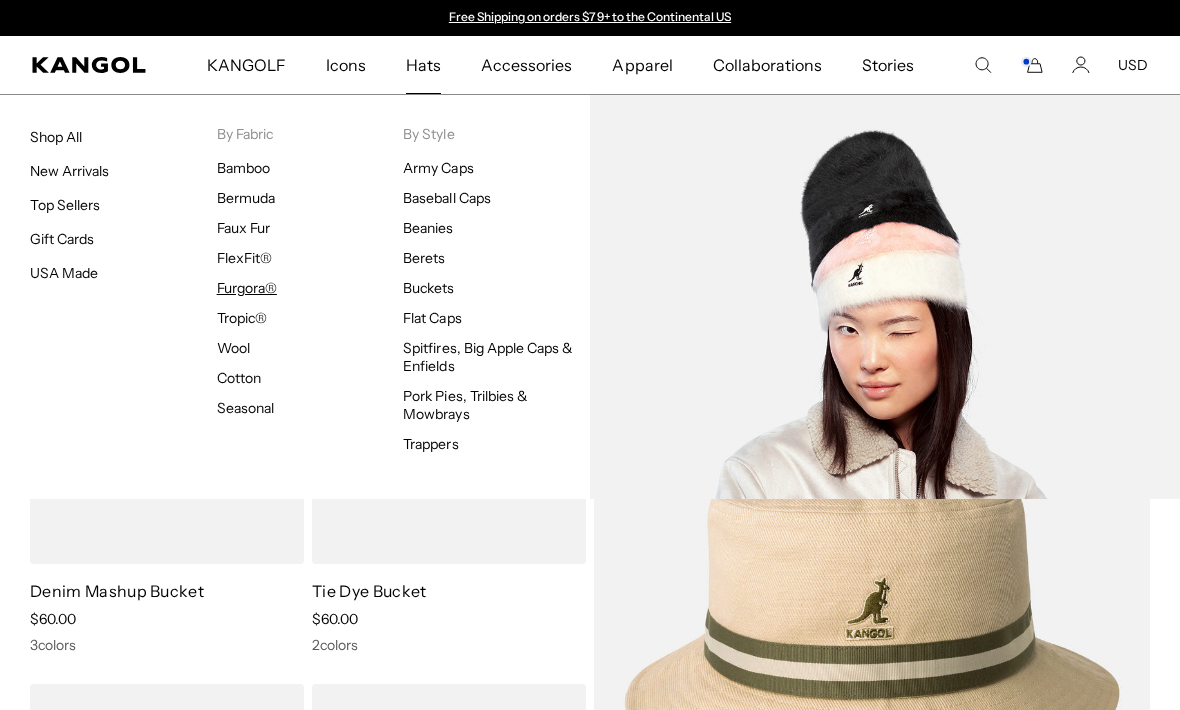 click on "Furgora®" at bounding box center (247, 288) 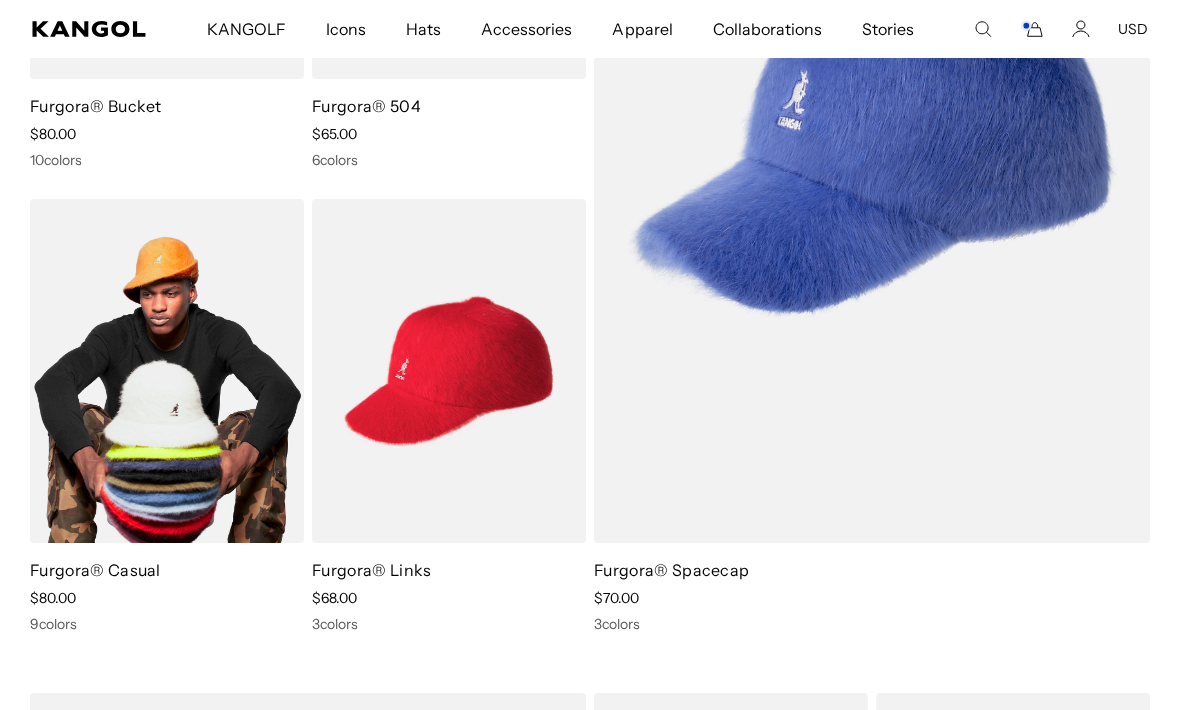 scroll, scrollTop: 530, scrollLeft: 0, axis: vertical 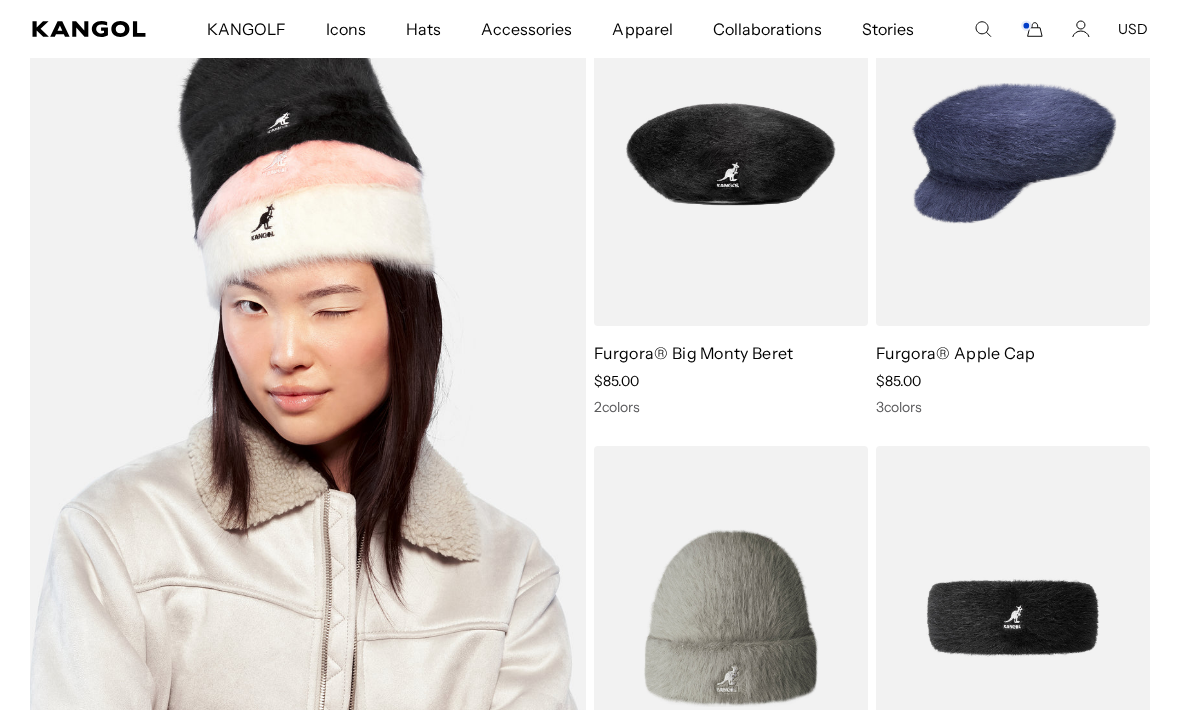 click at bounding box center [308, 386] 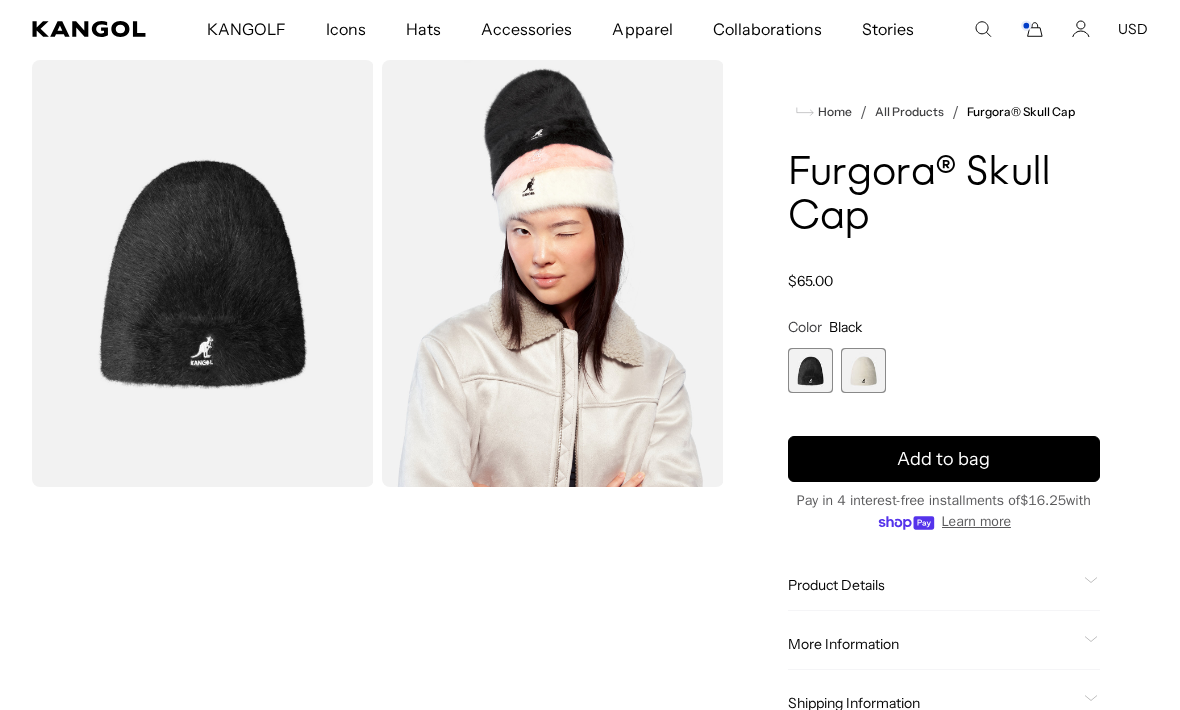 scroll, scrollTop: 72, scrollLeft: 0, axis: vertical 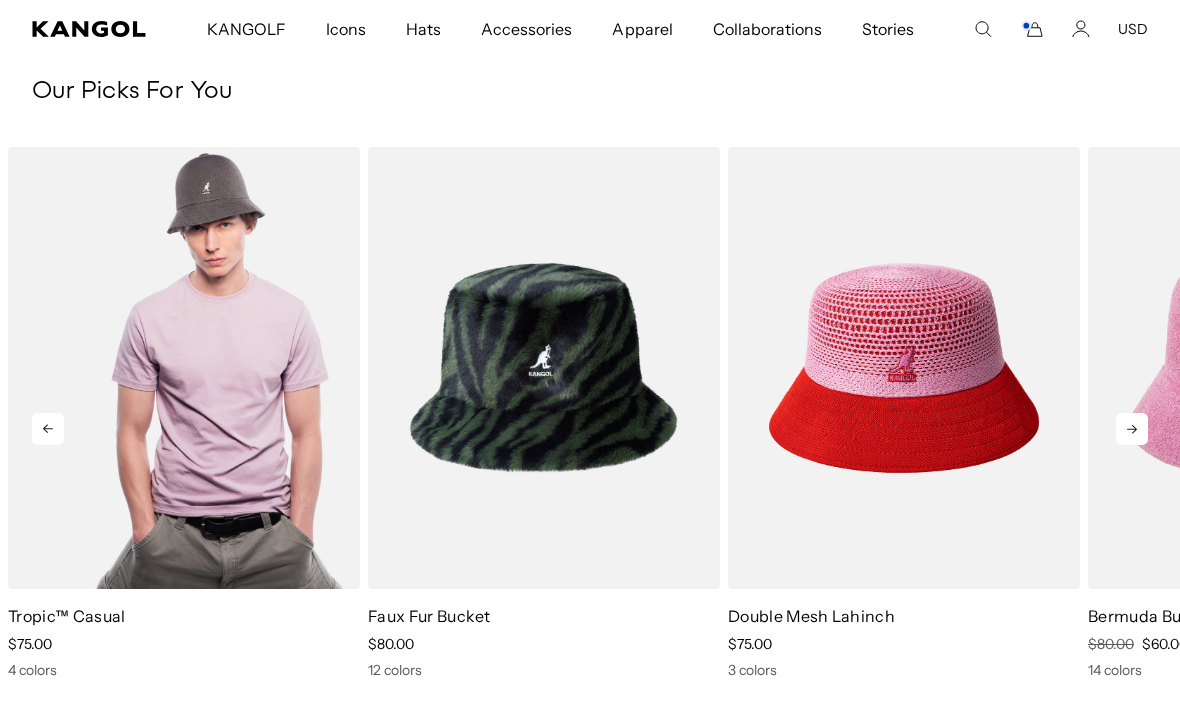 click on "Skip to content
My Bag
( 2 )
You qualify for Continental US Free Shipping!
Washed Knit Bucket
$65.00
Color:
Black
Qty
Decrease quantity for Washed Knit Bucket
-
*
Increase quantity for Washed Knit Bucket
+
Remove" at bounding box center [590, -10] 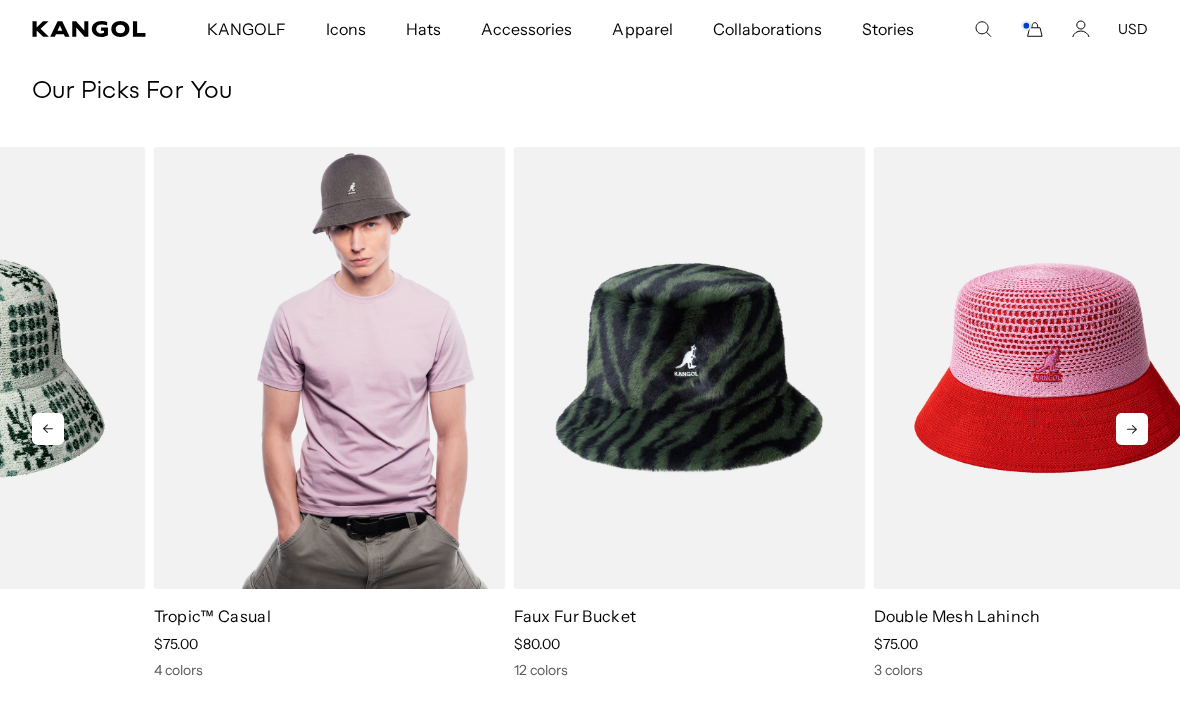 click at bounding box center [330, 368] 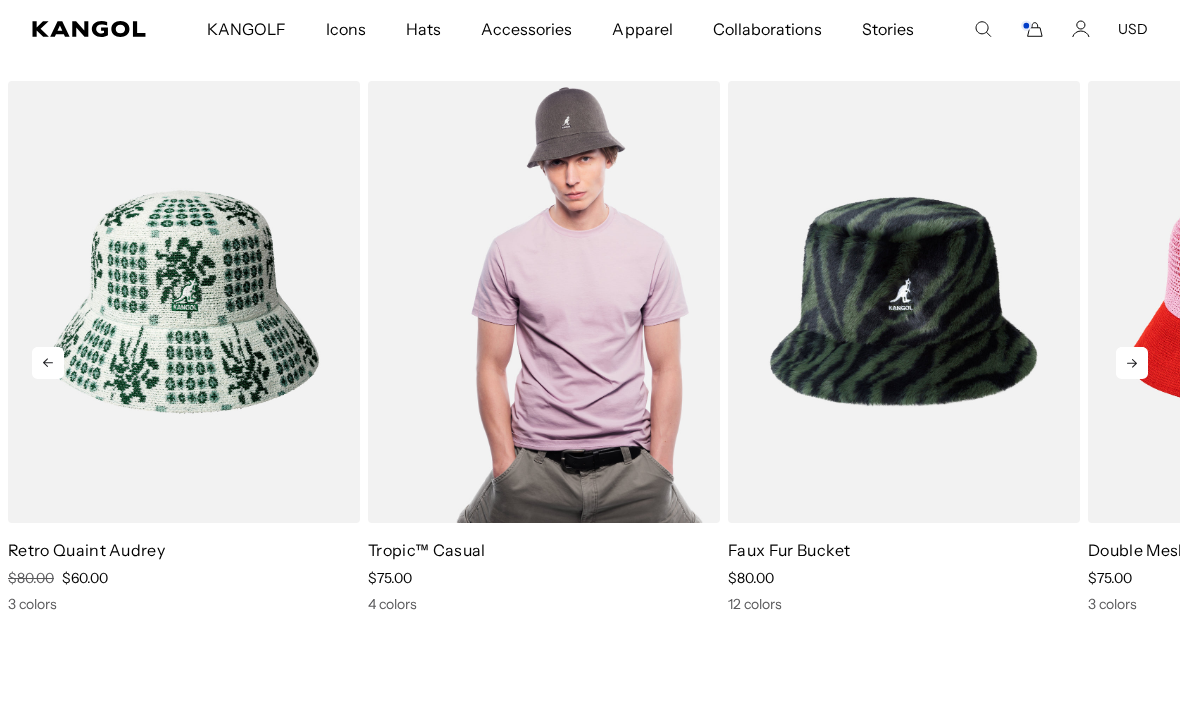 scroll, scrollTop: 0, scrollLeft: 412, axis: horizontal 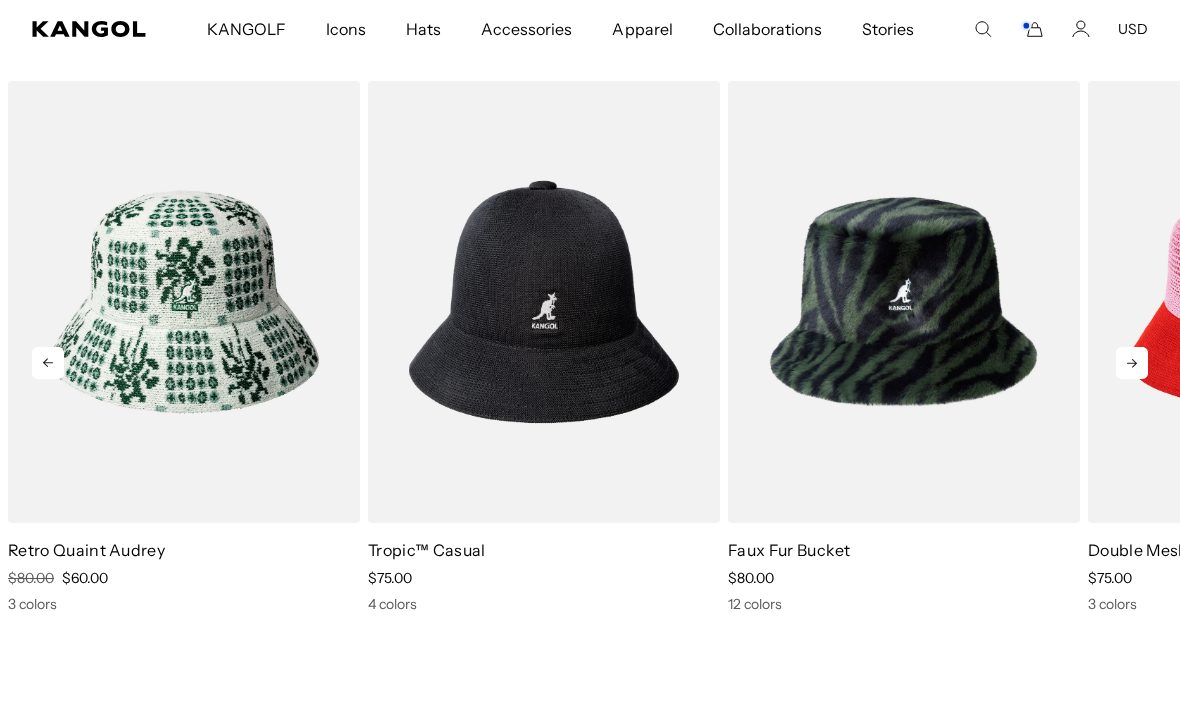 click 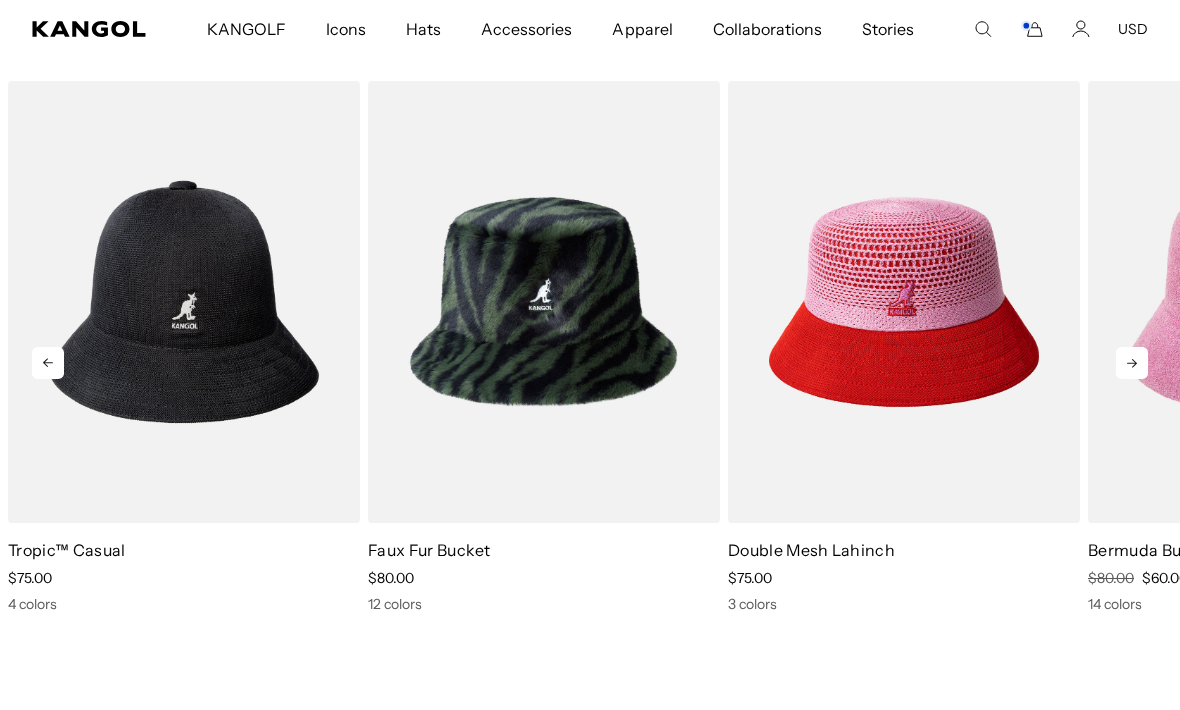 click 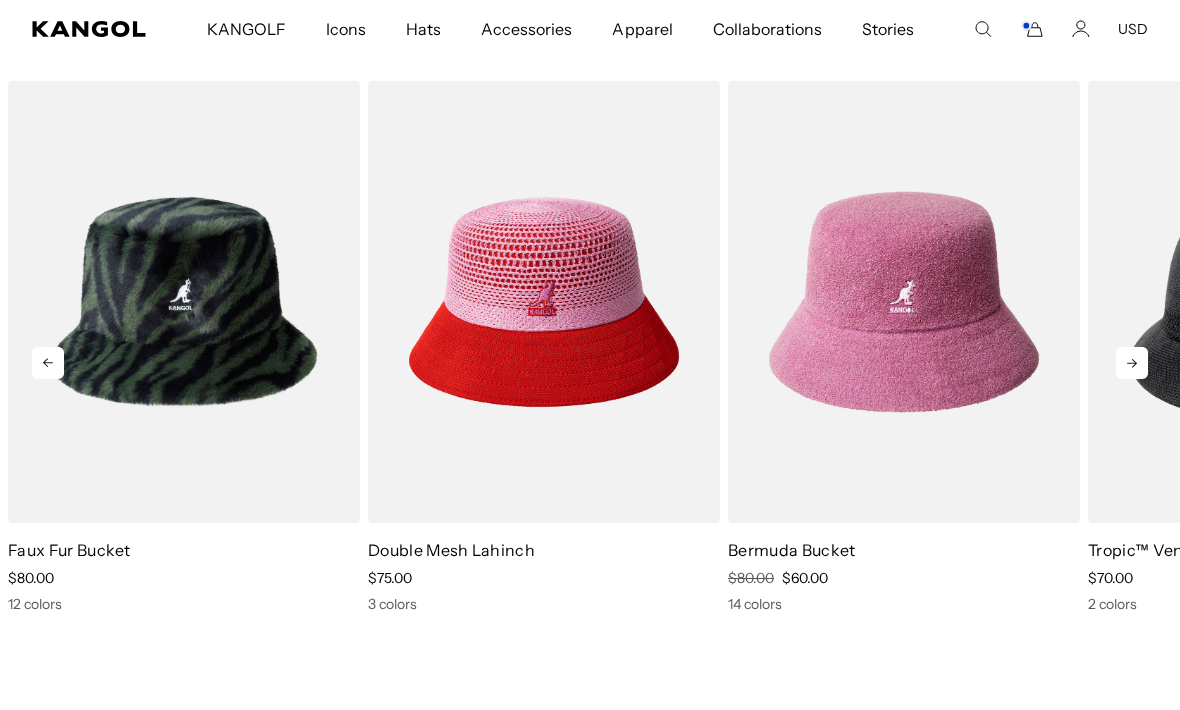 click 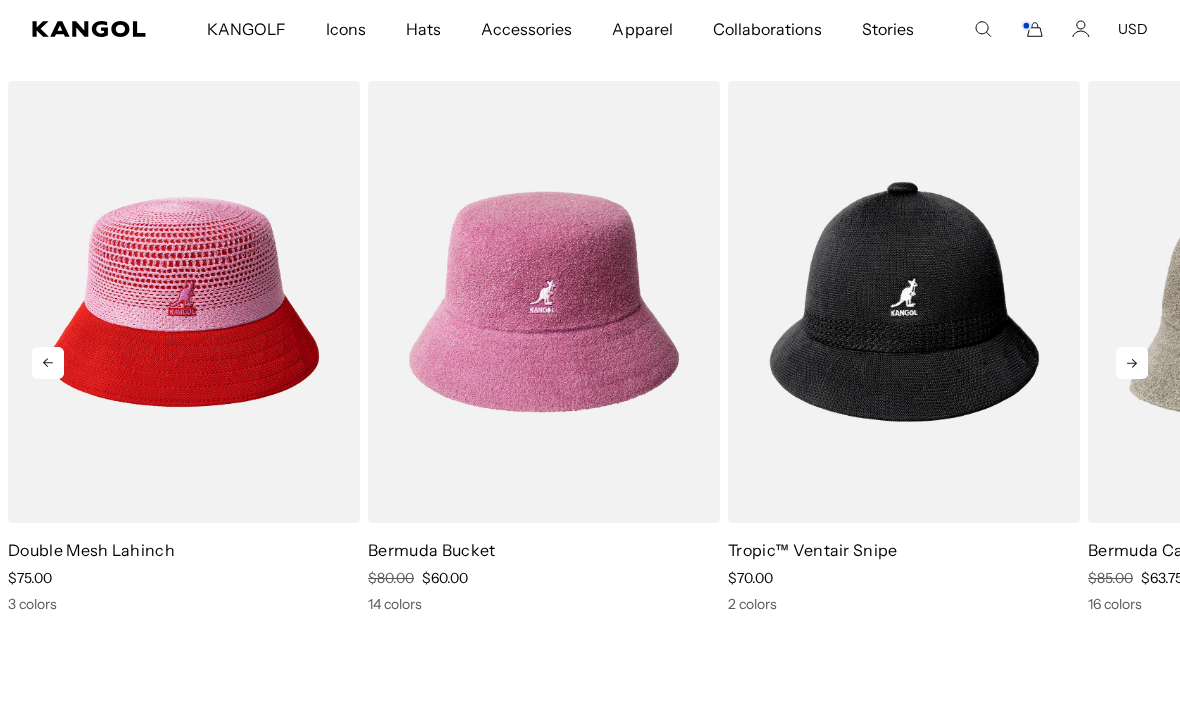 click 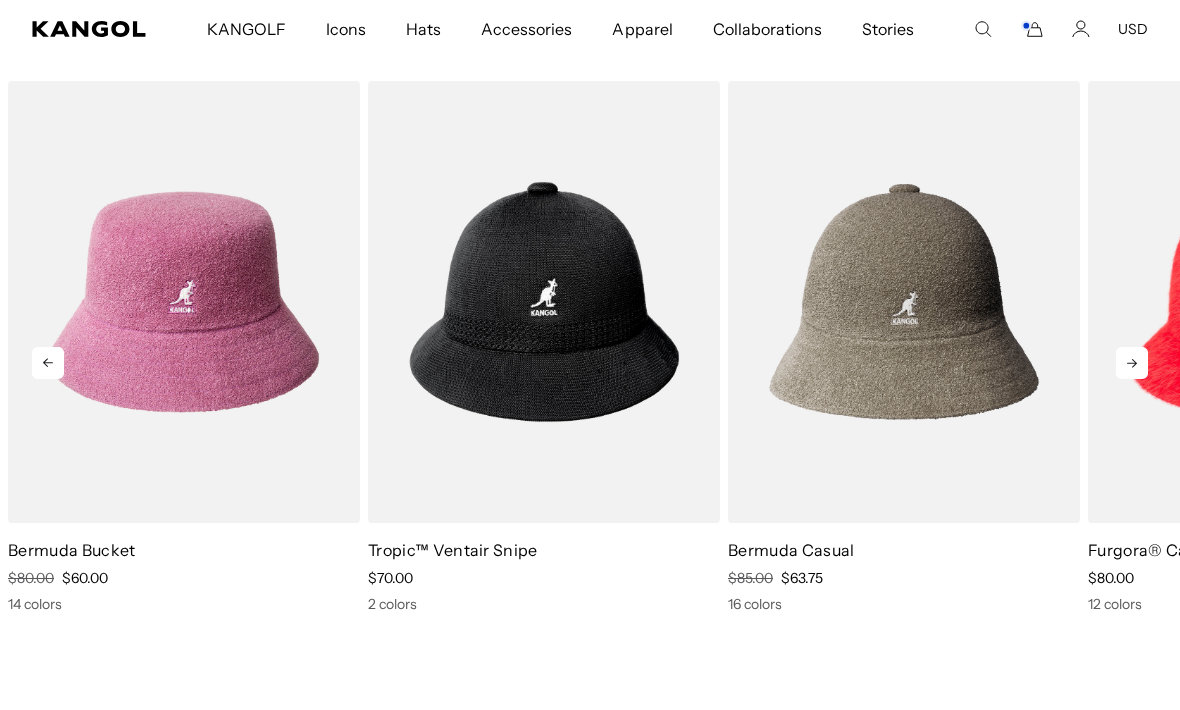 scroll, scrollTop: 0, scrollLeft: 0, axis: both 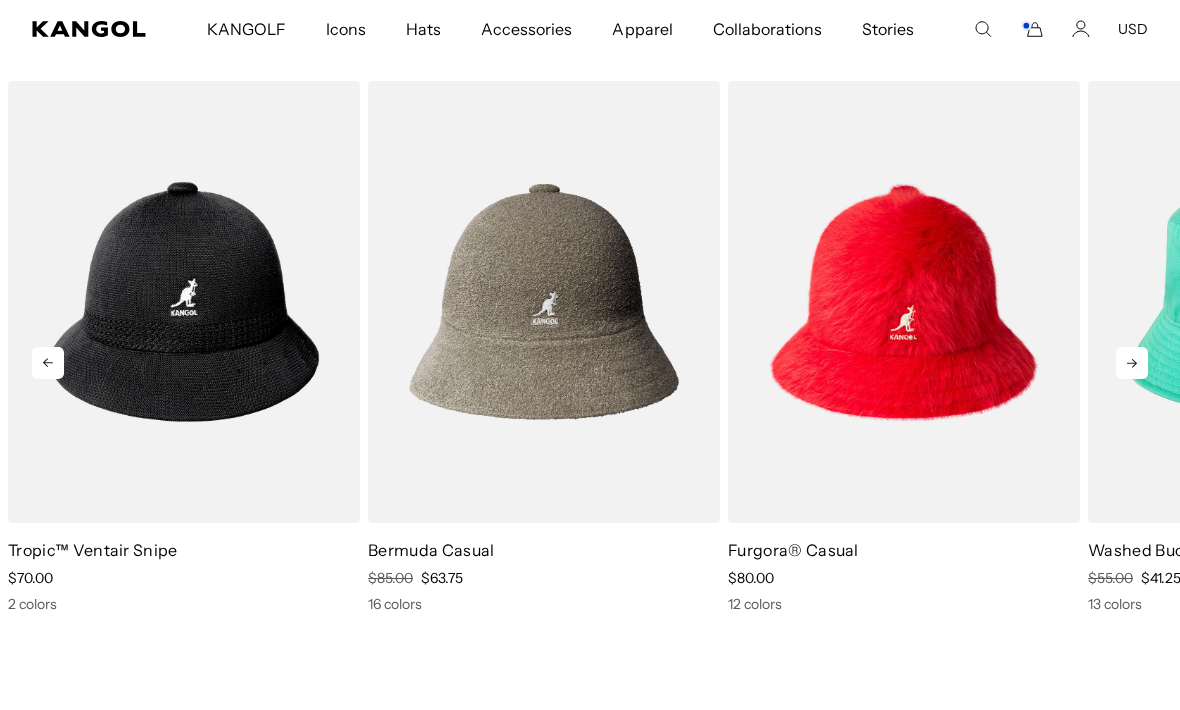 click 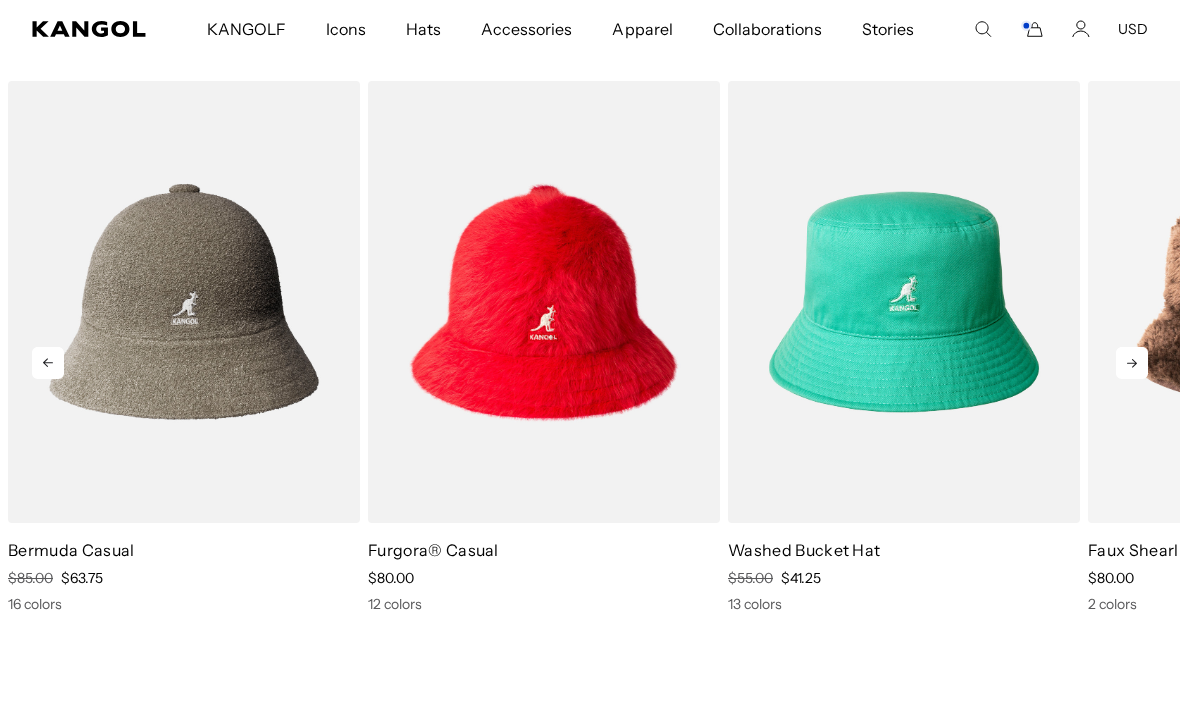 scroll, scrollTop: 0, scrollLeft: 412, axis: horizontal 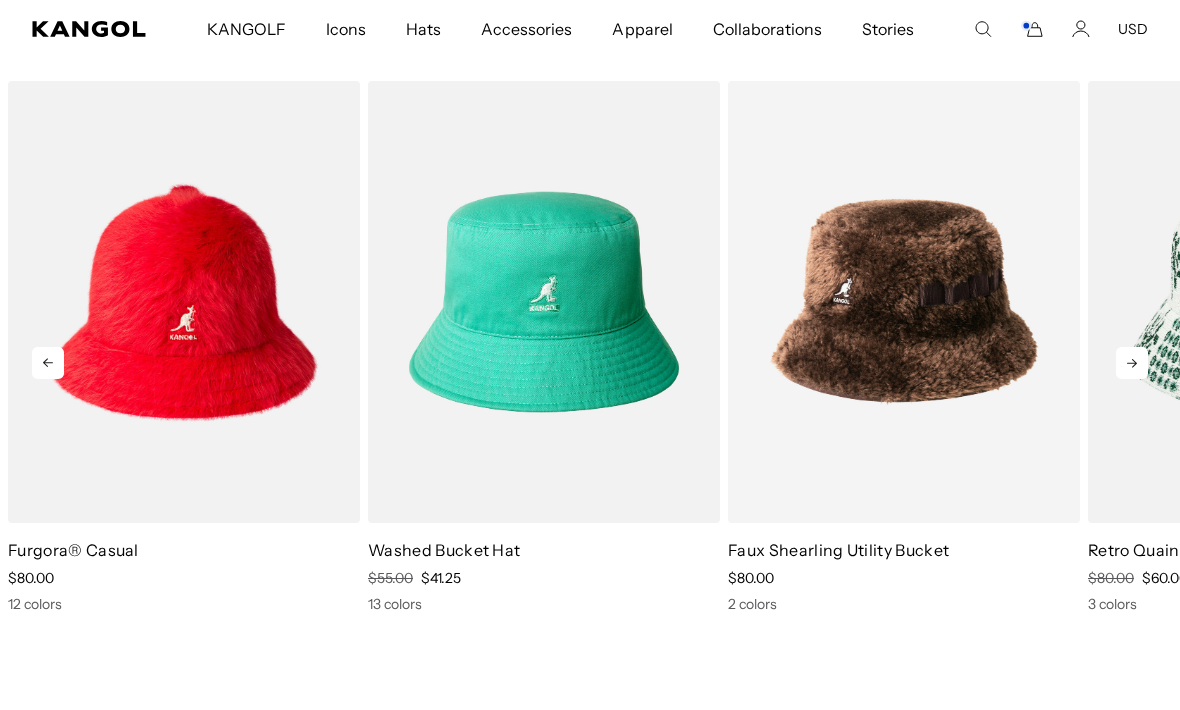 click 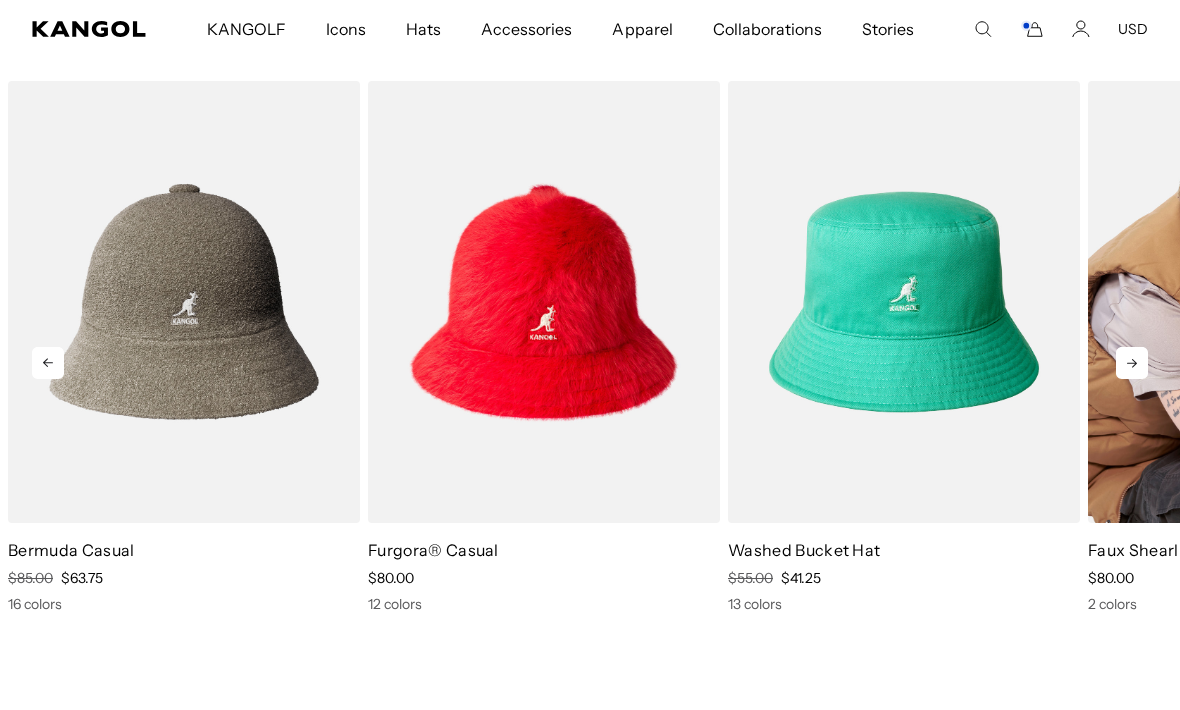 scroll, scrollTop: 0, scrollLeft: 412, axis: horizontal 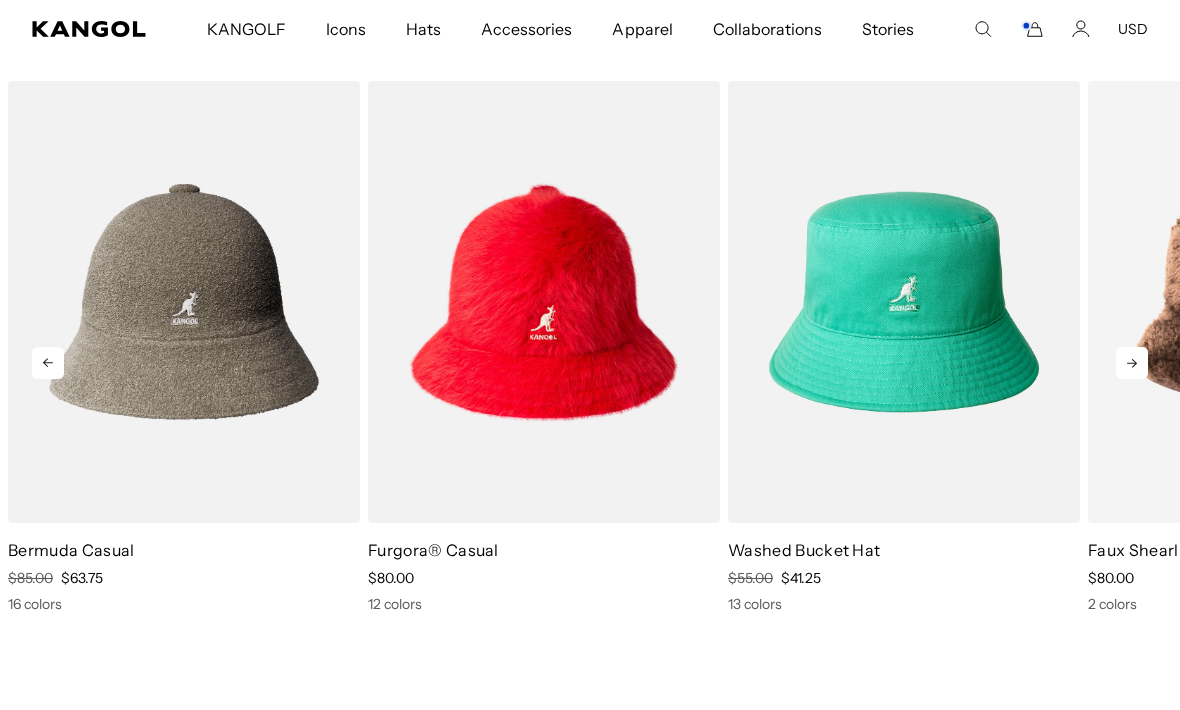 click 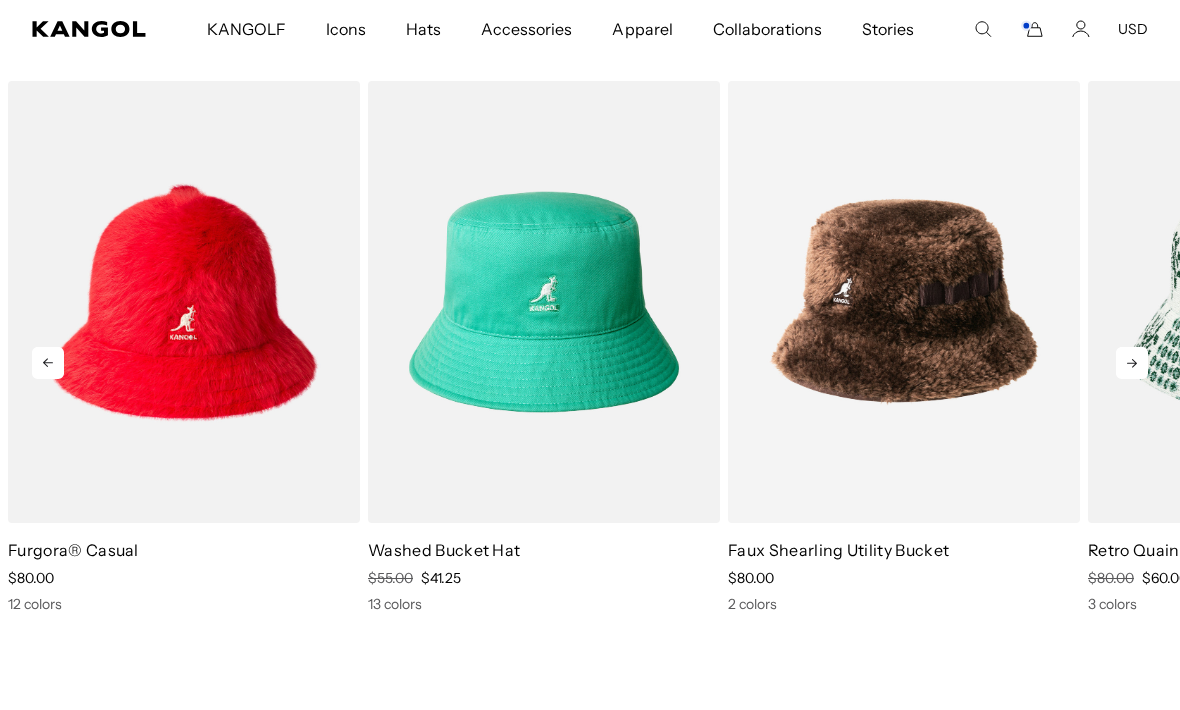 click 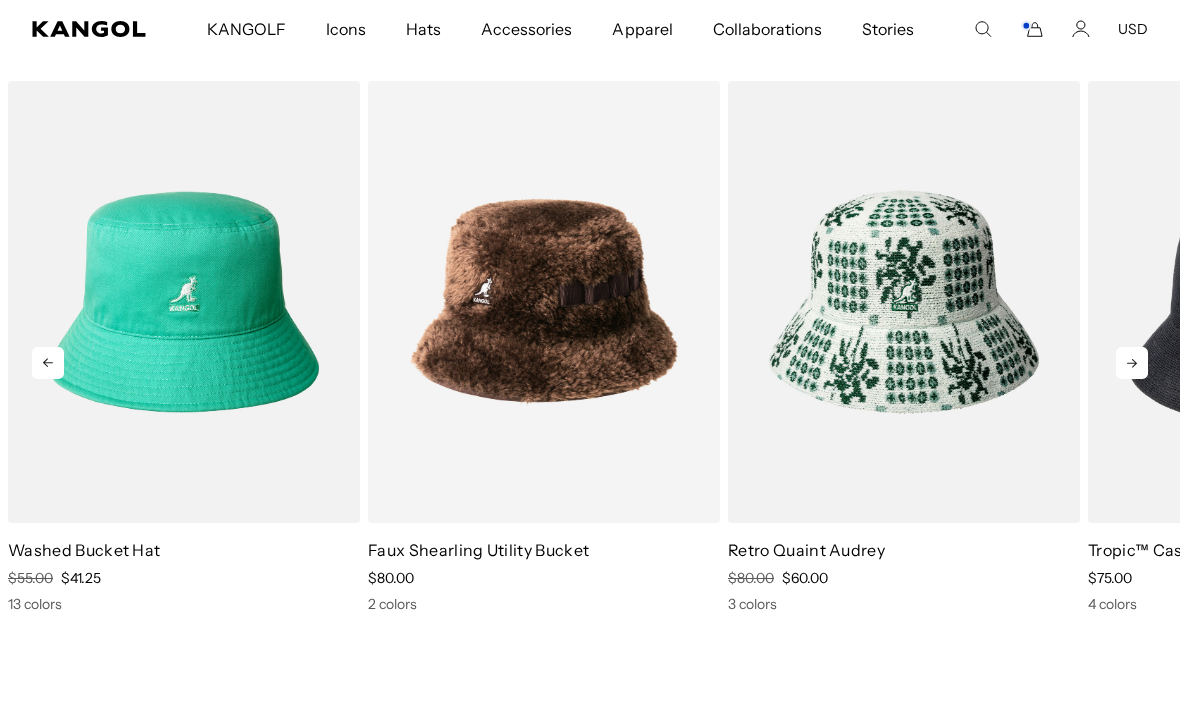 click 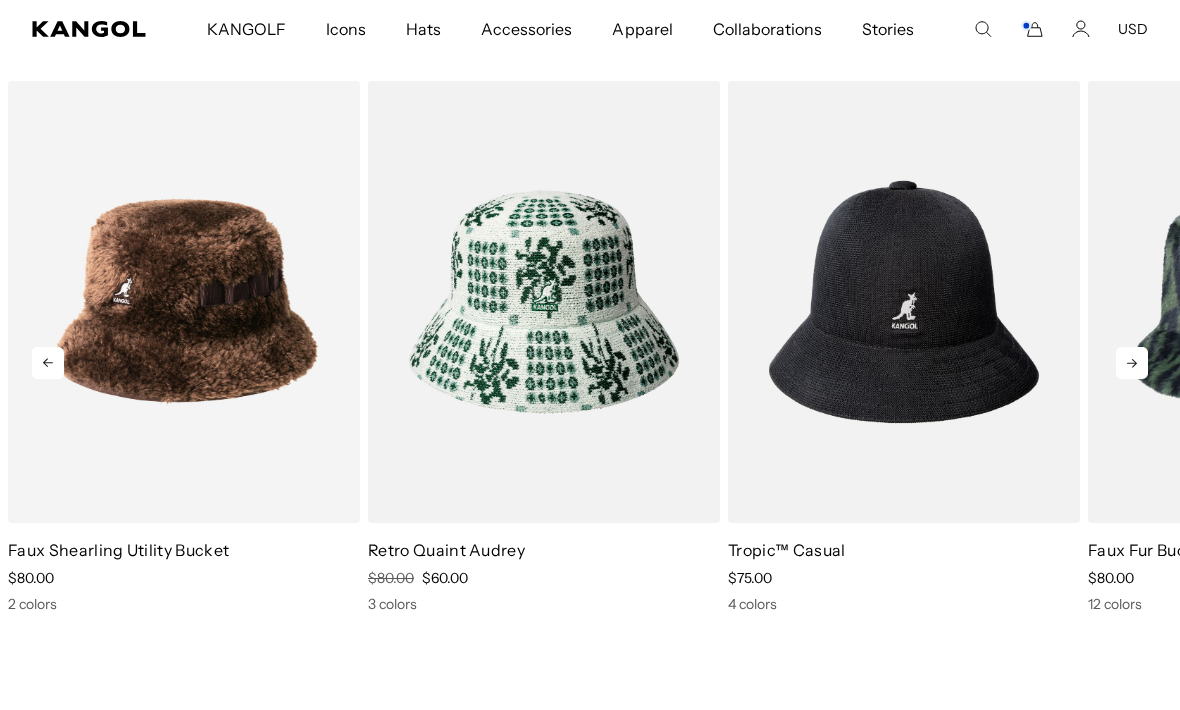 click 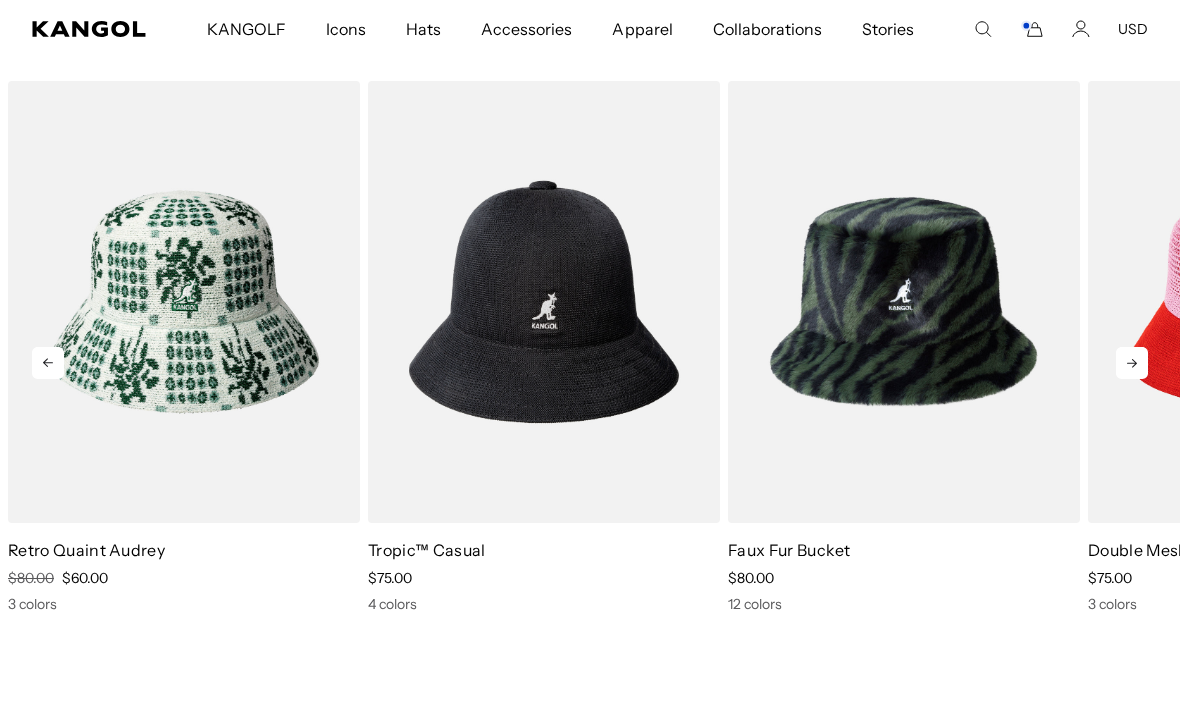 click 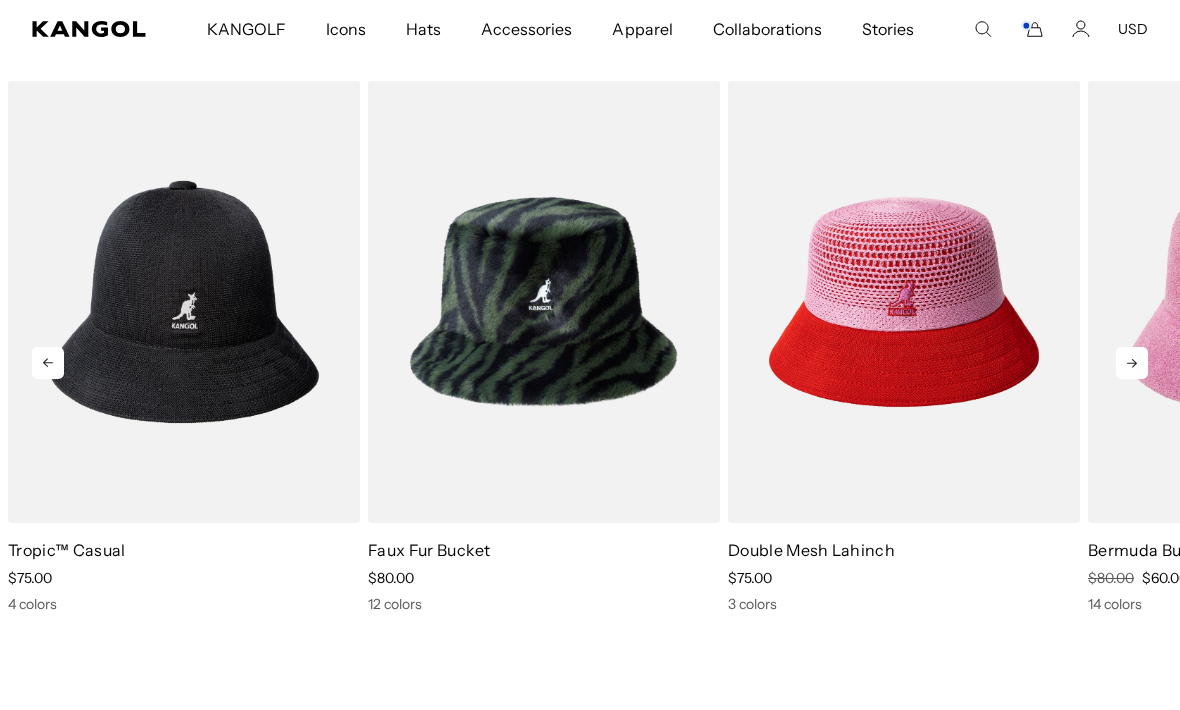click 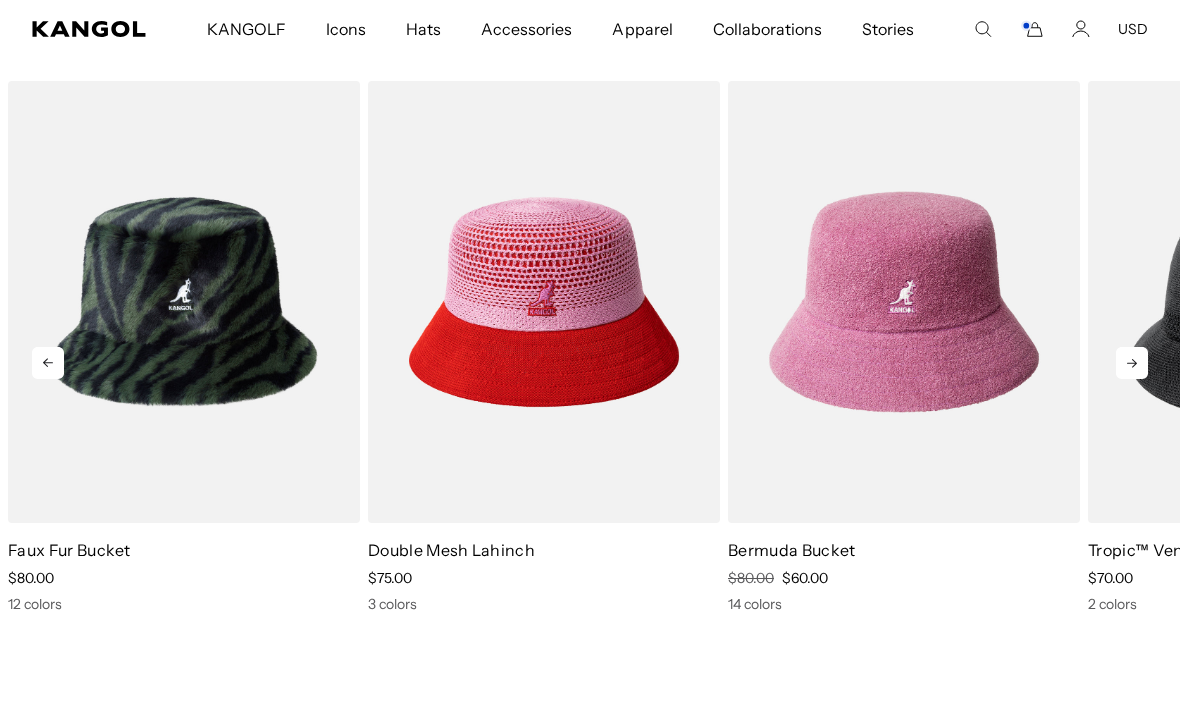 click 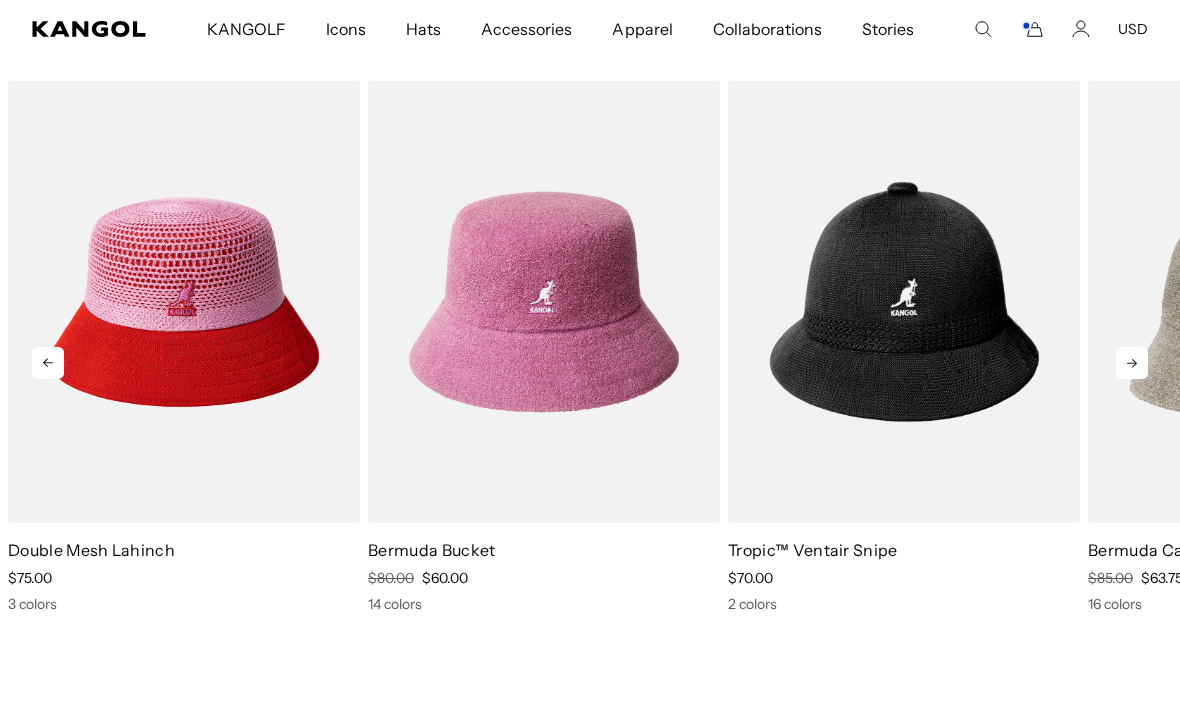 click 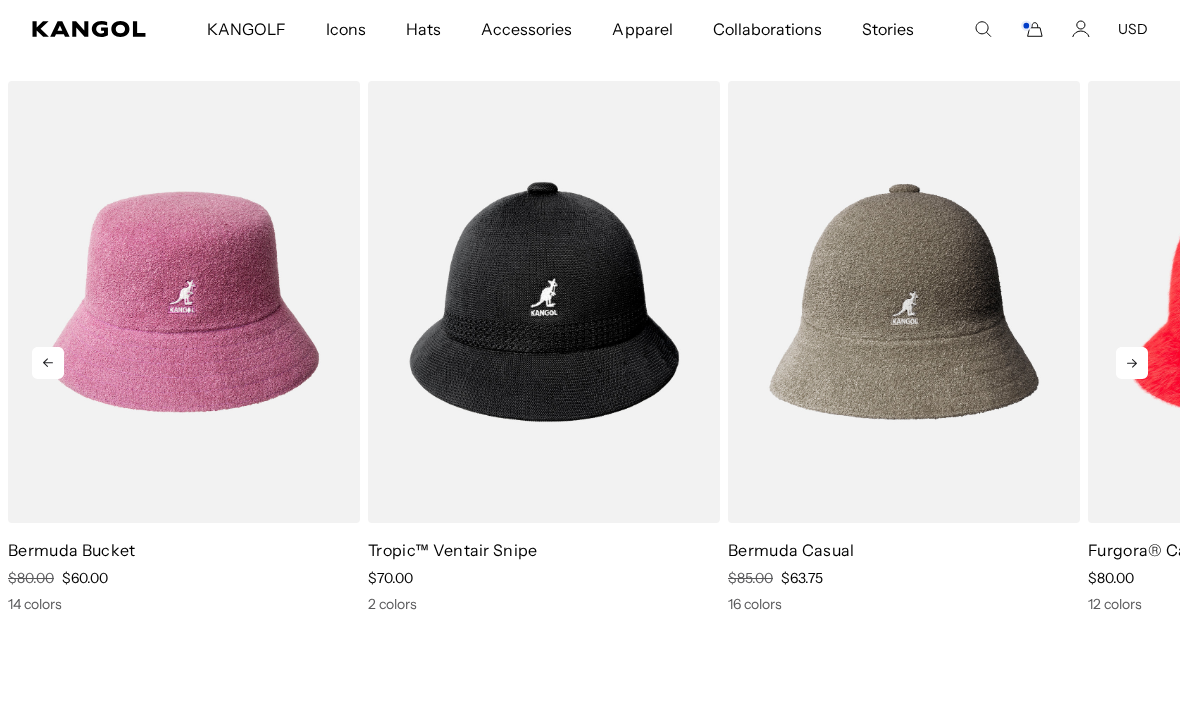 scroll, scrollTop: 0, scrollLeft: 0, axis: both 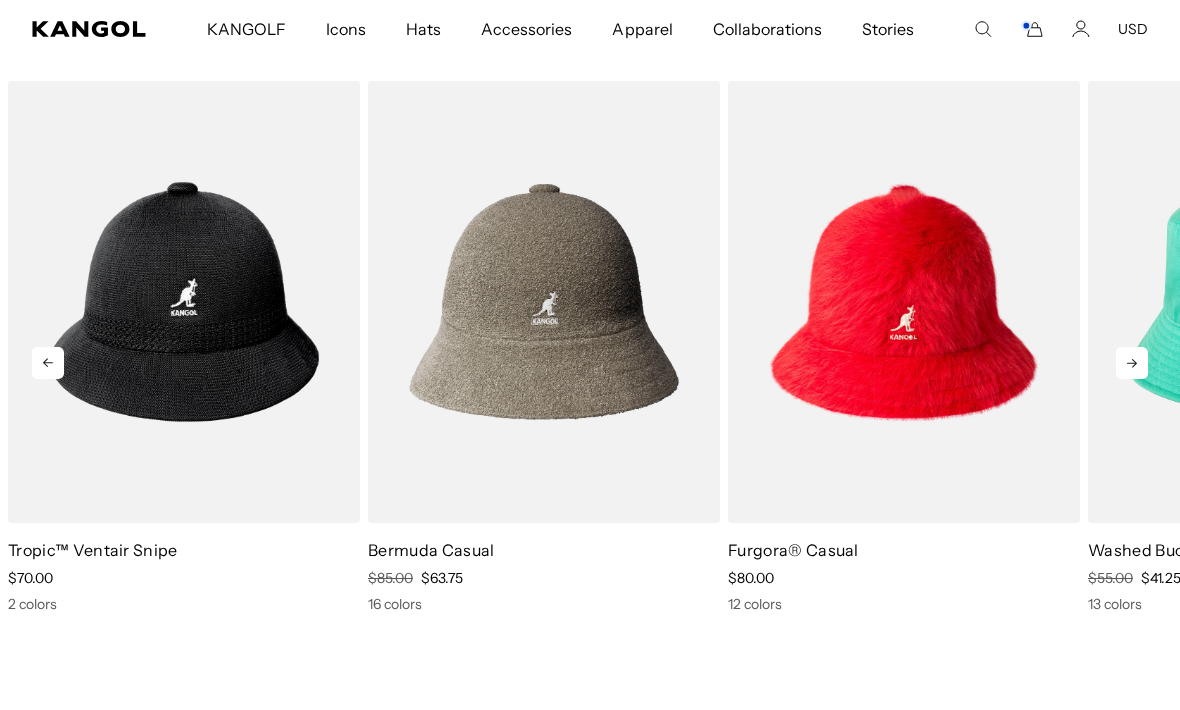 click 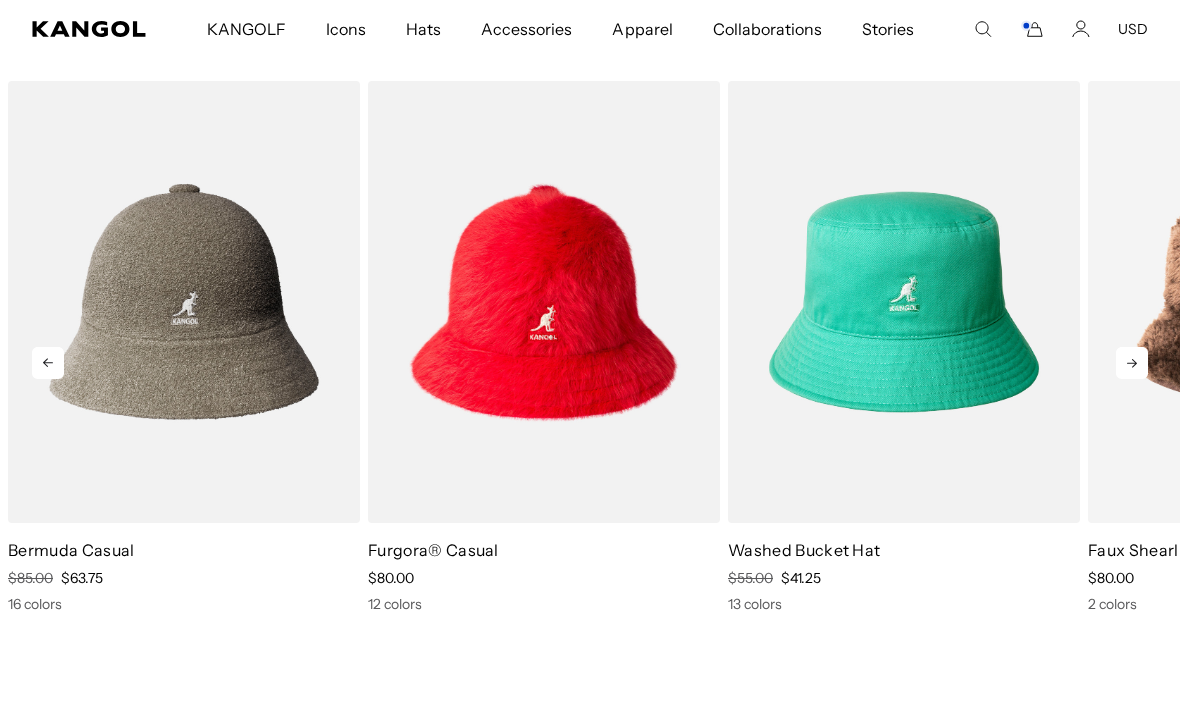 click 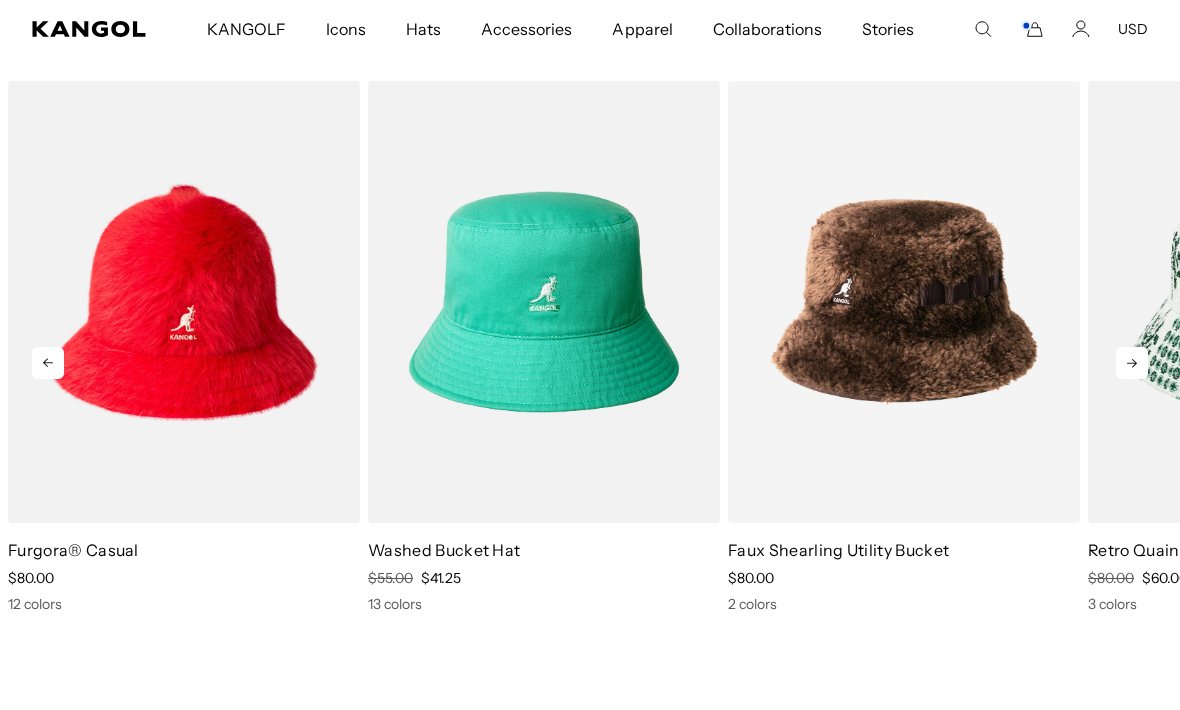 scroll, scrollTop: 0, scrollLeft: 412, axis: horizontal 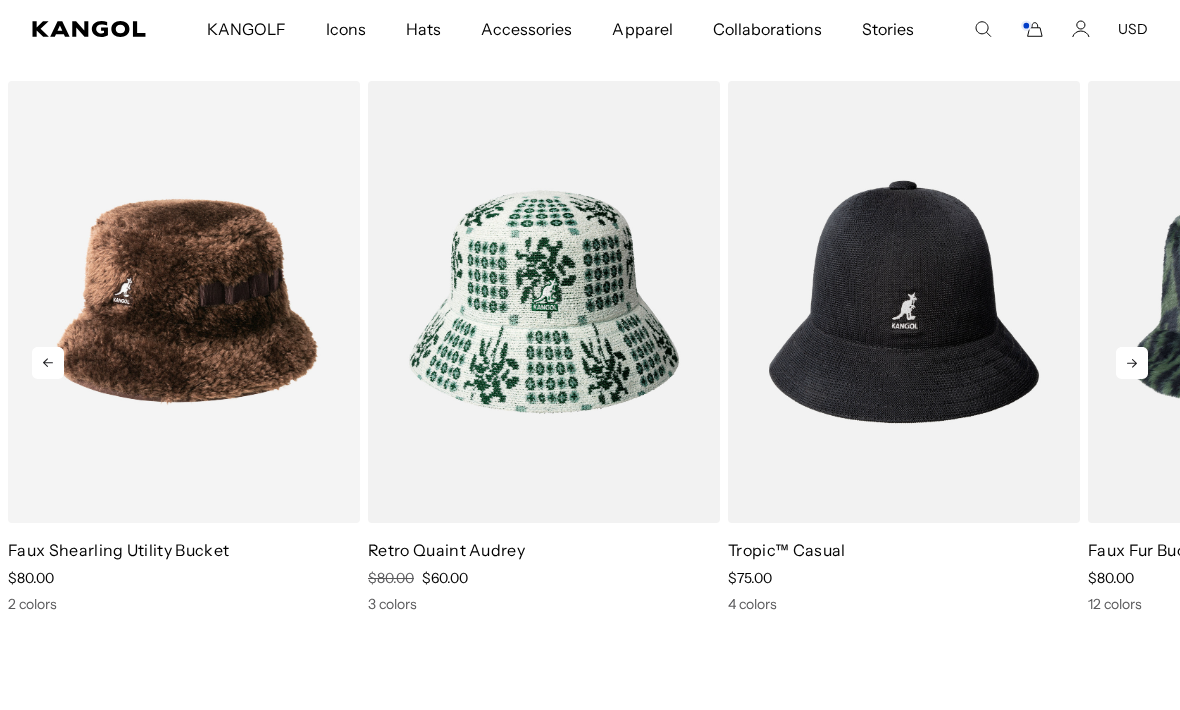 click 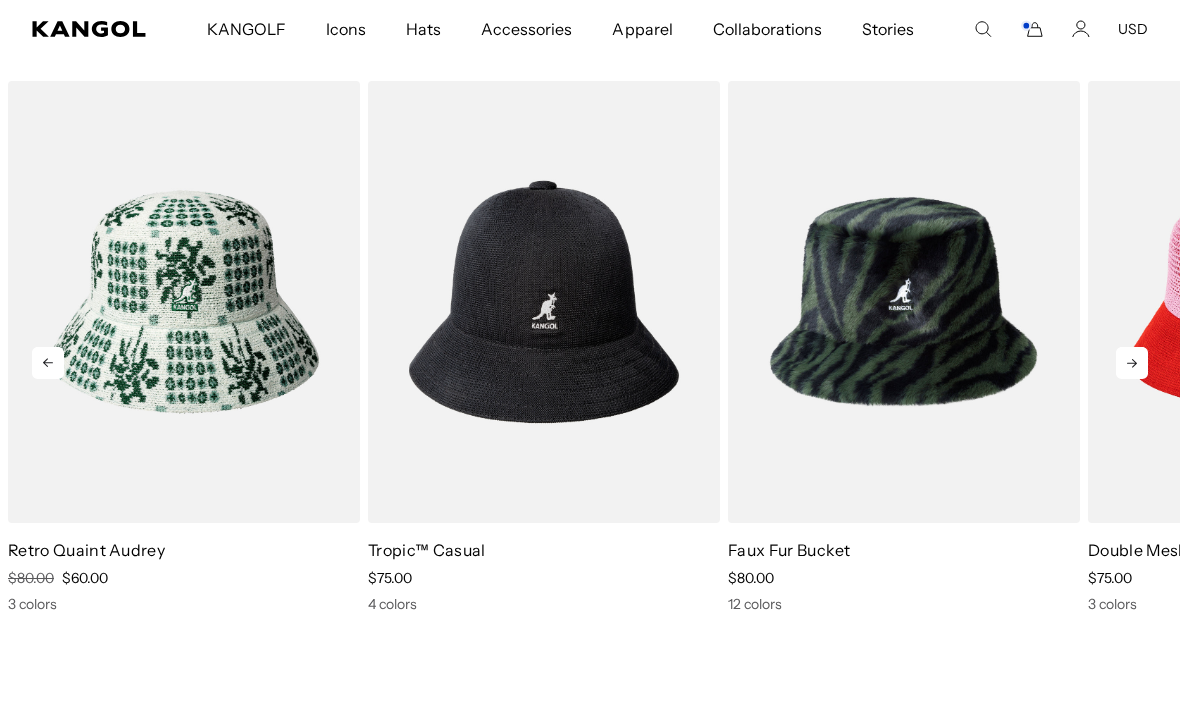 click 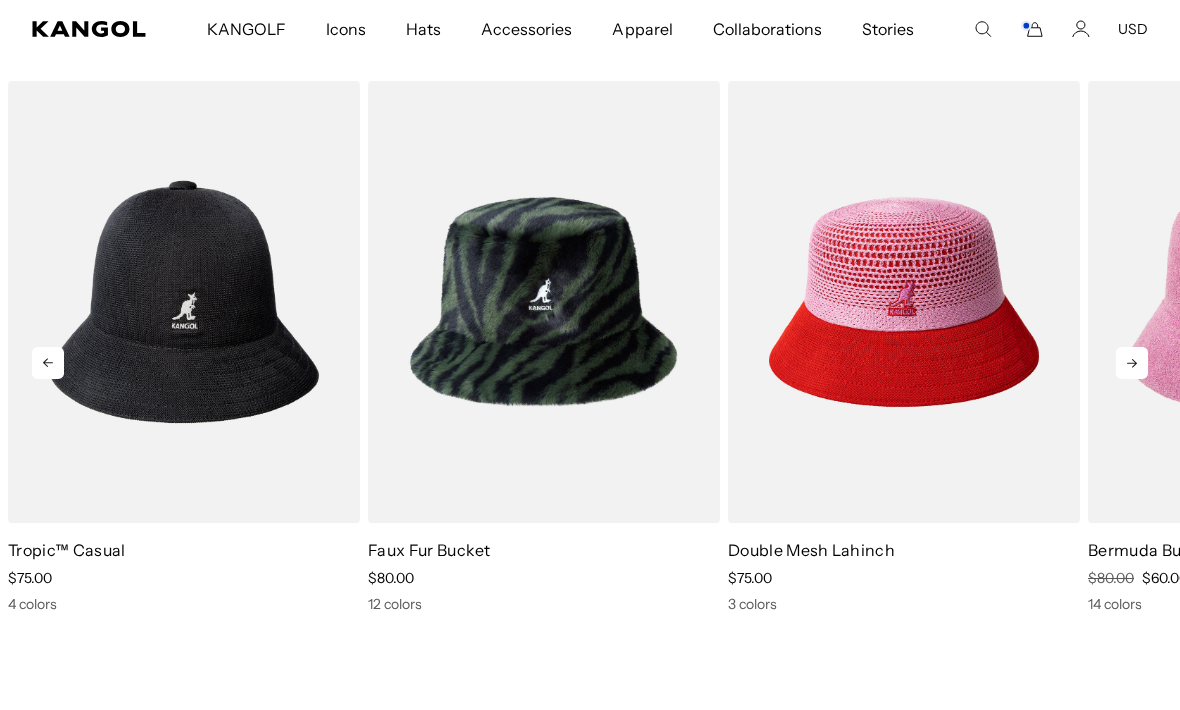 click 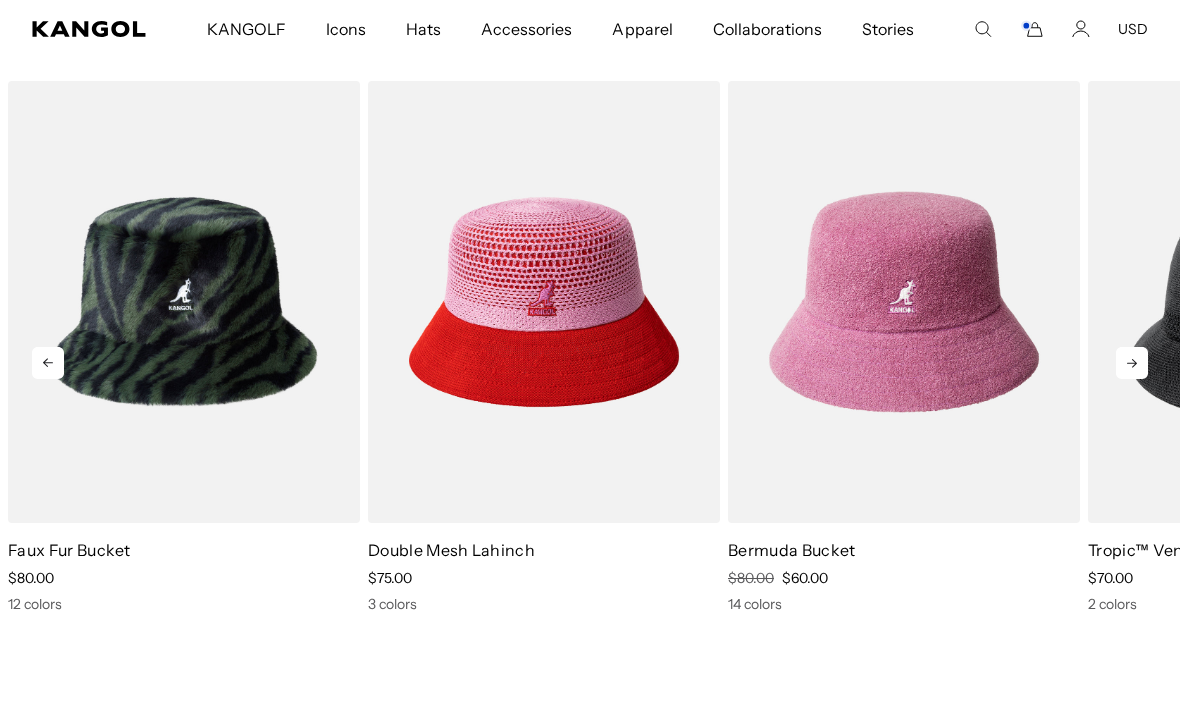 click 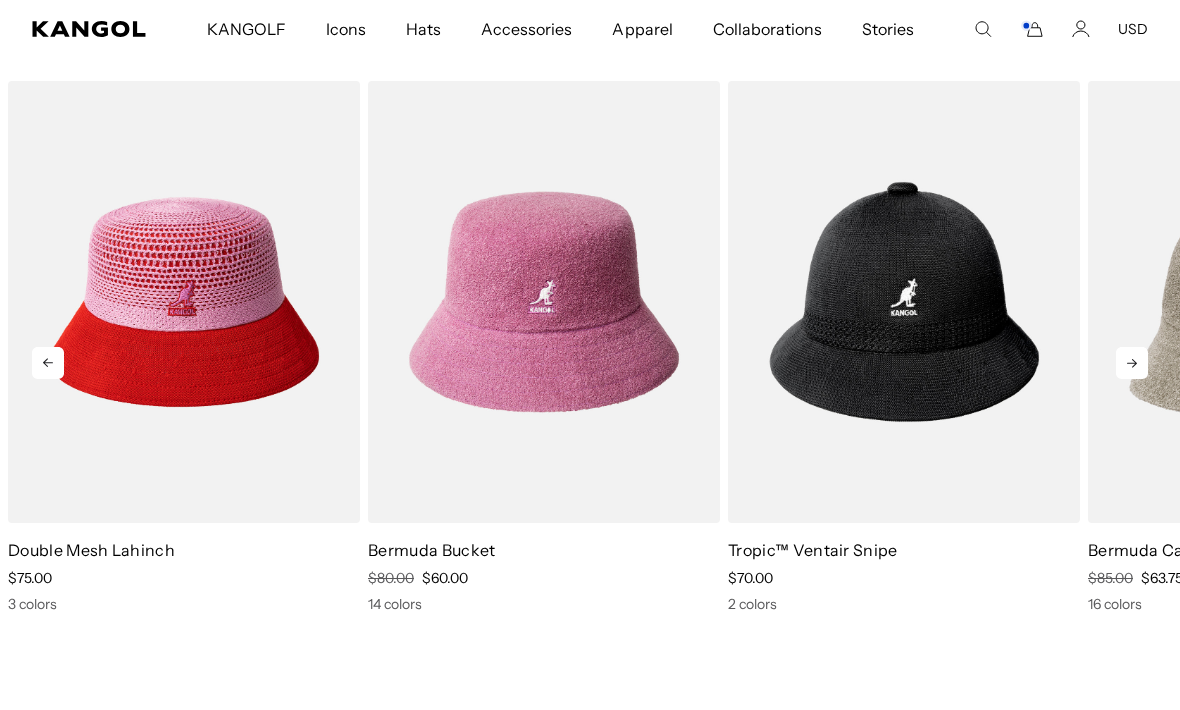 click 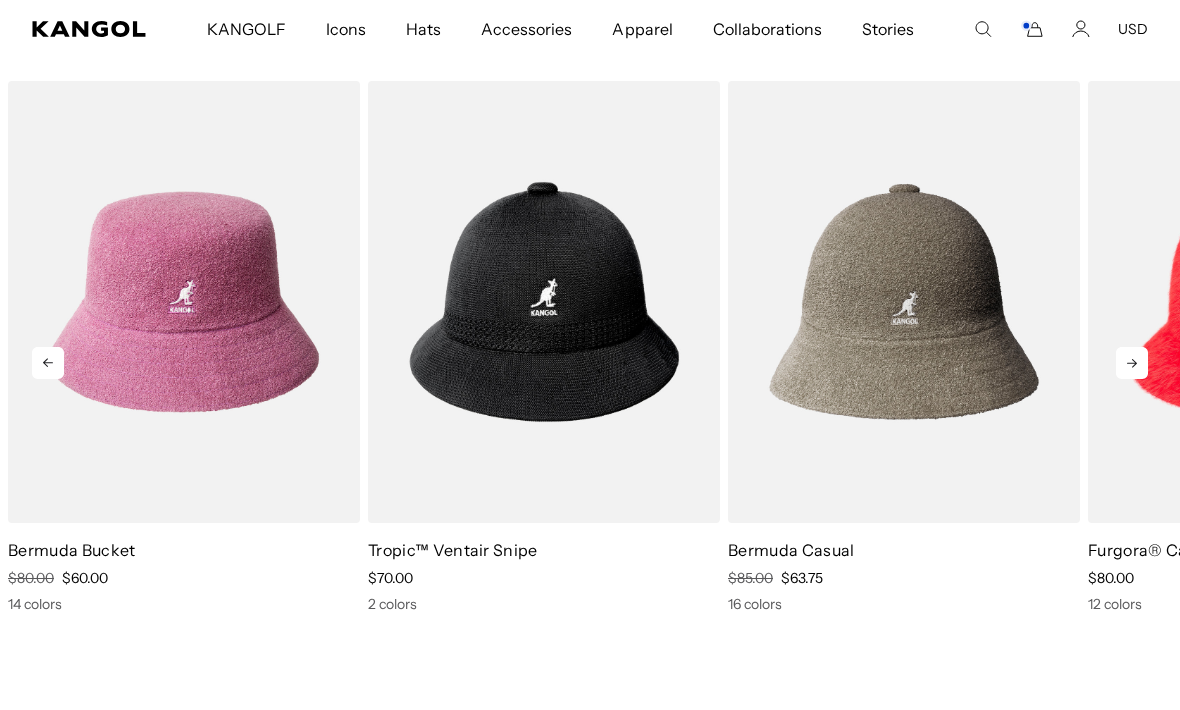 scroll, scrollTop: 0, scrollLeft: 0, axis: both 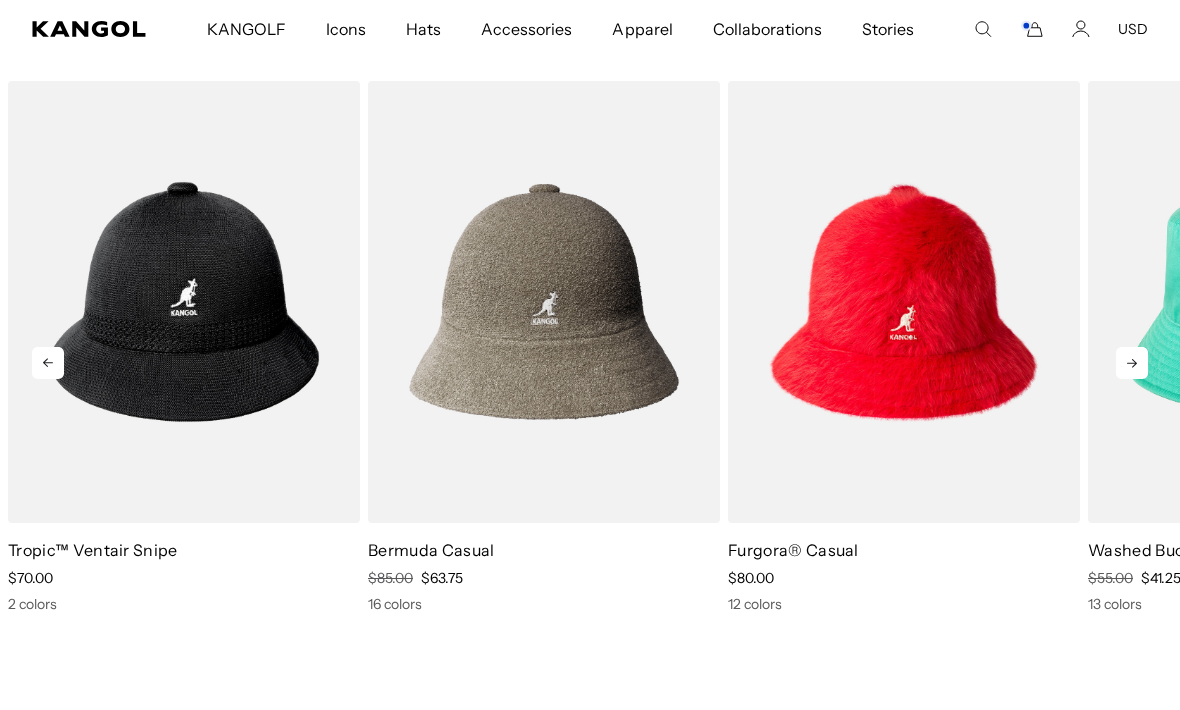 click 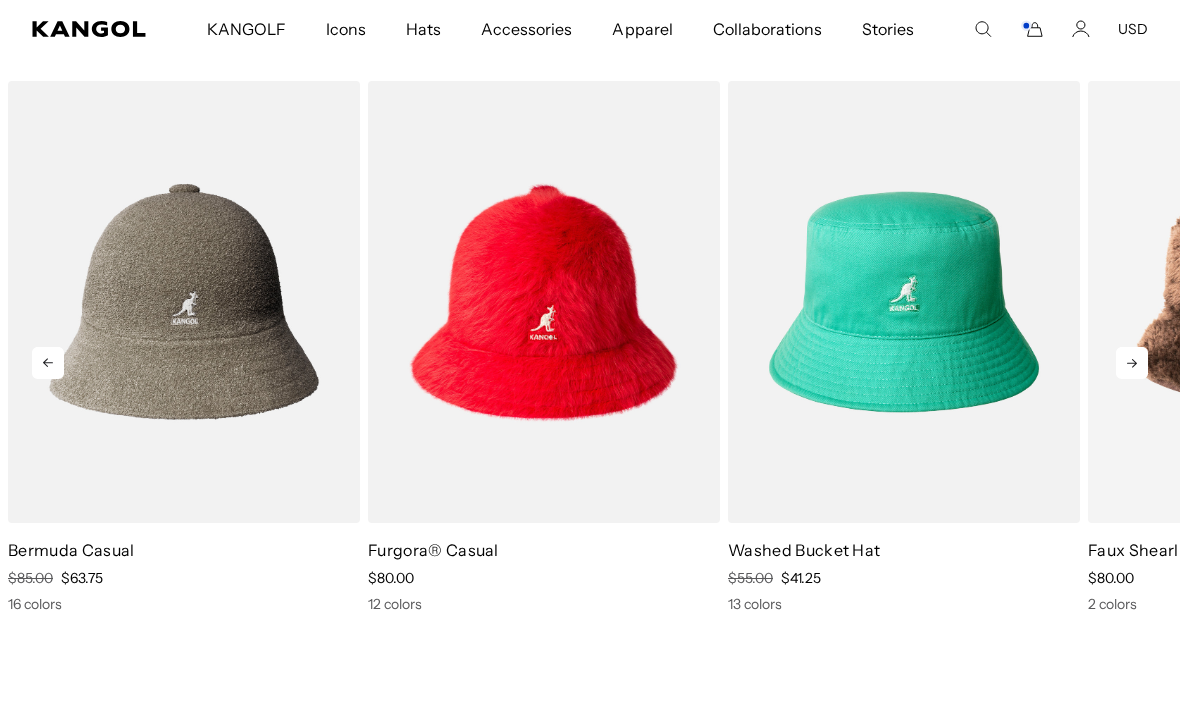click 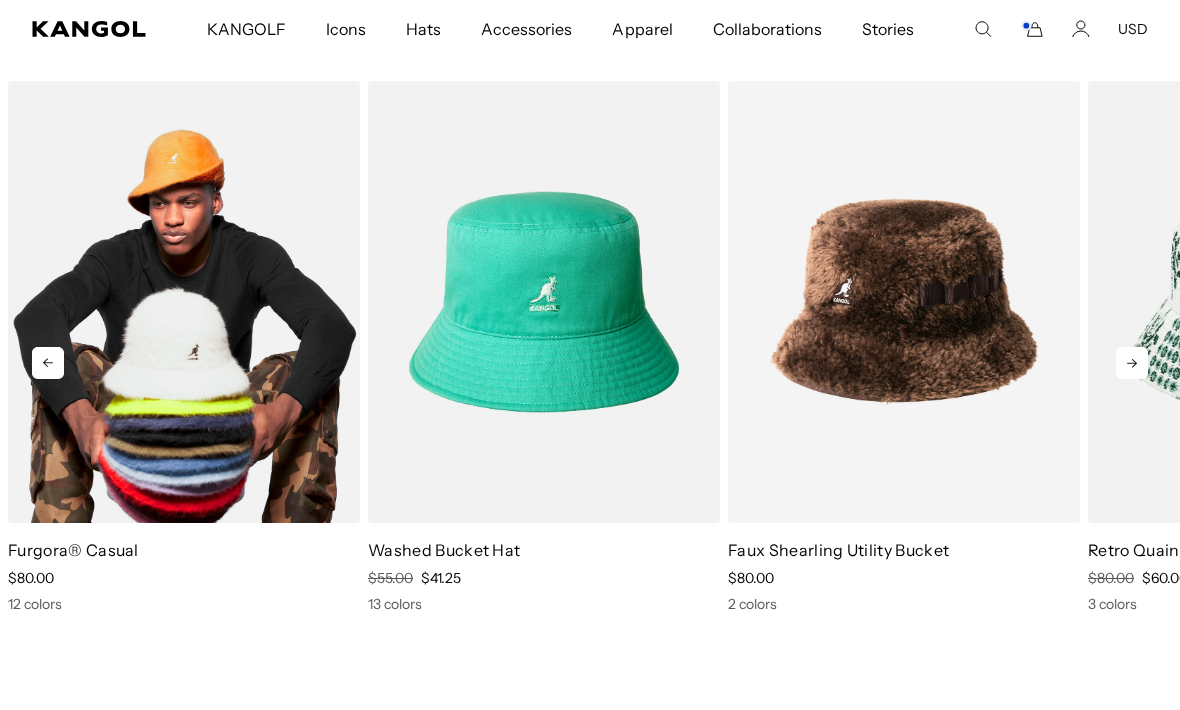 click at bounding box center [184, 302] 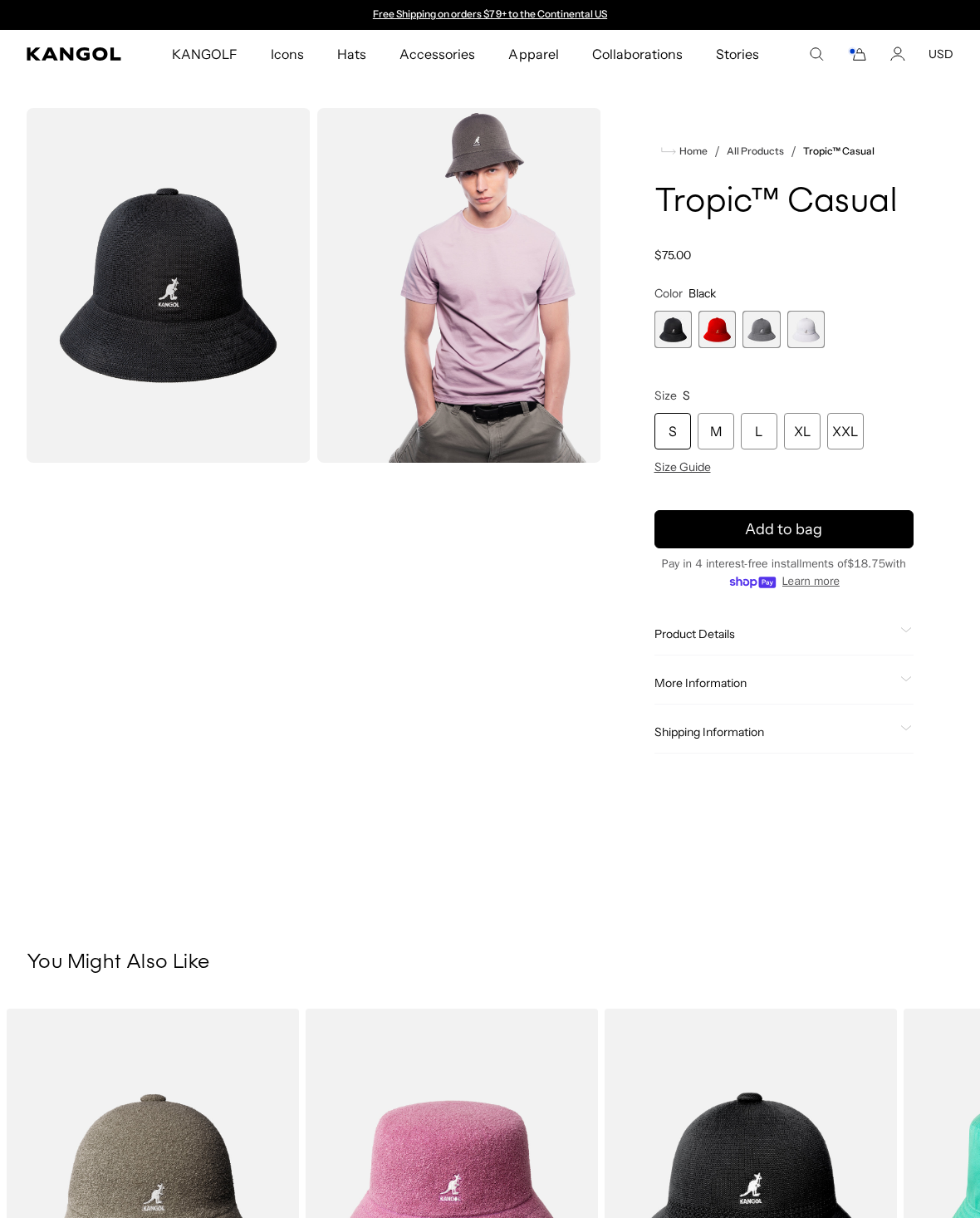 scroll, scrollTop: 0, scrollLeft: 0, axis: both 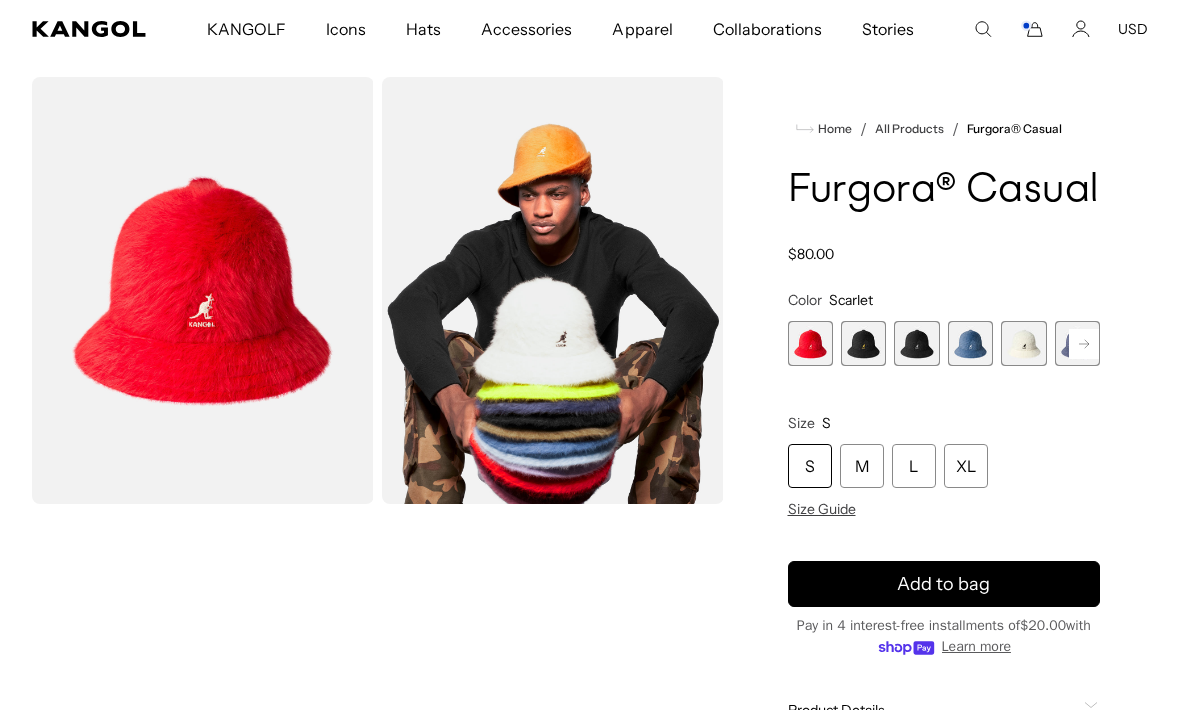 click at bounding box center (863, 343) 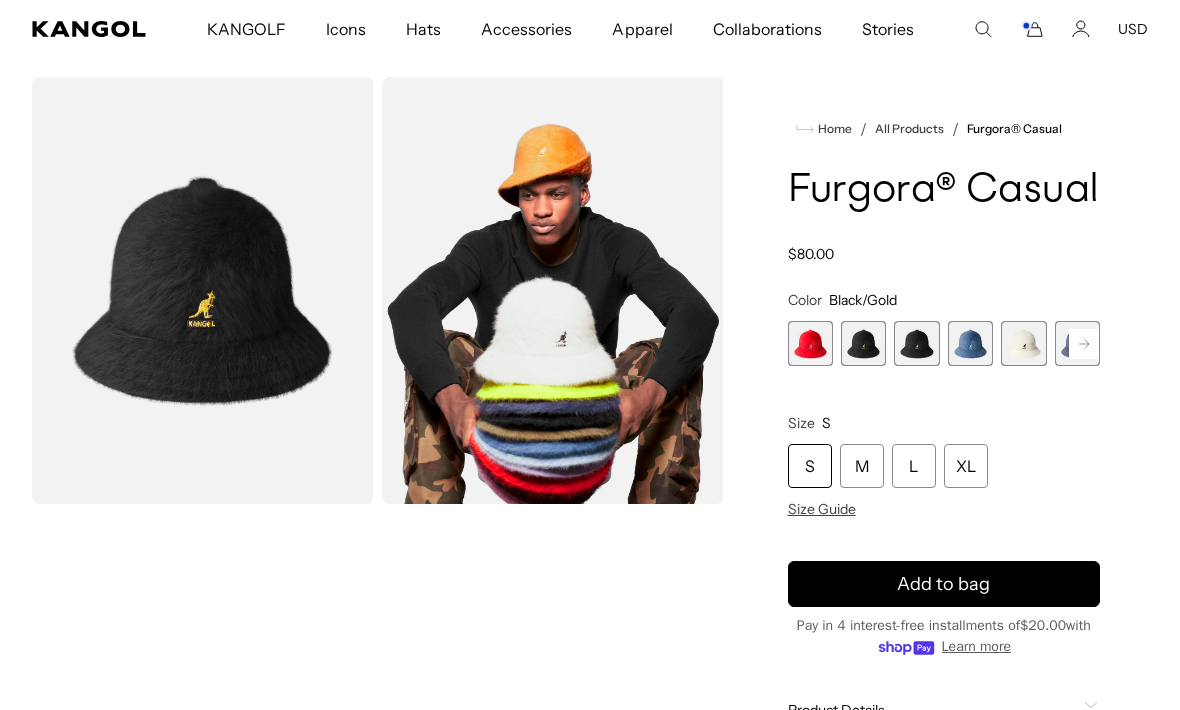 scroll, scrollTop: 0, scrollLeft: 0, axis: both 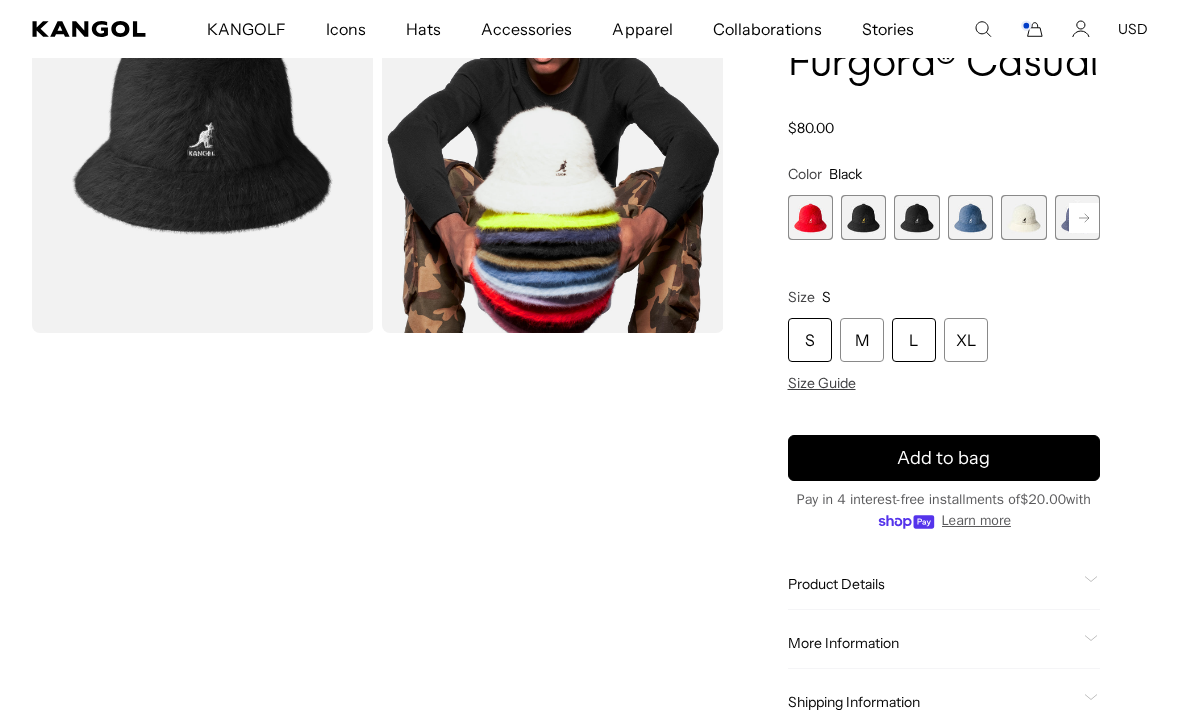 click on "L" at bounding box center (914, 340) 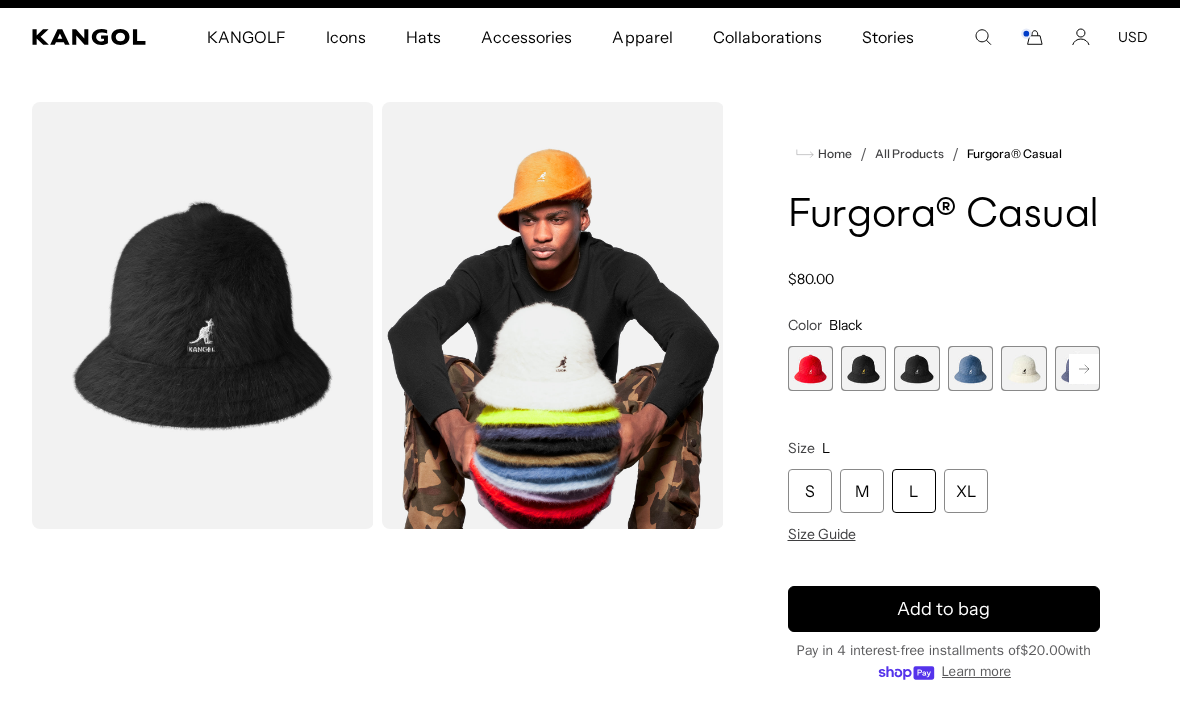 scroll, scrollTop: 18, scrollLeft: 0, axis: vertical 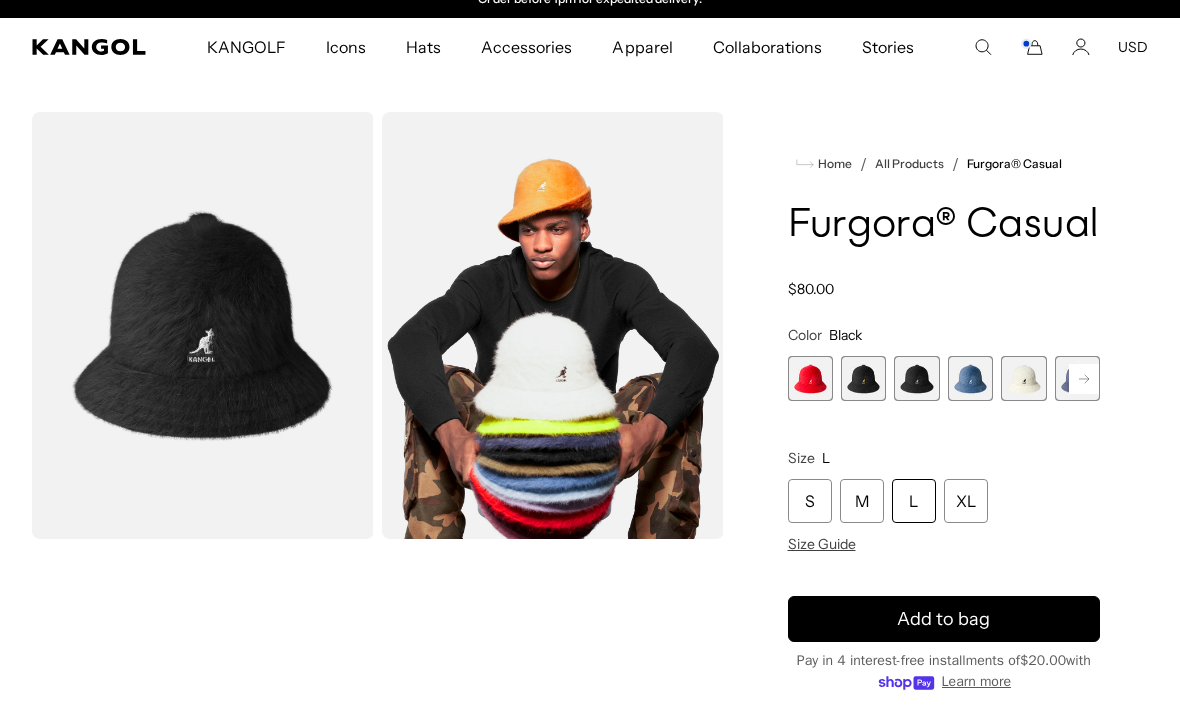 click at bounding box center [863, 378] 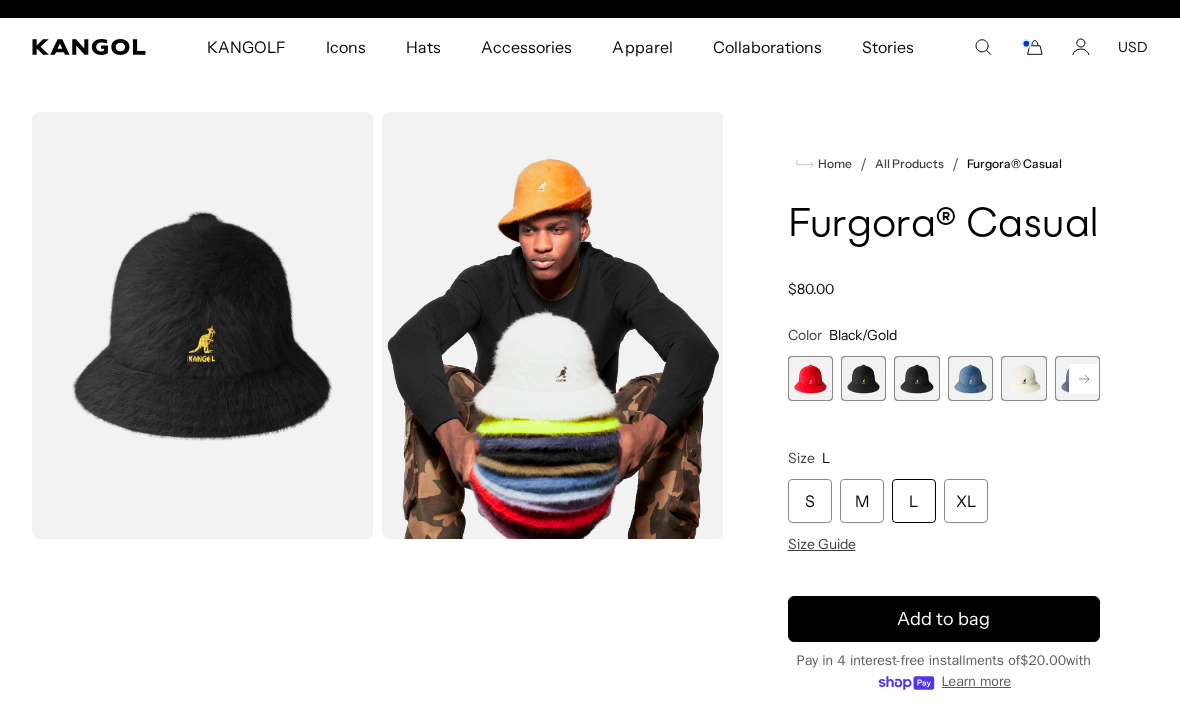 scroll, scrollTop: 0, scrollLeft: 0, axis: both 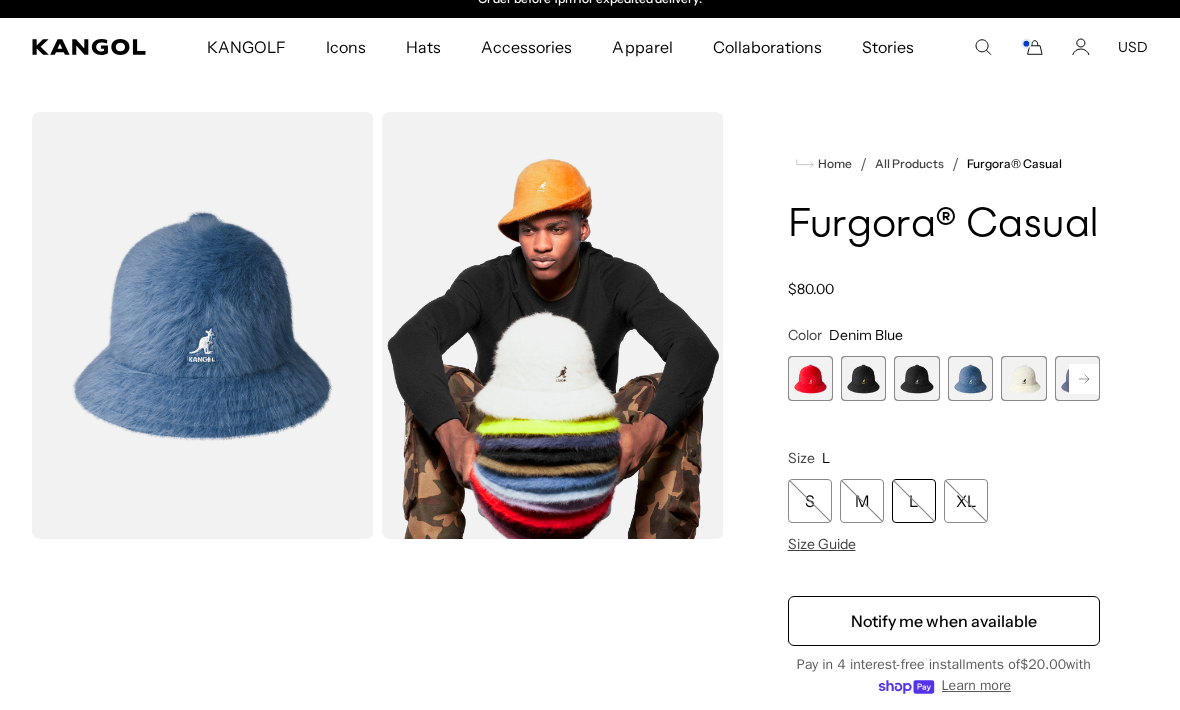 click at bounding box center [1023, 378] 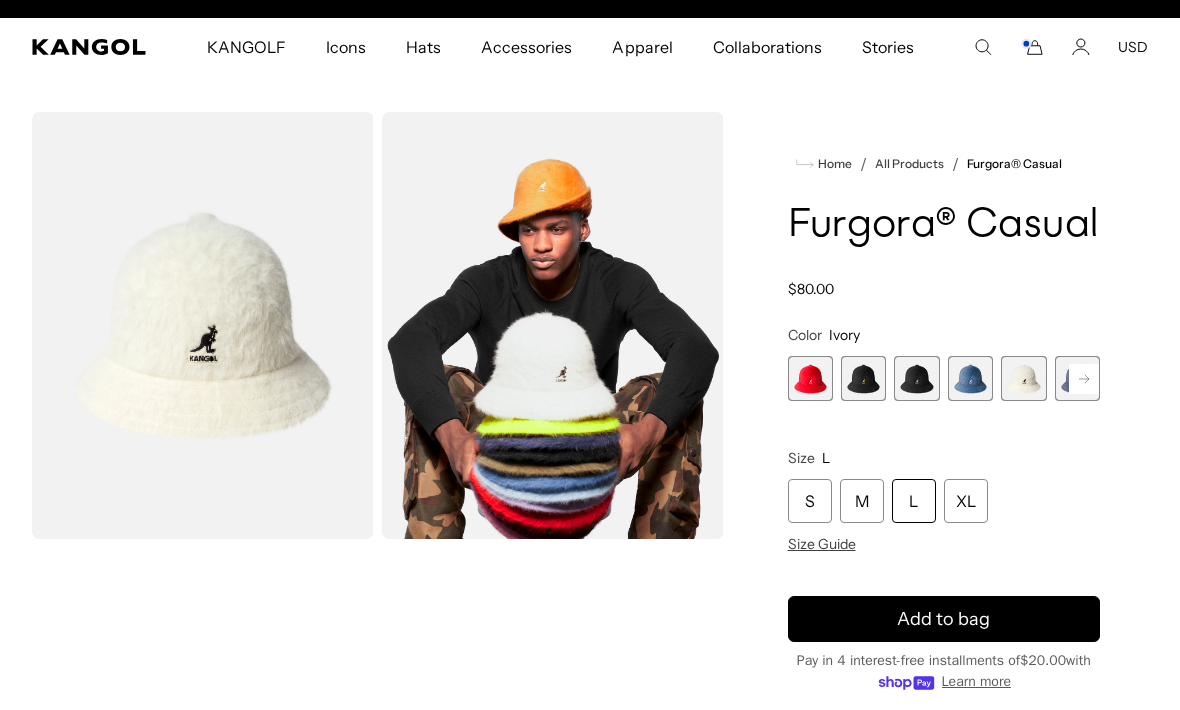 scroll, scrollTop: 0, scrollLeft: 0, axis: both 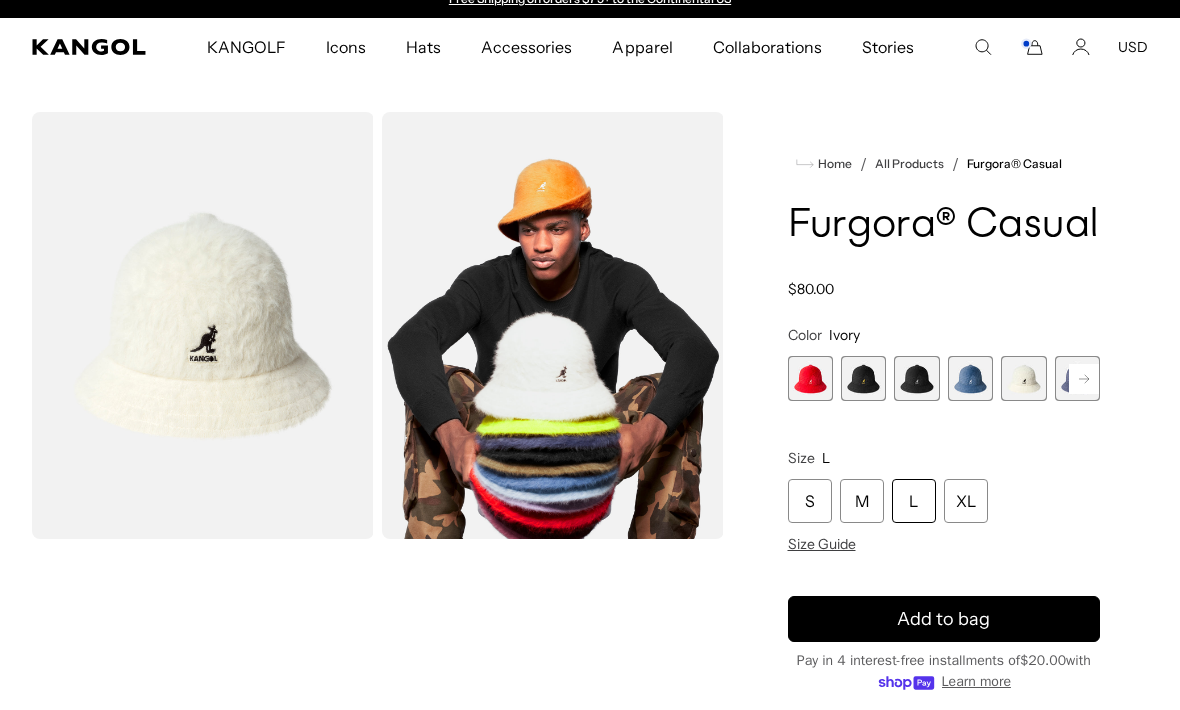click 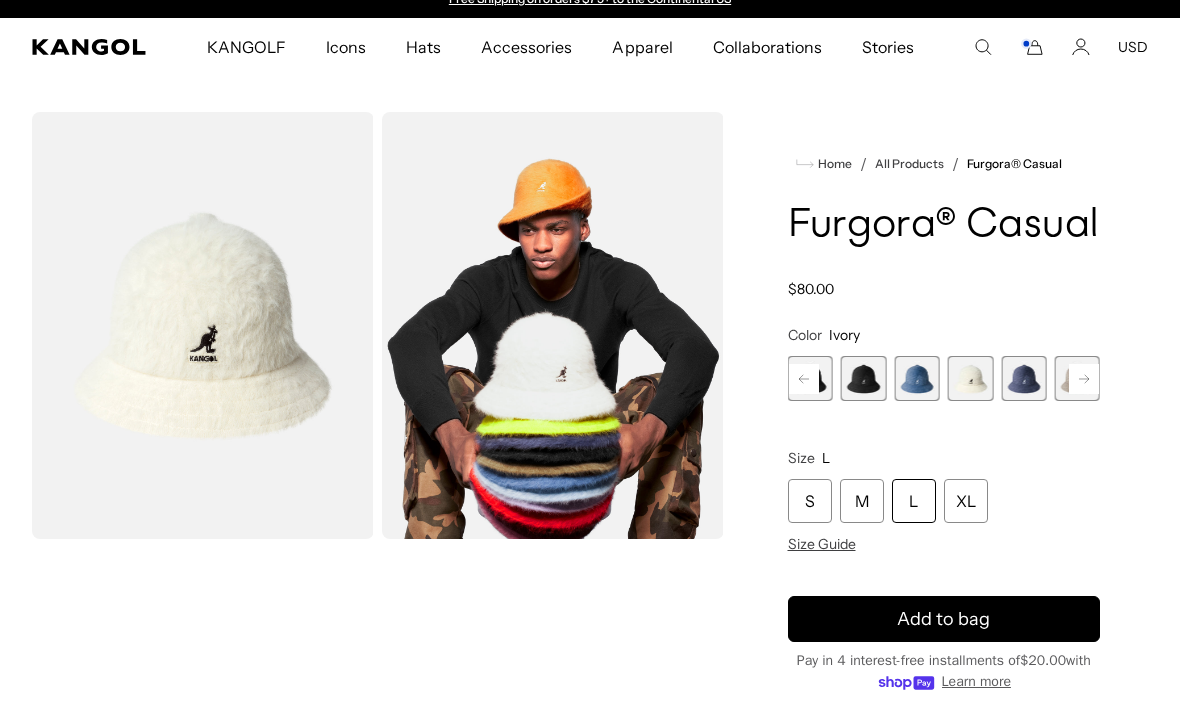 click on "Home
/
All Products
/
Furgora® Casual
Furgora® Casual
Regular price
$80.00
Regular price
Sale price
$80.00
Color
Ivory
Previous
Next
Scarlet
Variant sold out or unavailable
Black/Gold
Variant sold out or unavailable" at bounding box center (944, 543) 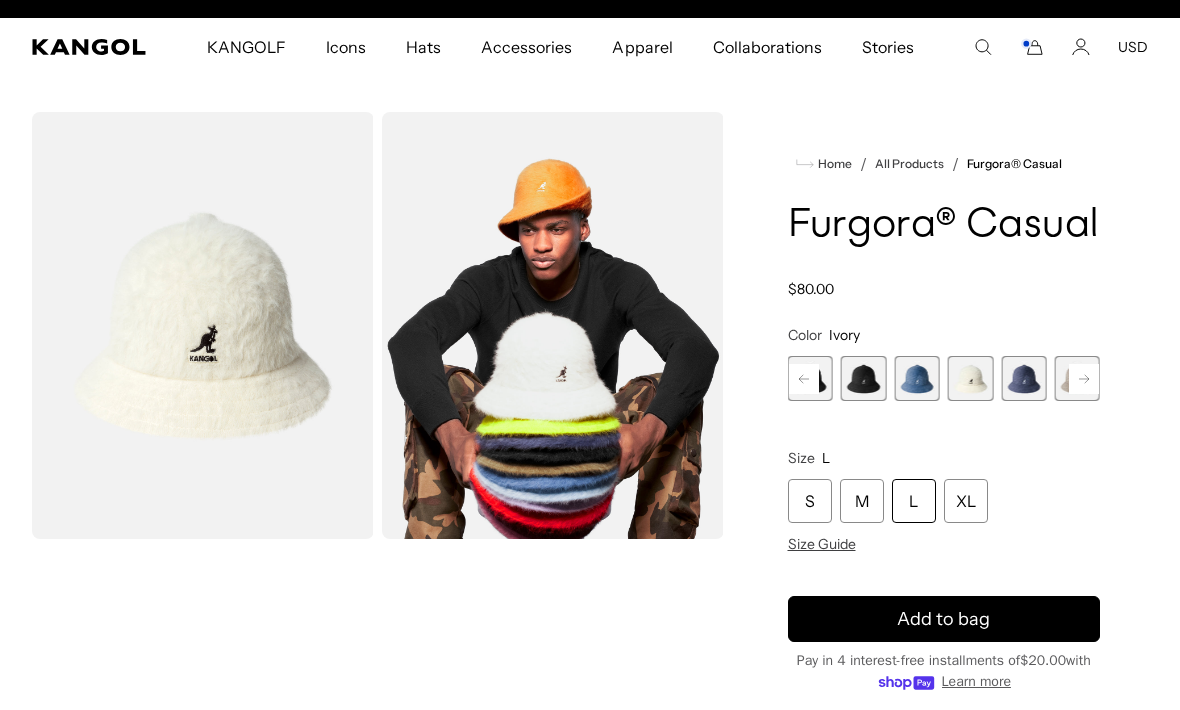 scroll, scrollTop: 0, scrollLeft: 412, axis: horizontal 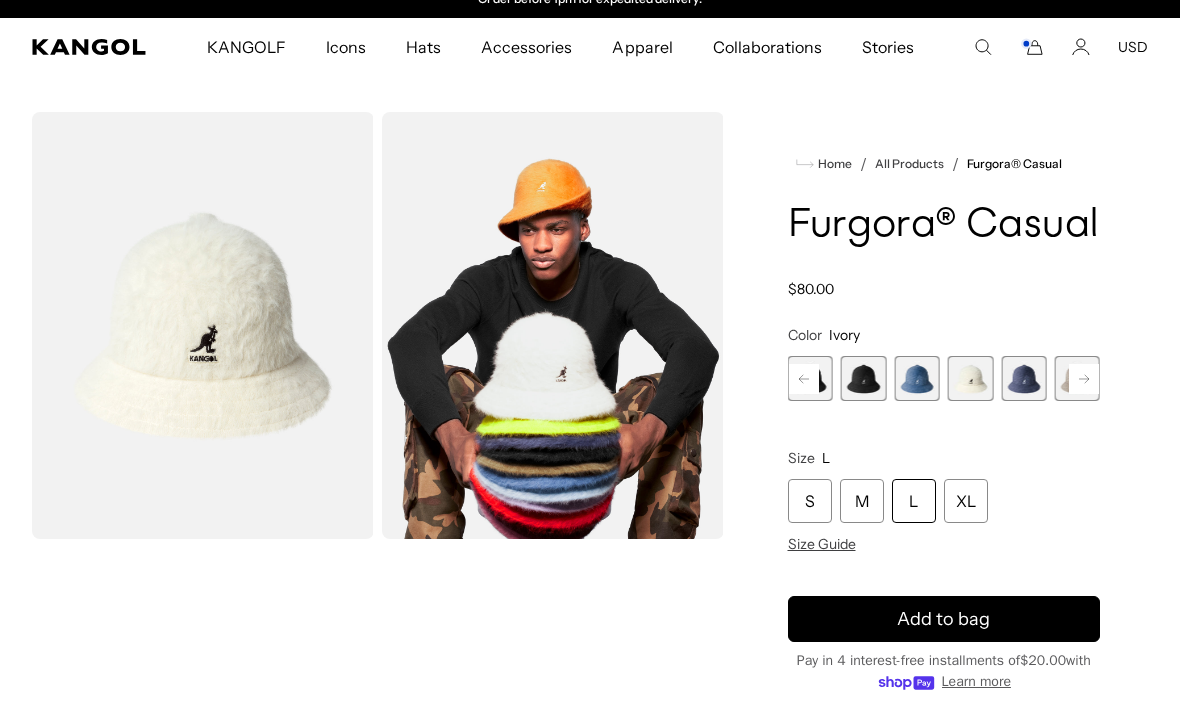 click 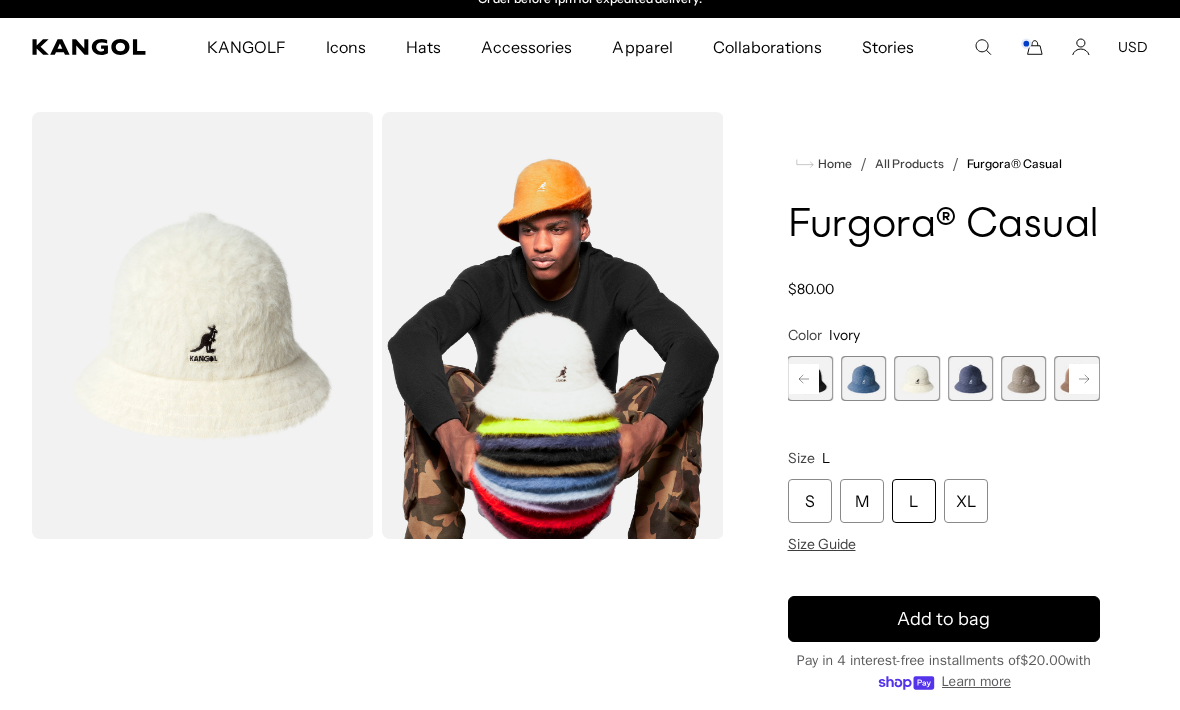 click 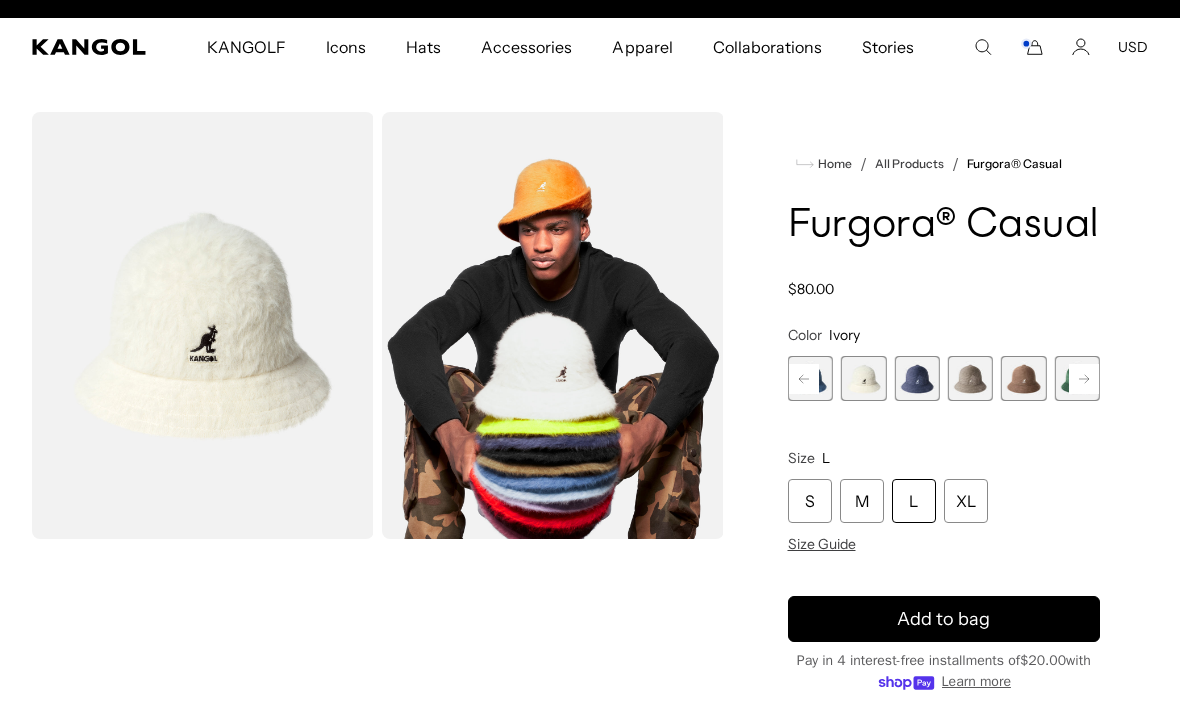 scroll, scrollTop: 0, scrollLeft: 0, axis: both 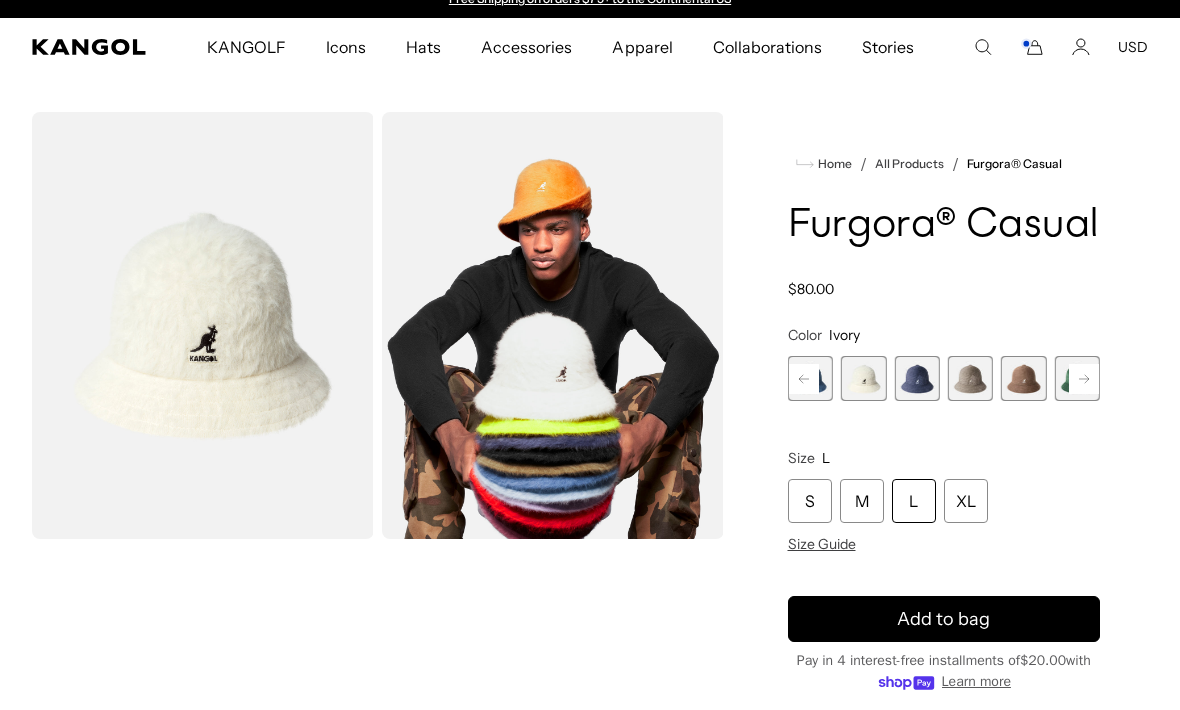 click at bounding box center [970, 378] 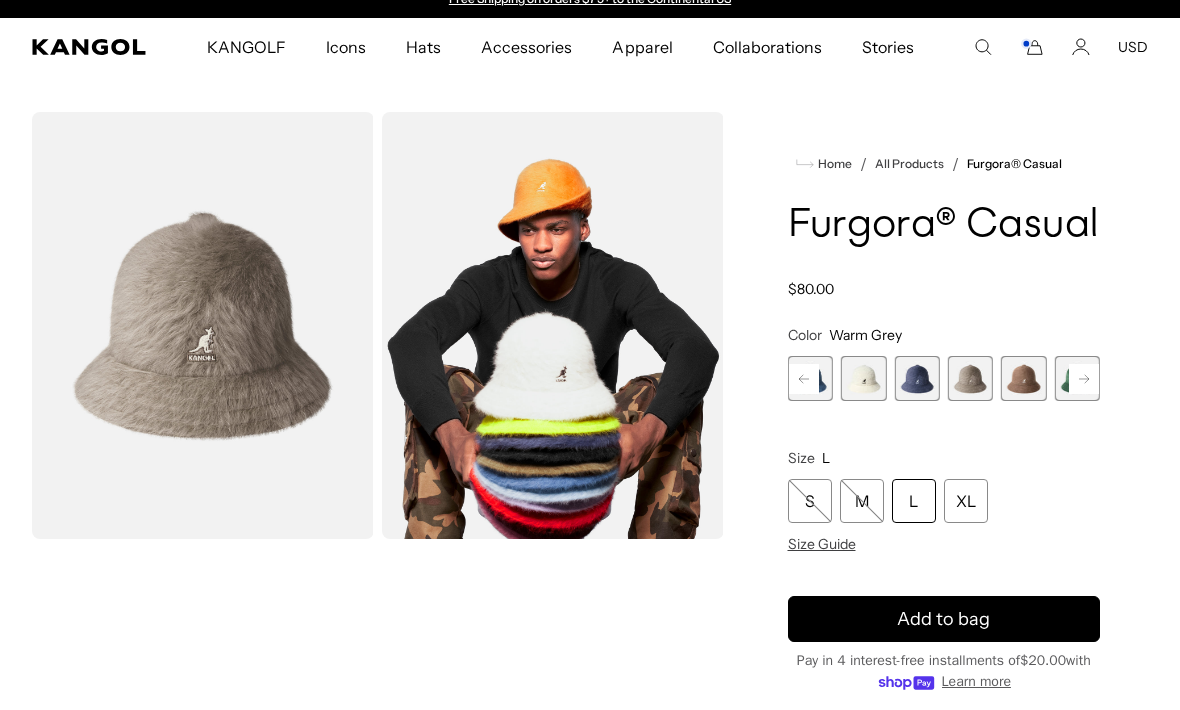 click at bounding box center [1023, 378] 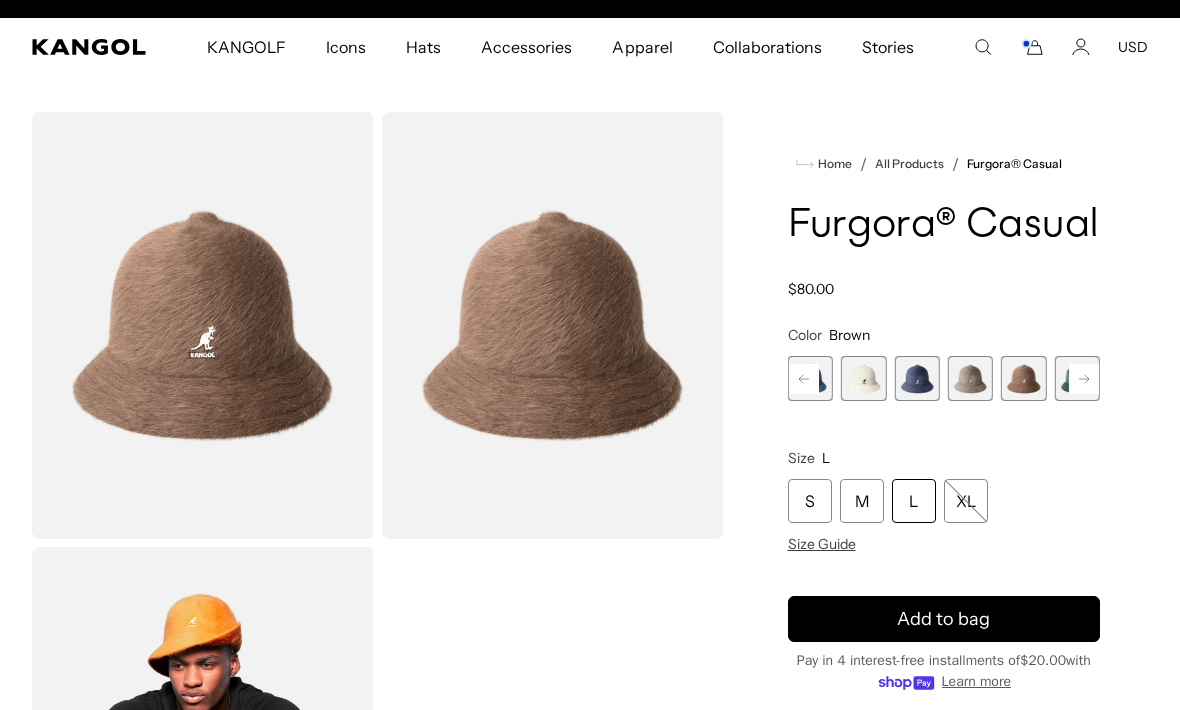 scroll, scrollTop: 0, scrollLeft: 412, axis: horizontal 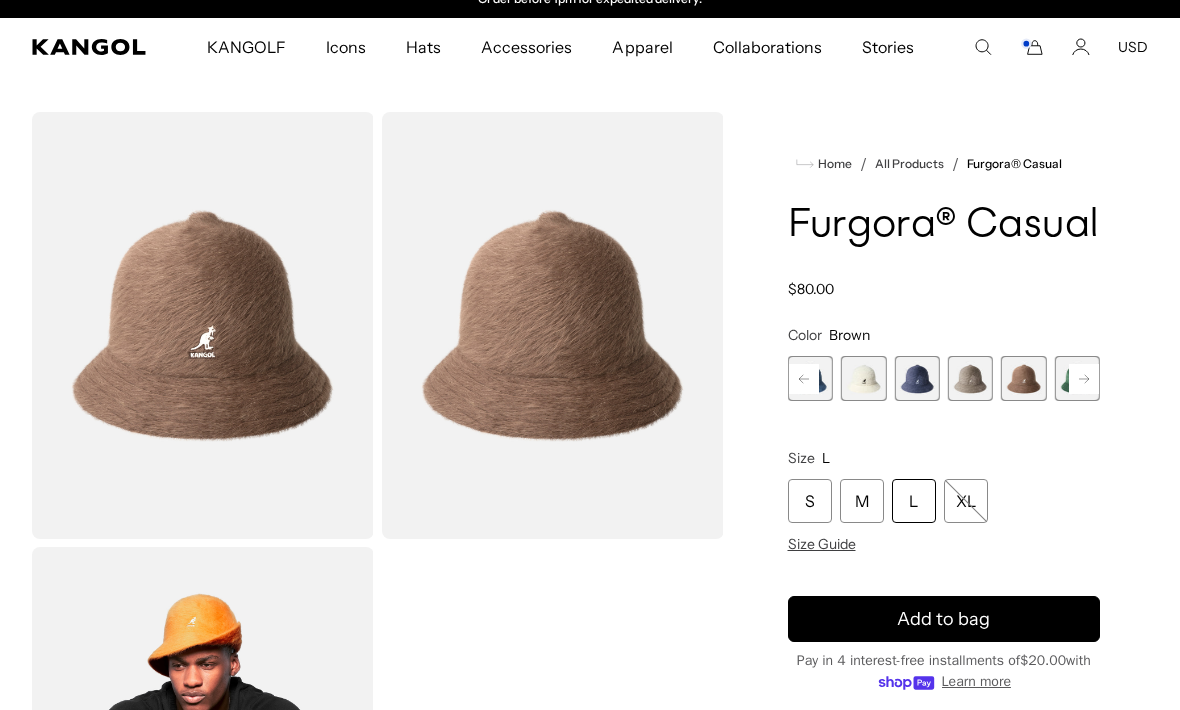 click 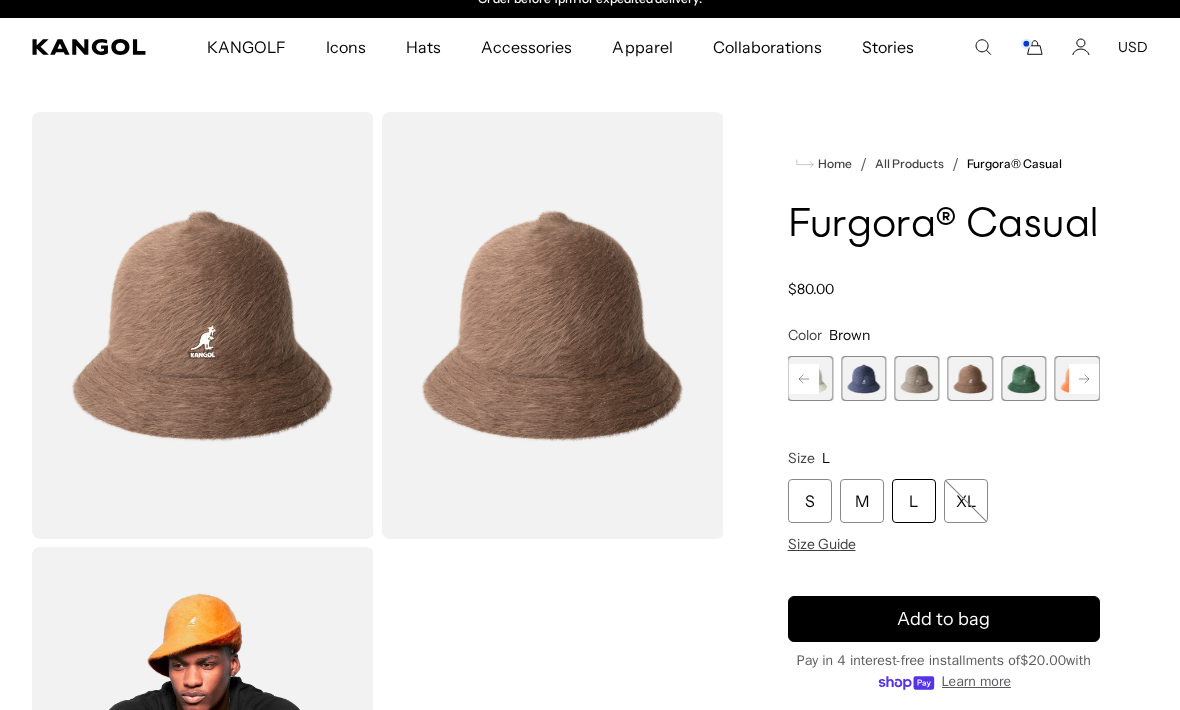 click 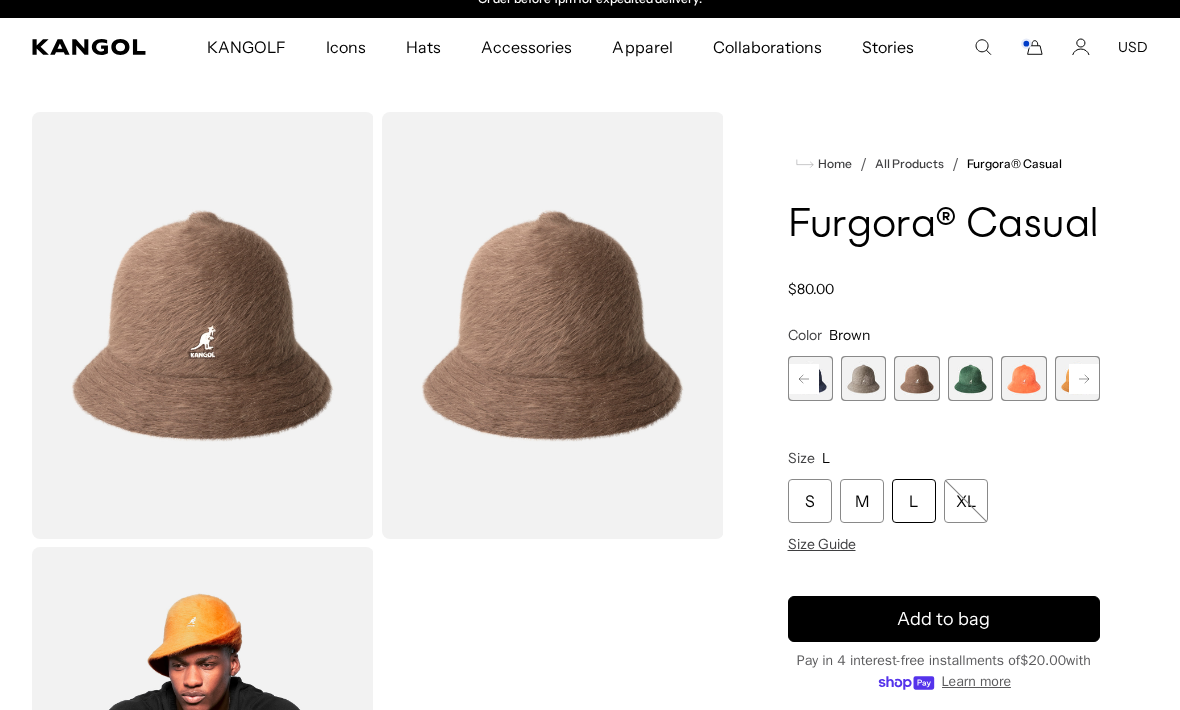 click 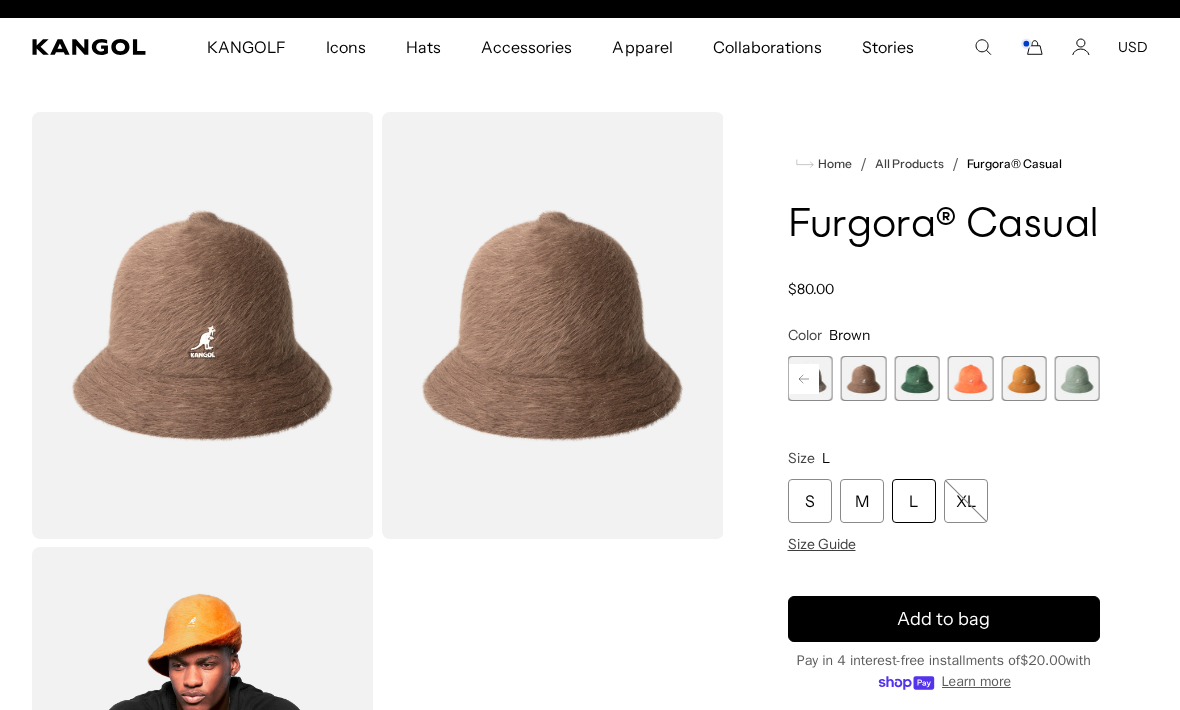 scroll, scrollTop: 0, scrollLeft: 0, axis: both 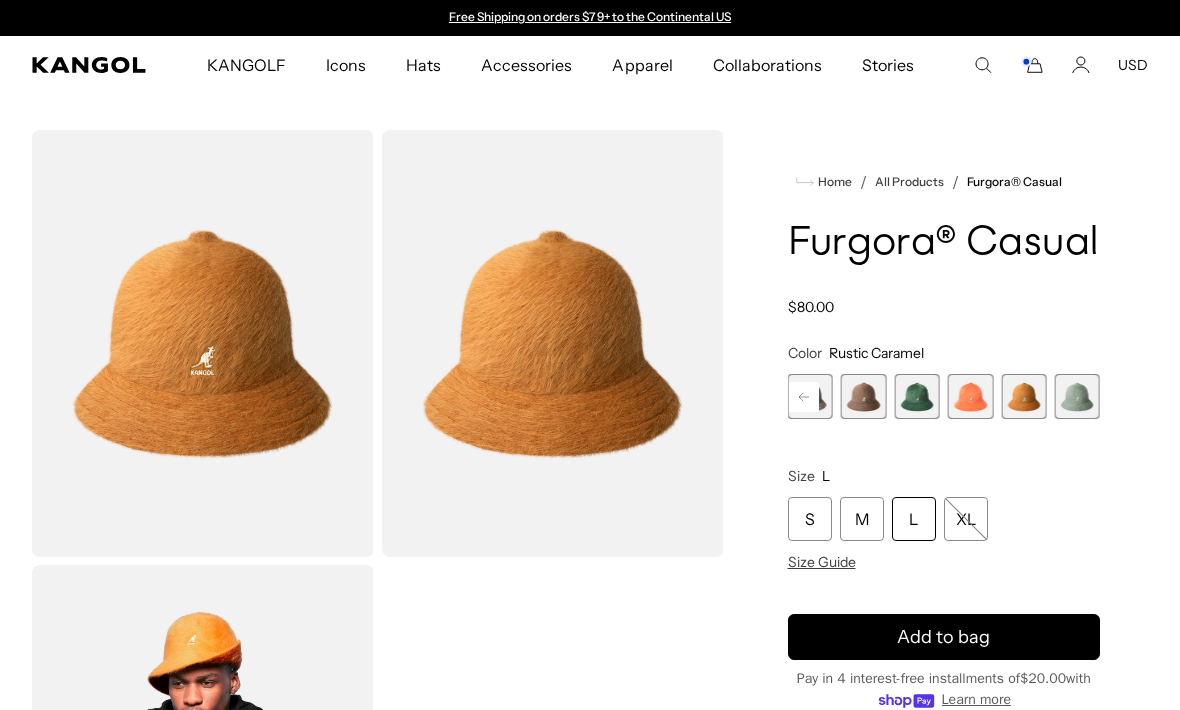 click 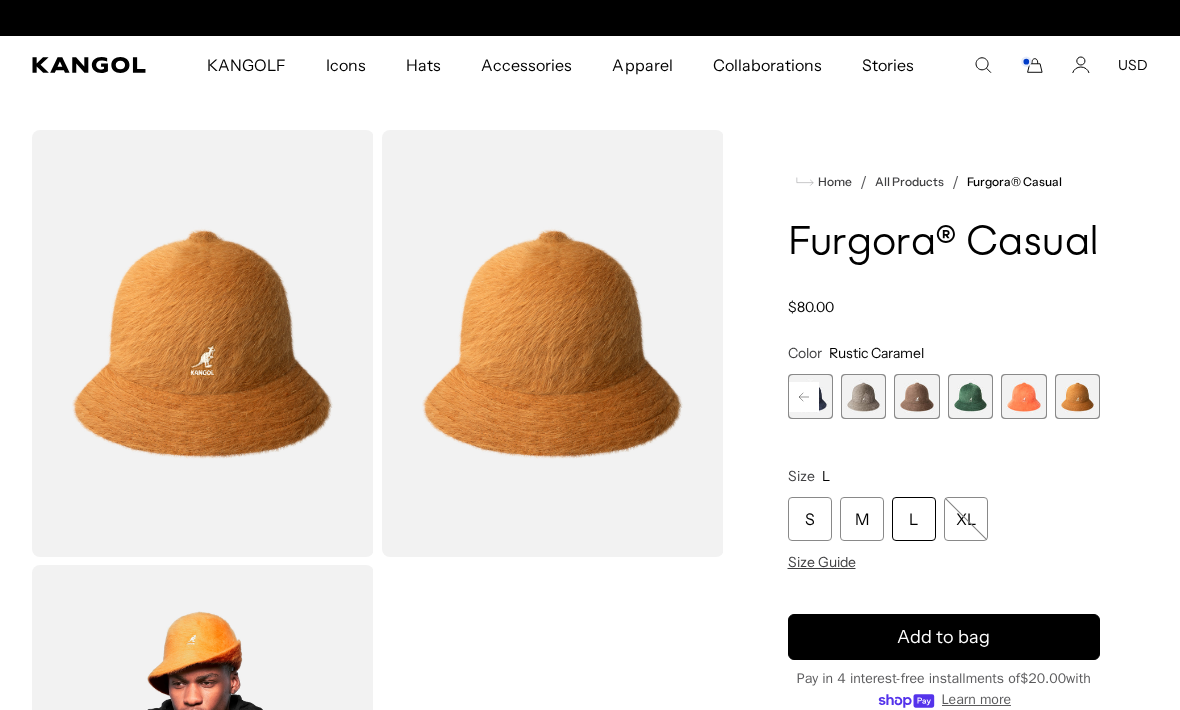 scroll, scrollTop: 0, scrollLeft: 412, axis: horizontal 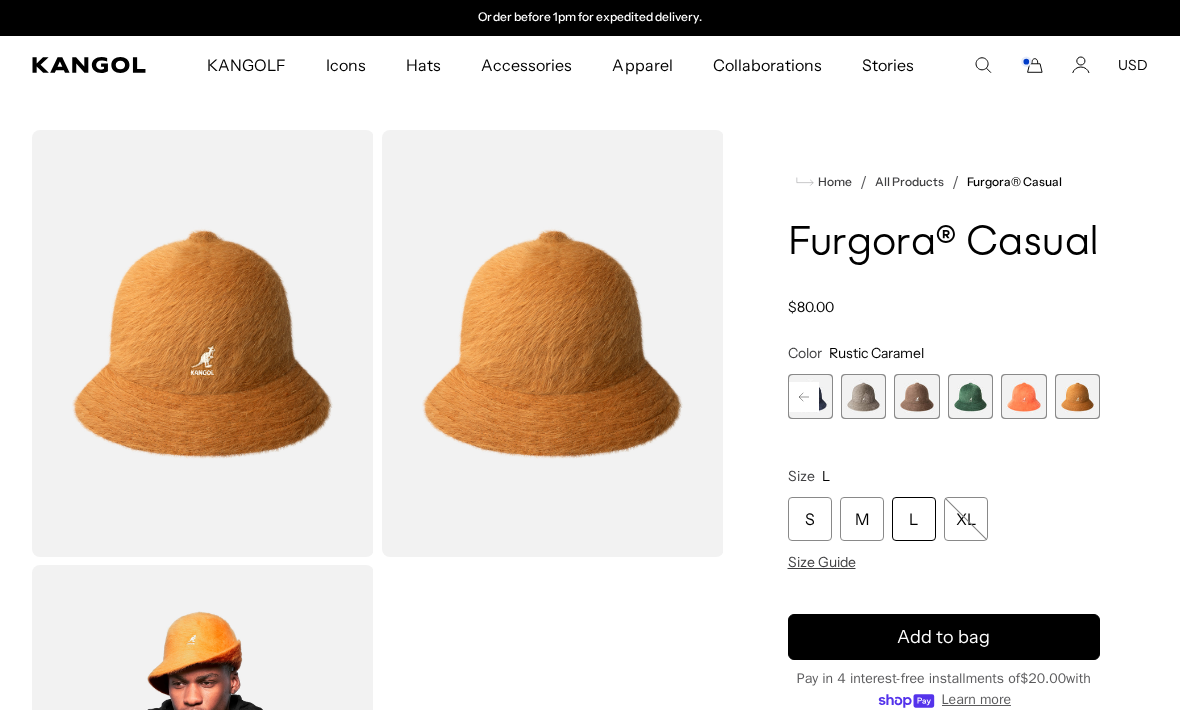 click 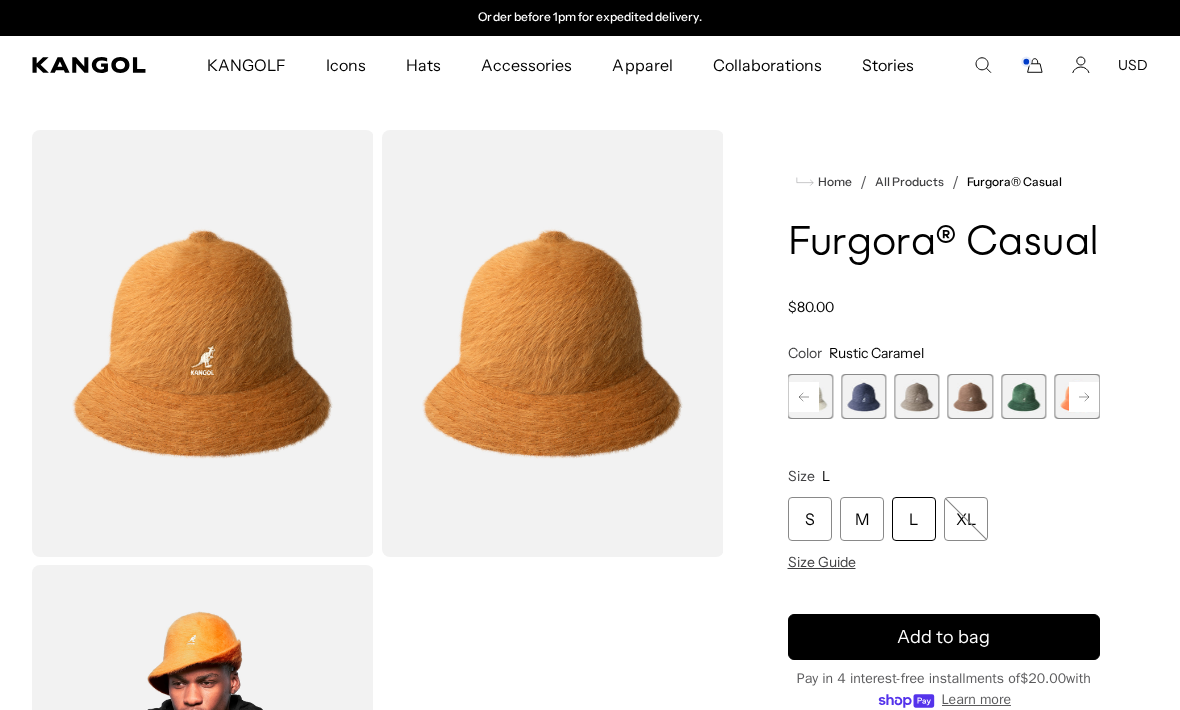 click 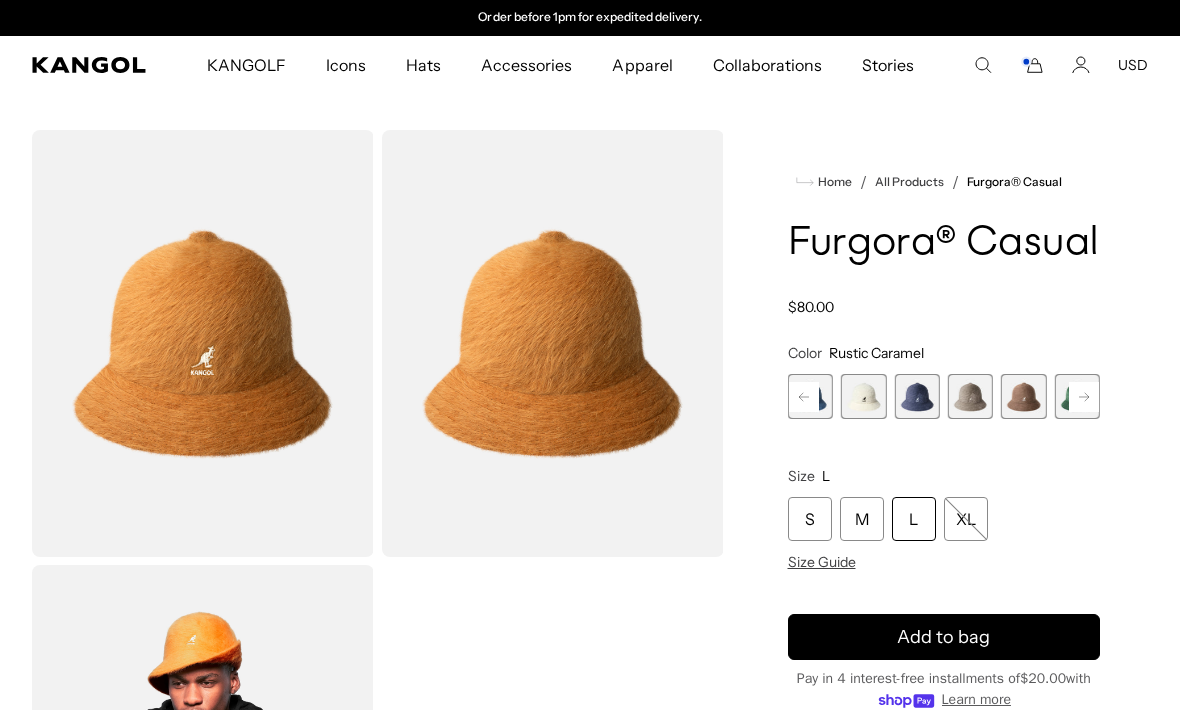 click 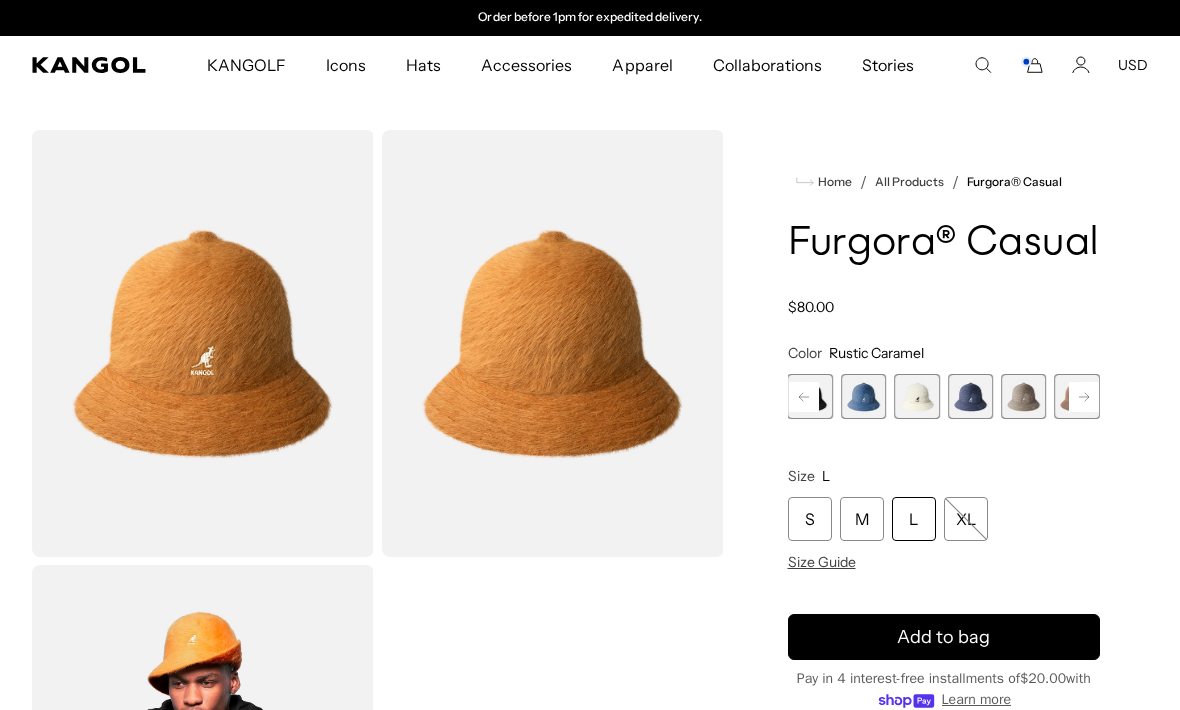 click 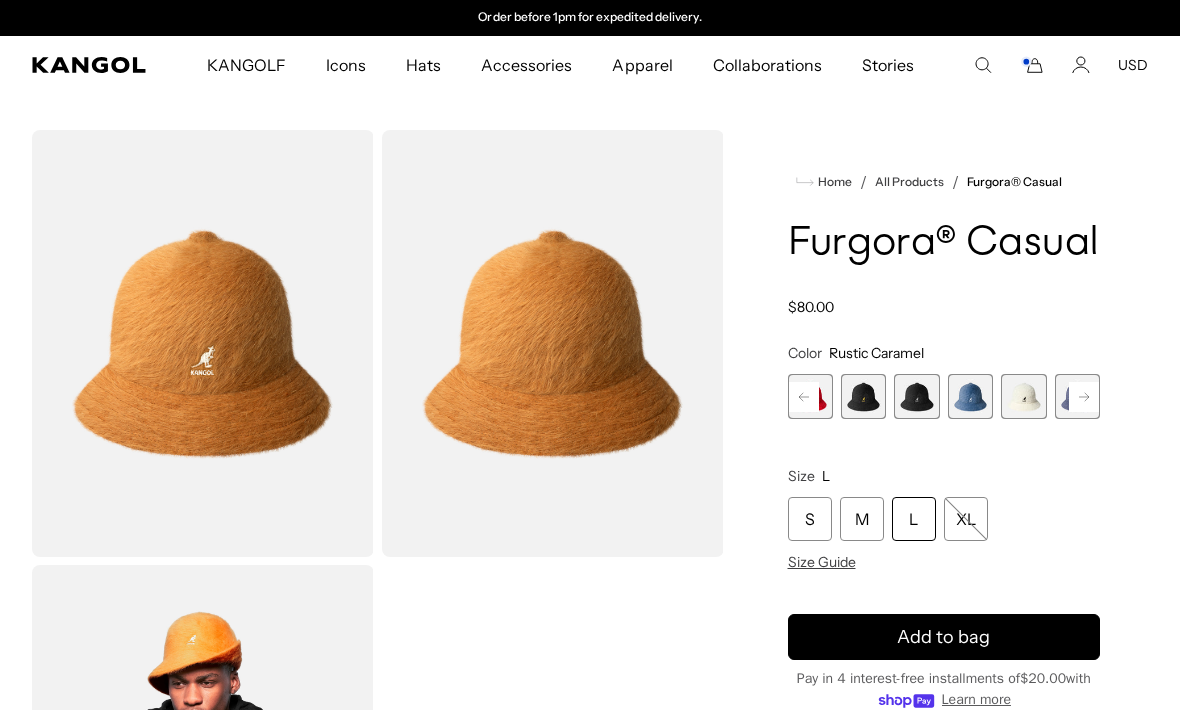 click 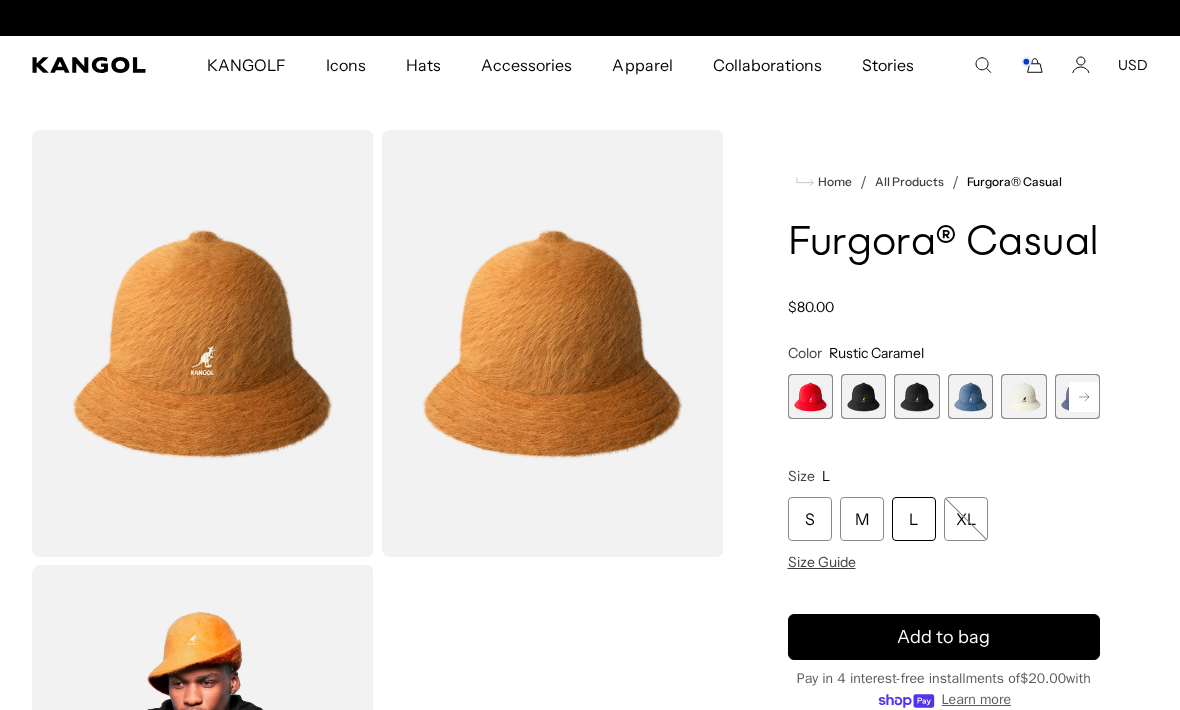 click at bounding box center (863, 396) 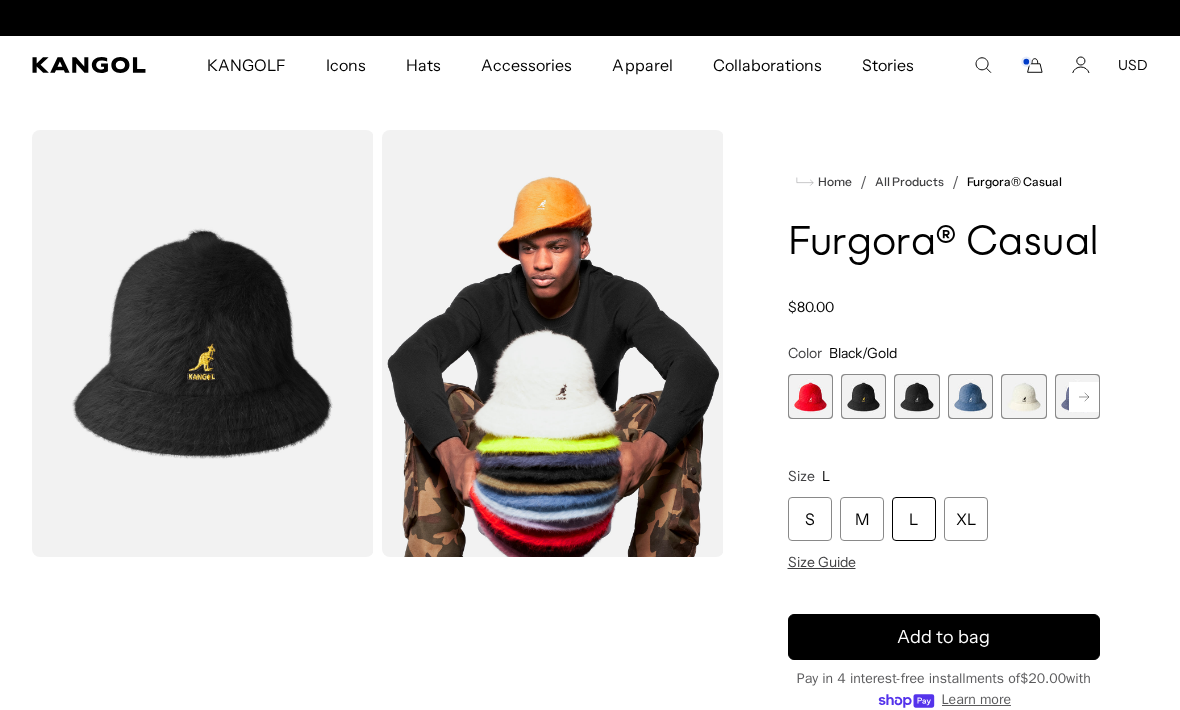scroll, scrollTop: 0, scrollLeft: 412, axis: horizontal 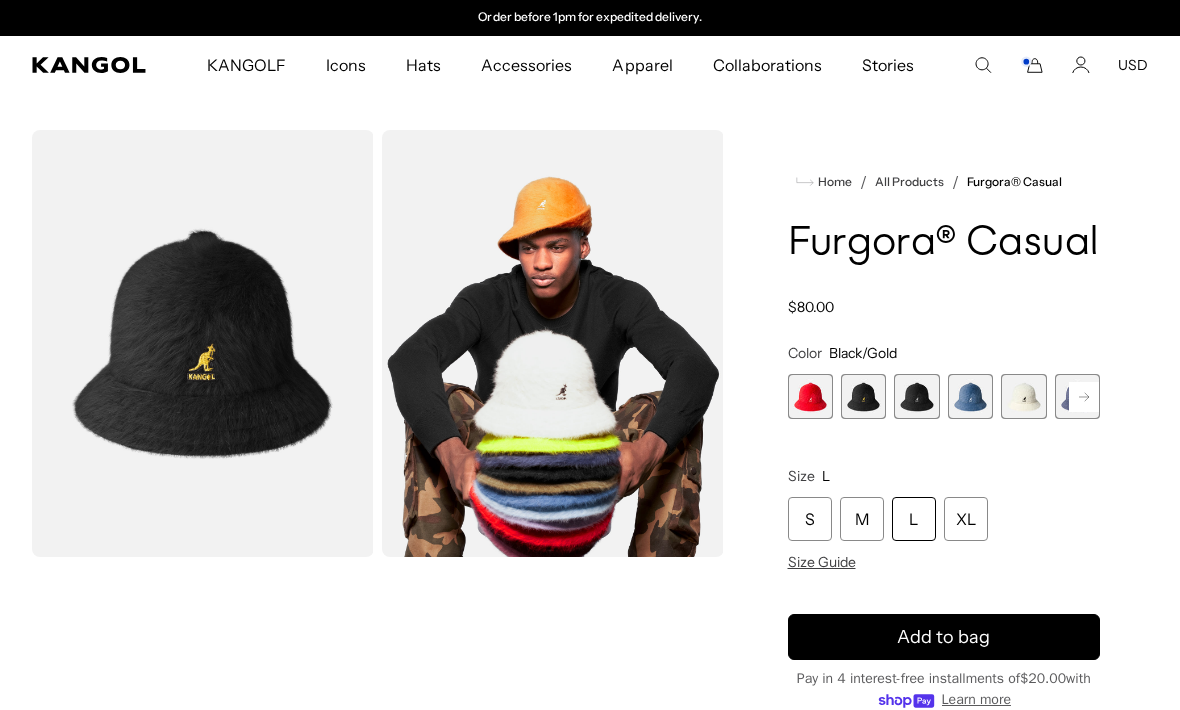 click at bounding box center [916, 396] 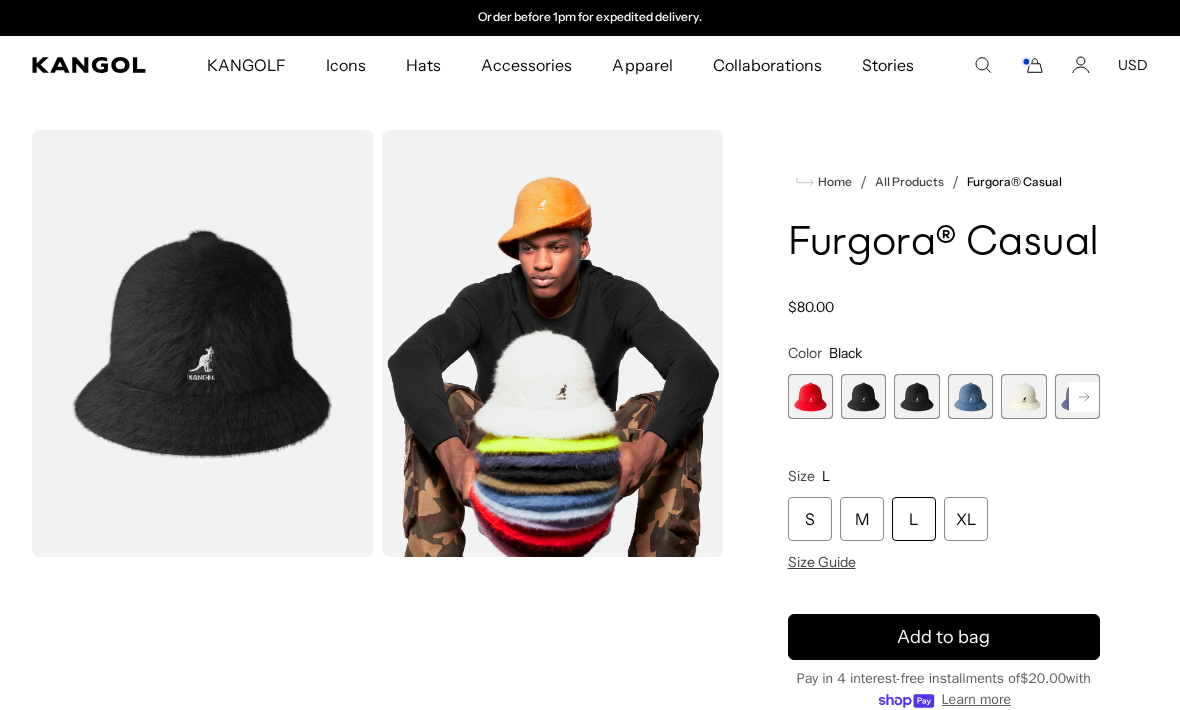 click on "L" at bounding box center (914, 519) 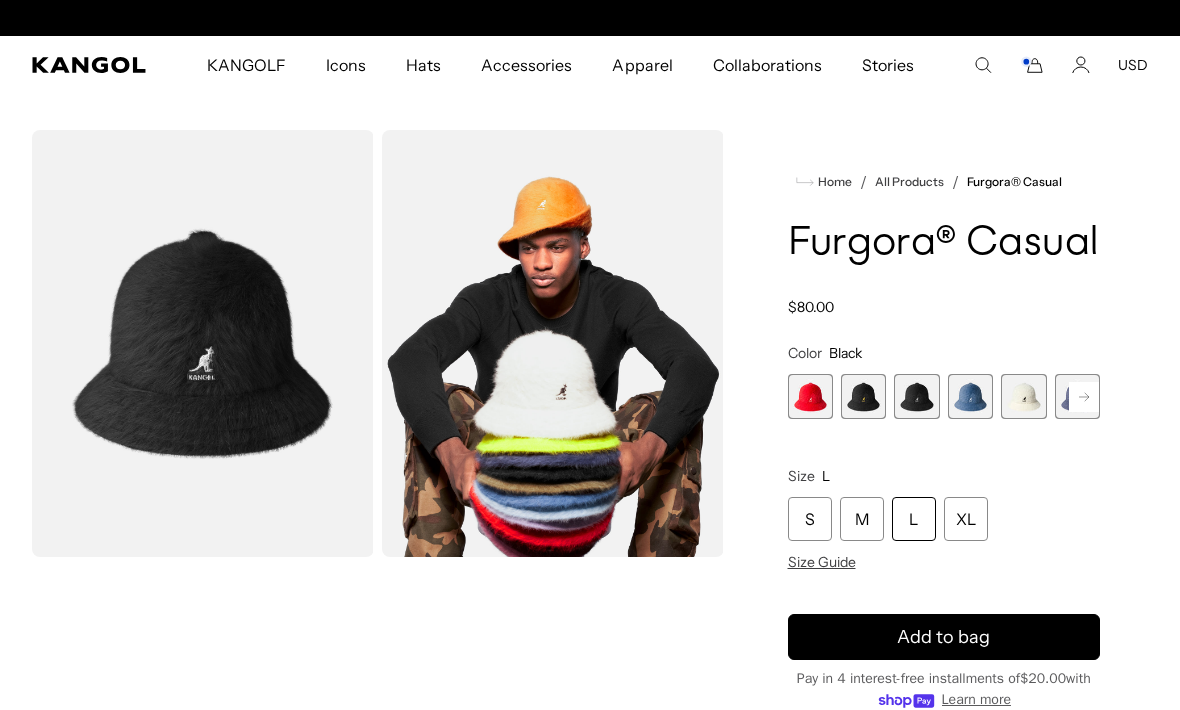 scroll, scrollTop: 0, scrollLeft: 0, axis: both 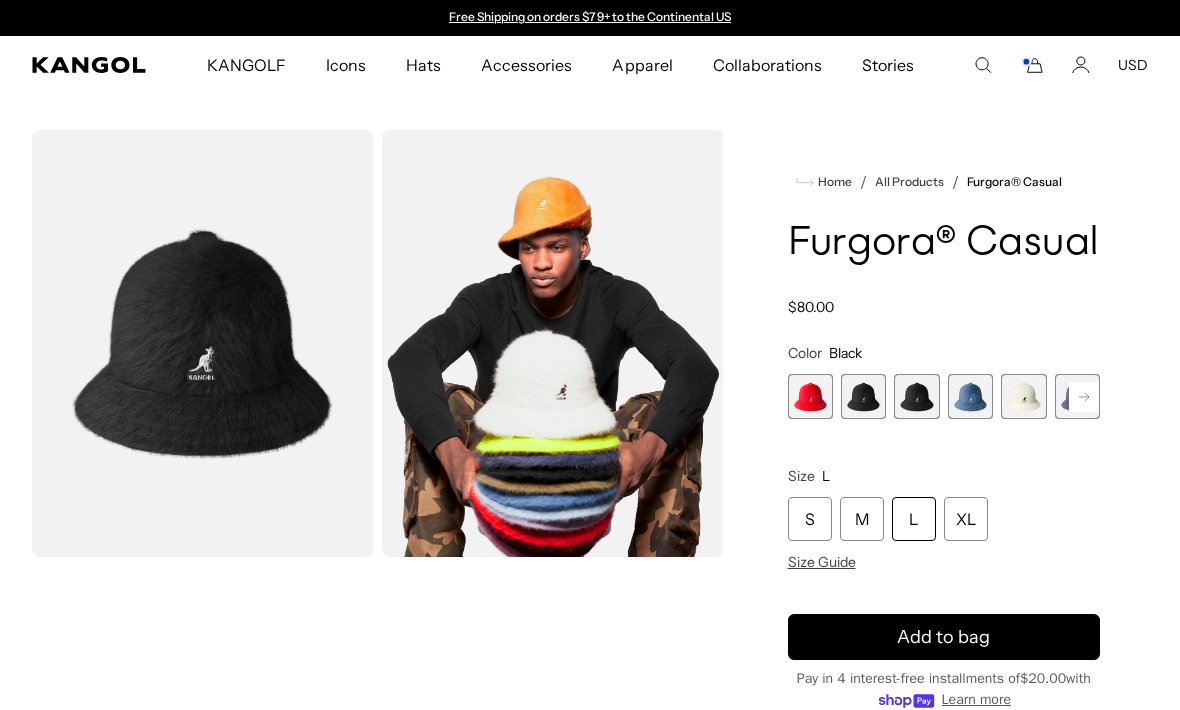 click on "L" at bounding box center (914, 519) 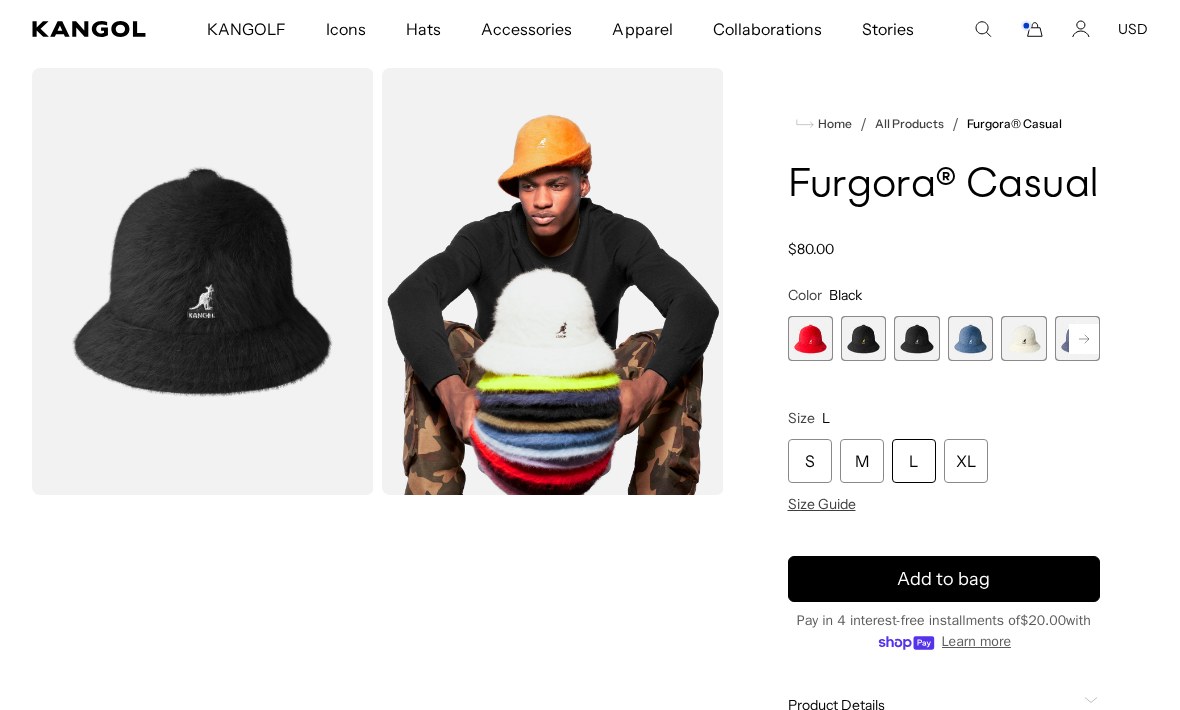 scroll, scrollTop: 64, scrollLeft: 0, axis: vertical 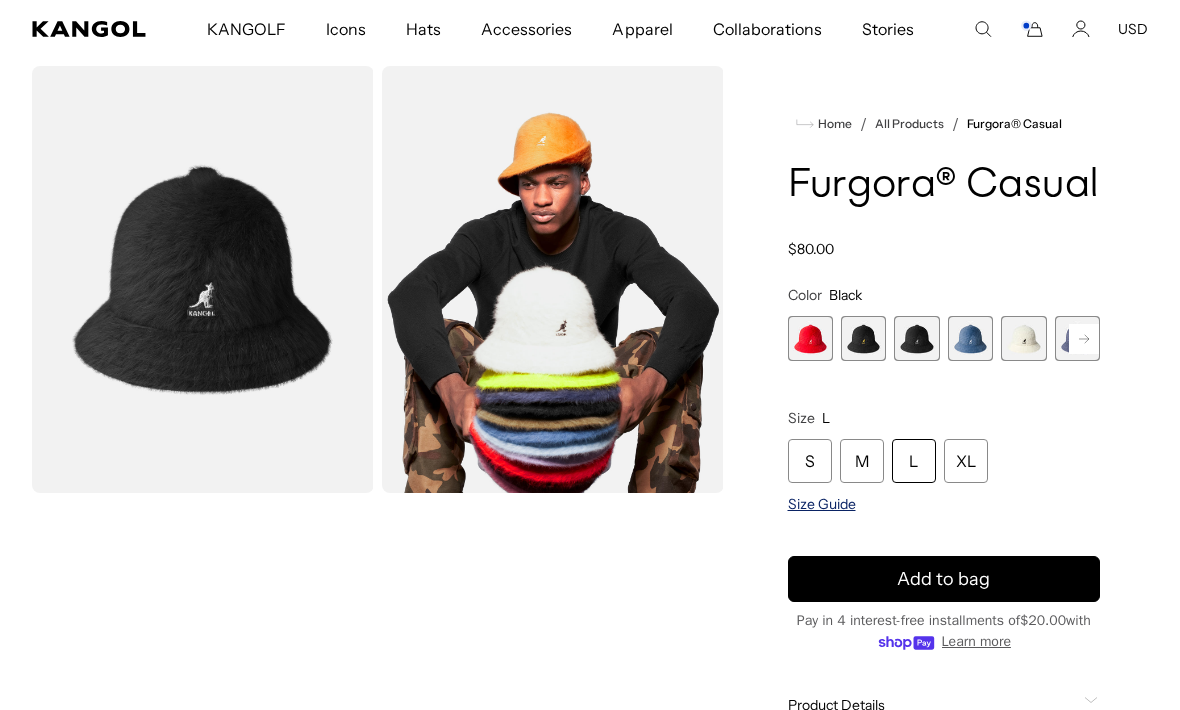 click on "Size Guide" at bounding box center [822, 504] 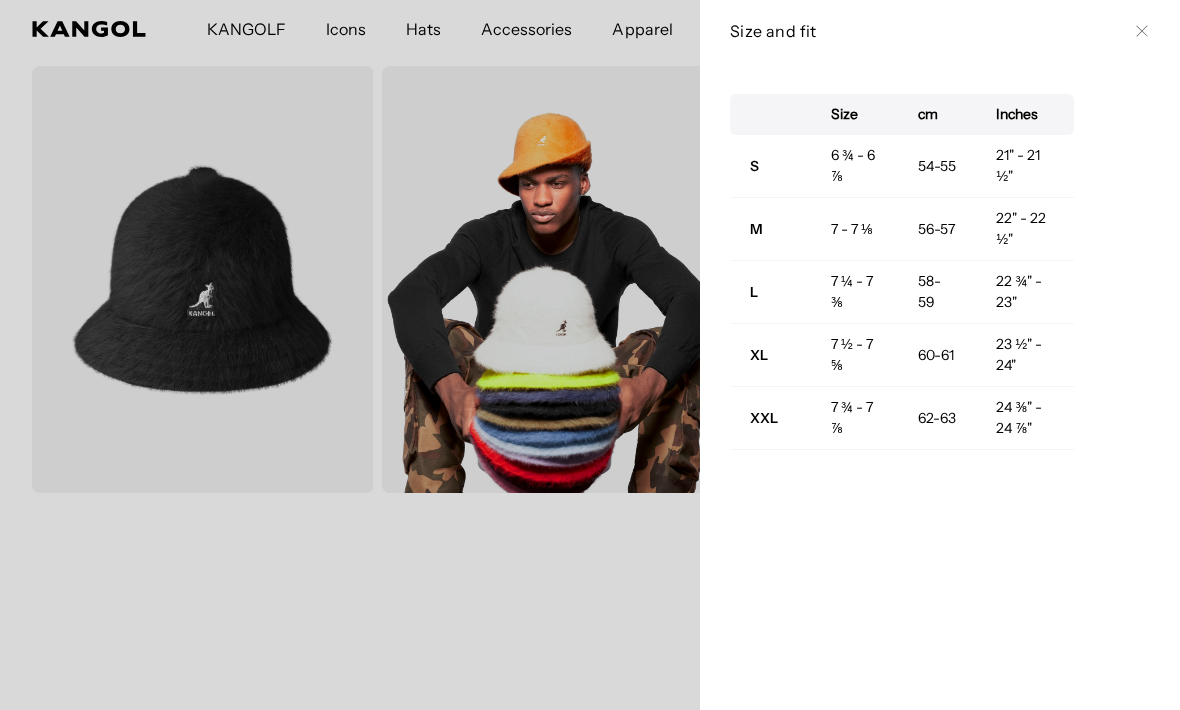 scroll, scrollTop: 0, scrollLeft: 412, axis: horizontal 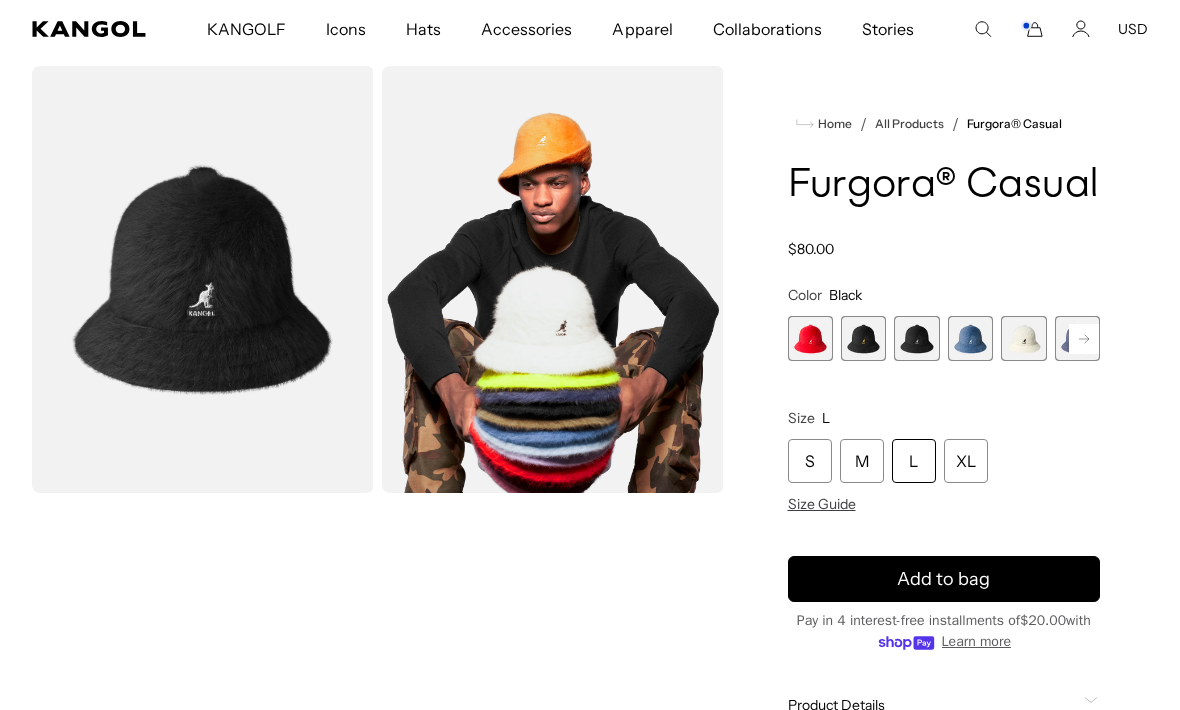 click on "L" at bounding box center (914, 461) 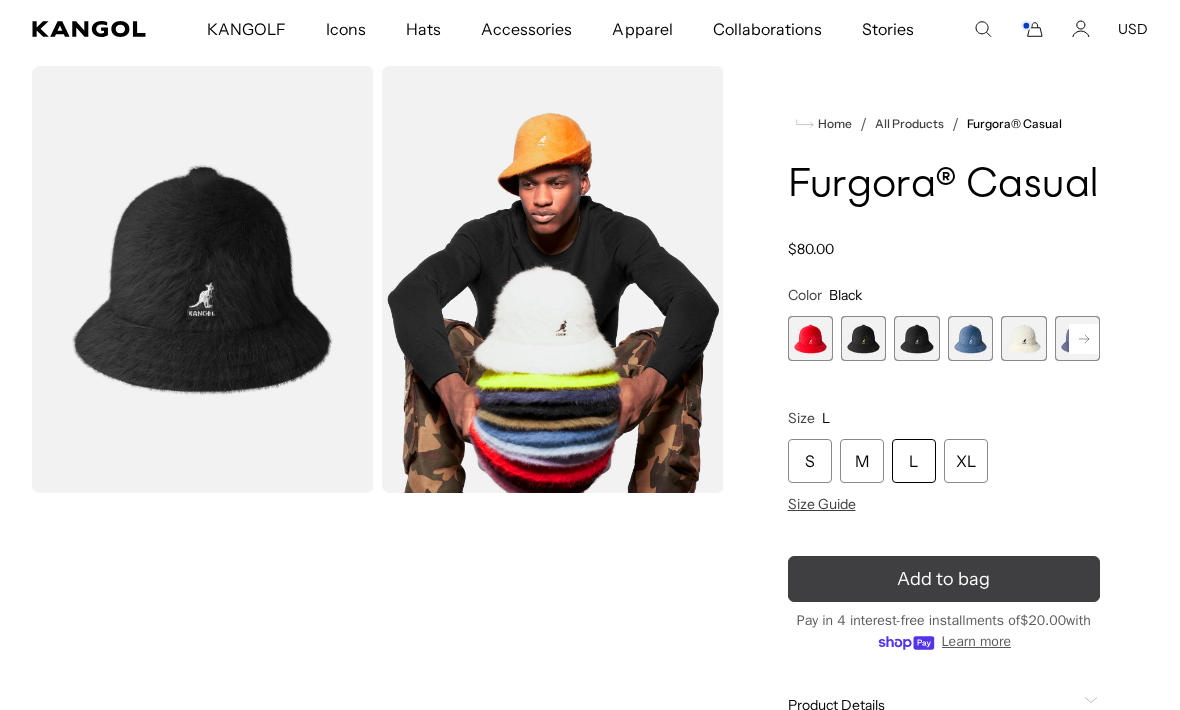 click on "Add to bag" at bounding box center (944, 579) 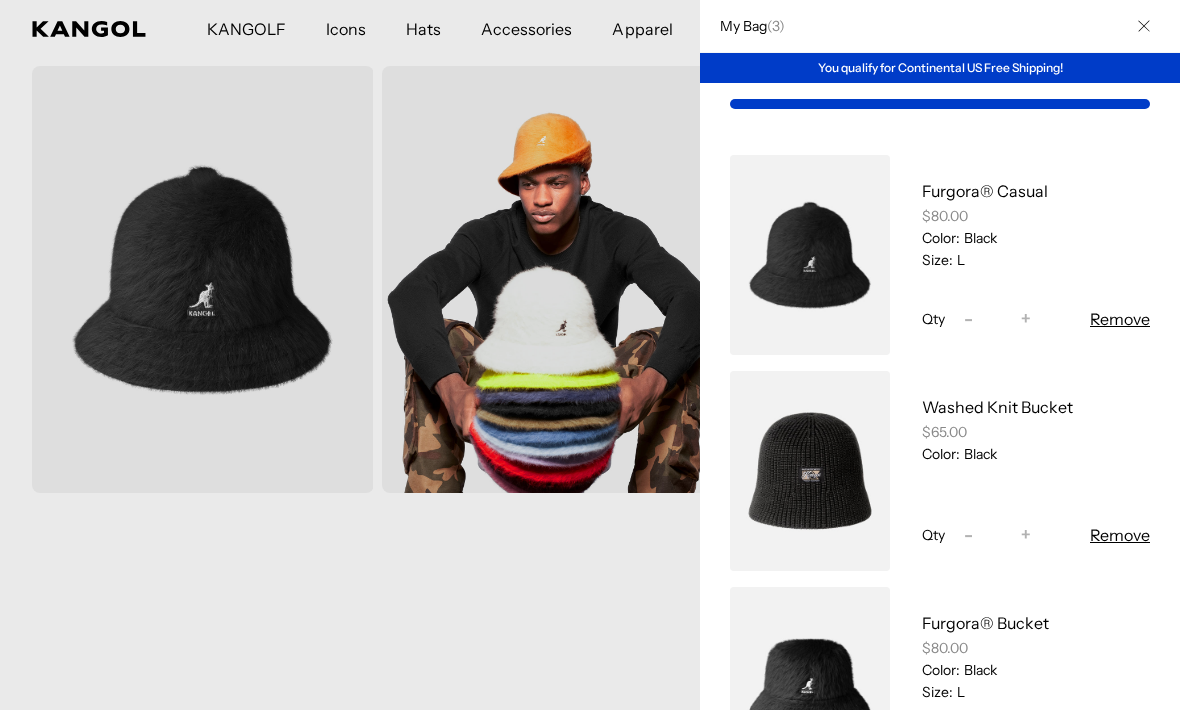 scroll, scrollTop: 0, scrollLeft: 0, axis: both 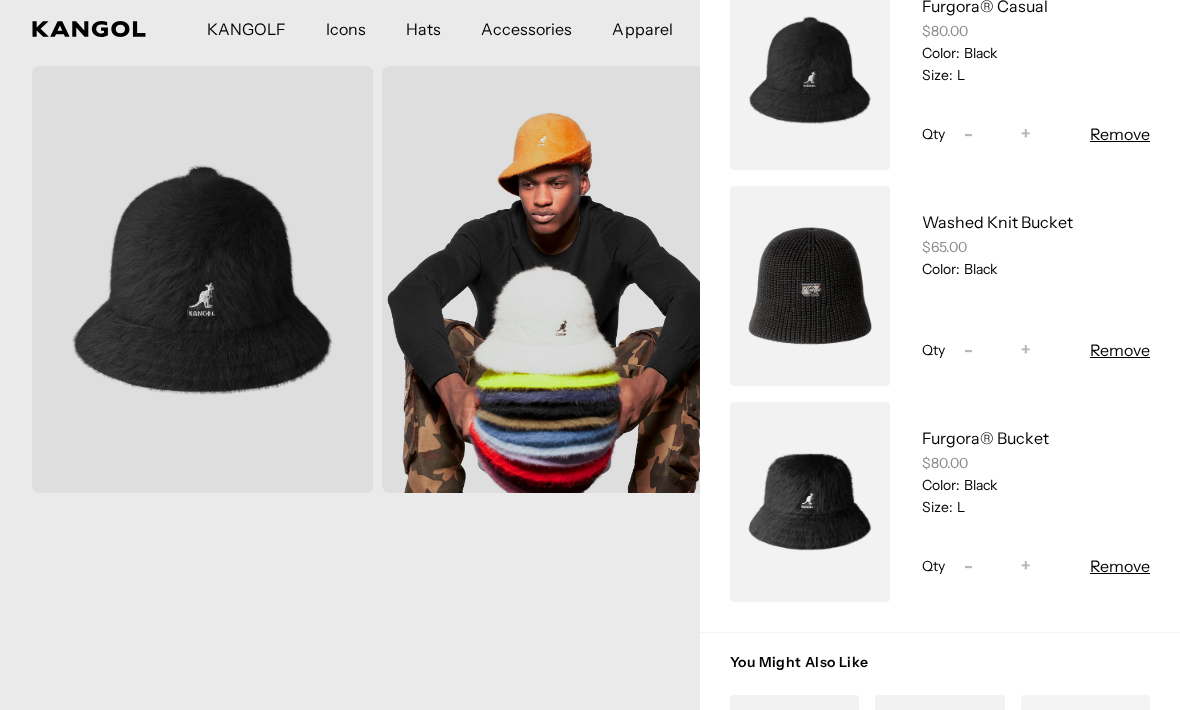 click at bounding box center [810, 502] 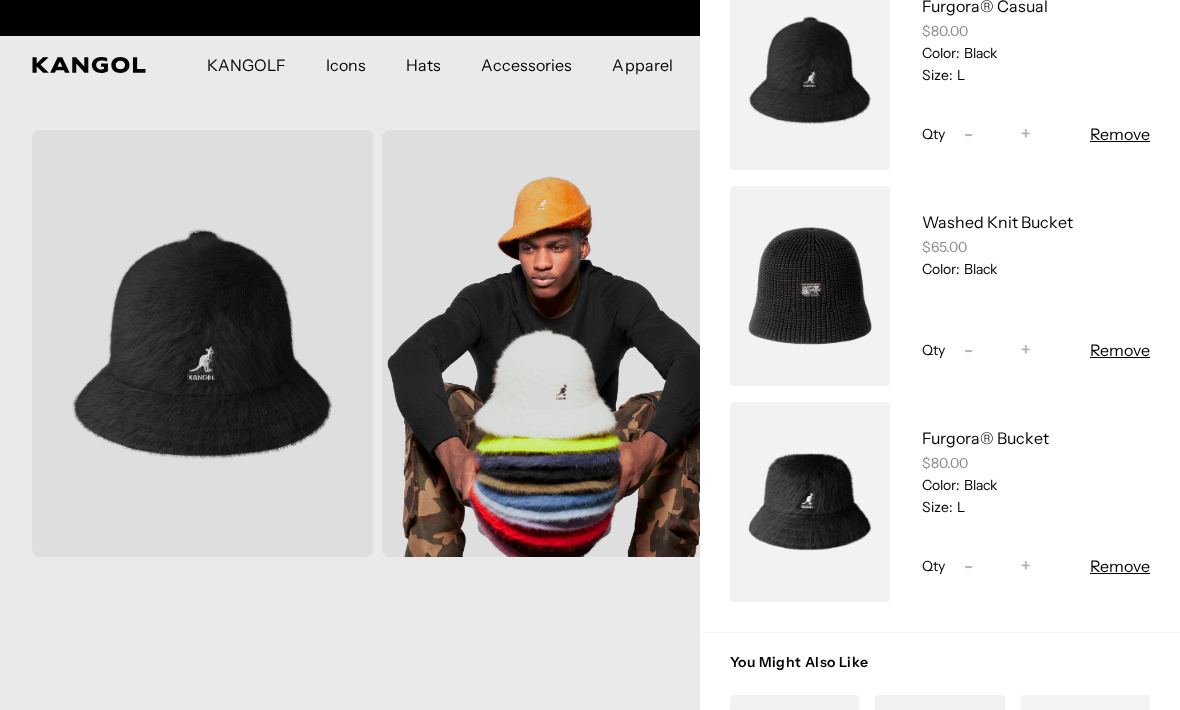 scroll, scrollTop: 64, scrollLeft: 0, axis: vertical 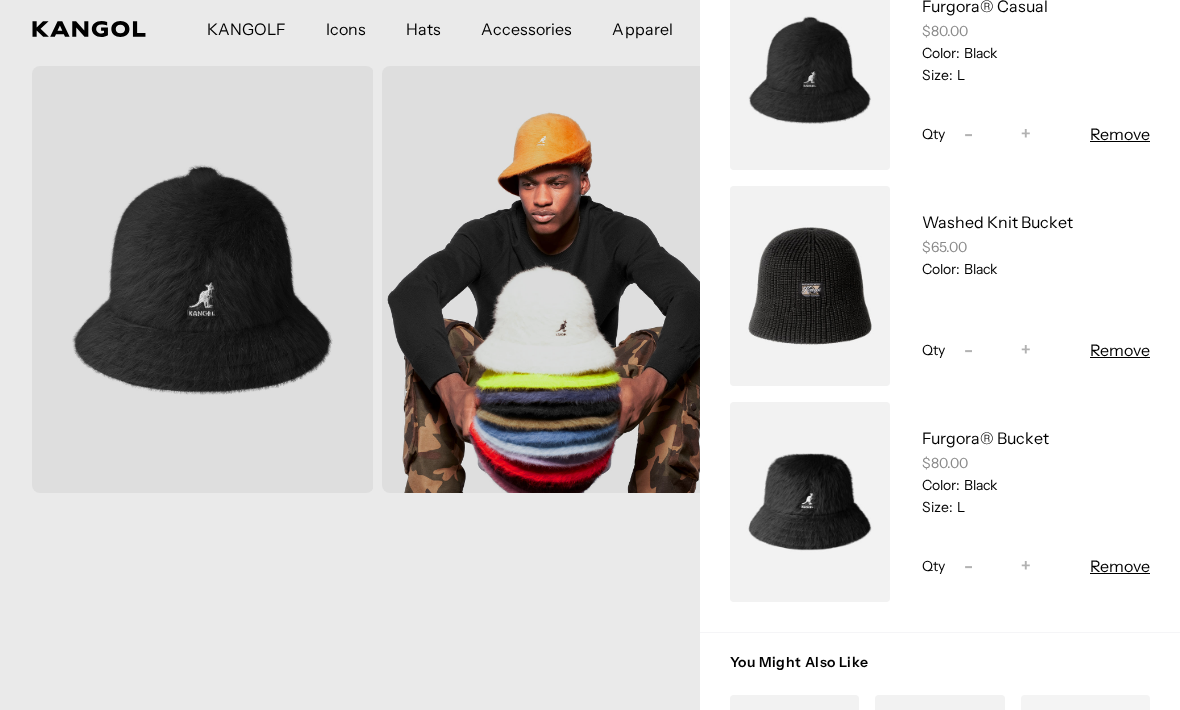 click on "Remove" at bounding box center [1120, 566] 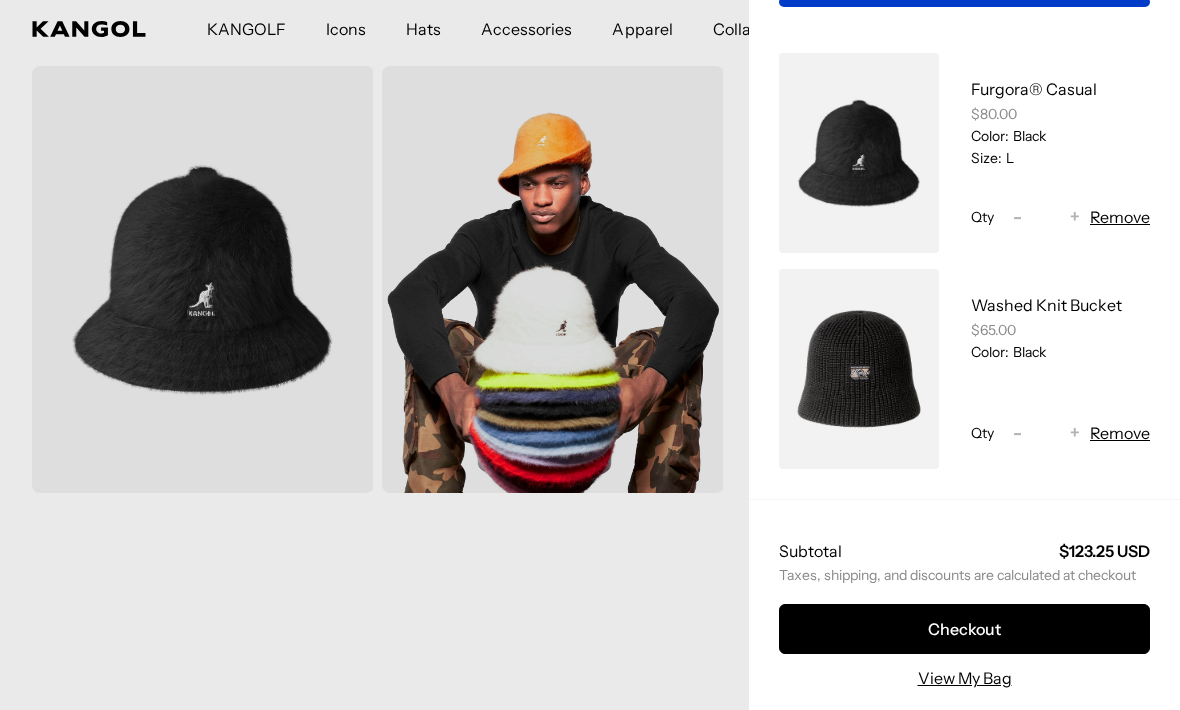scroll, scrollTop: 103, scrollLeft: 0, axis: vertical 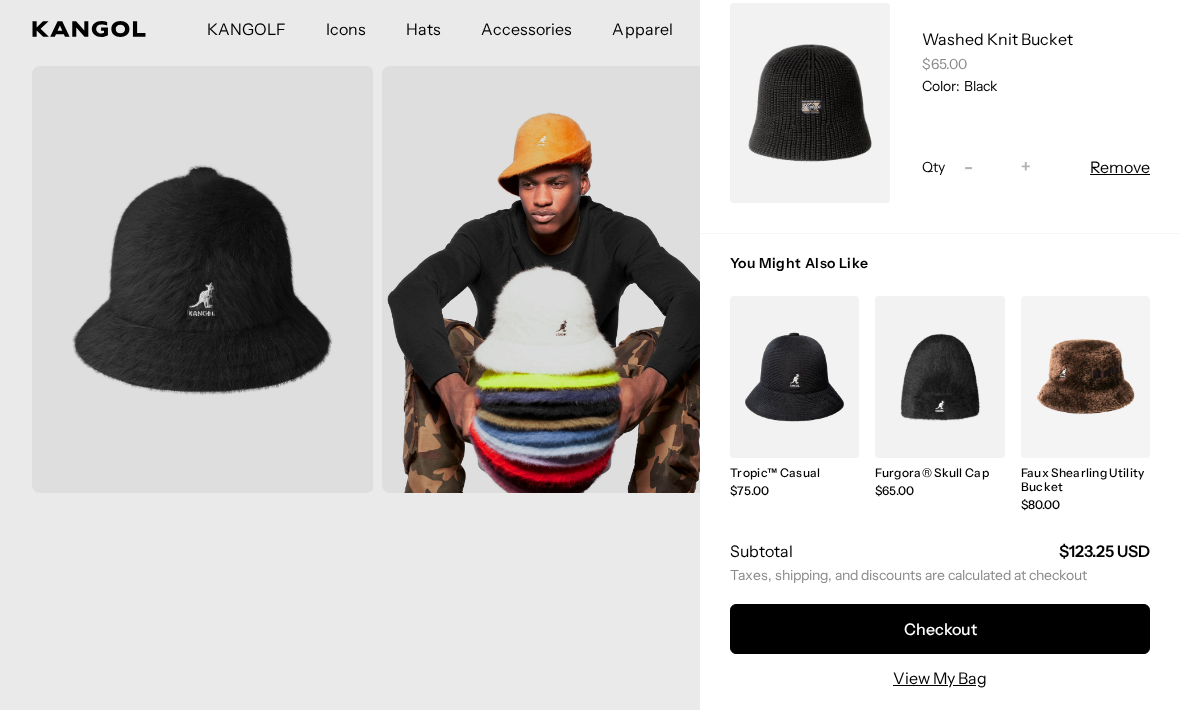 click at bounding box center (590, 355) 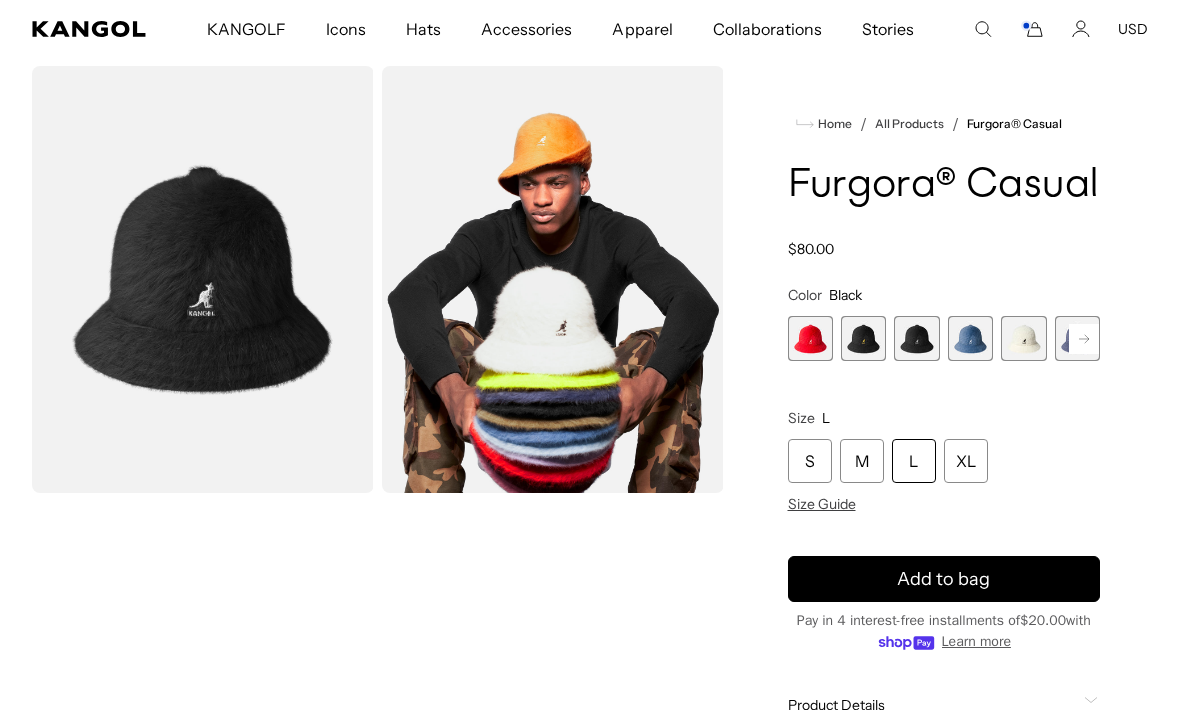 scroll, scrollTop: 94, scrollLeft: 0, axis: vertical 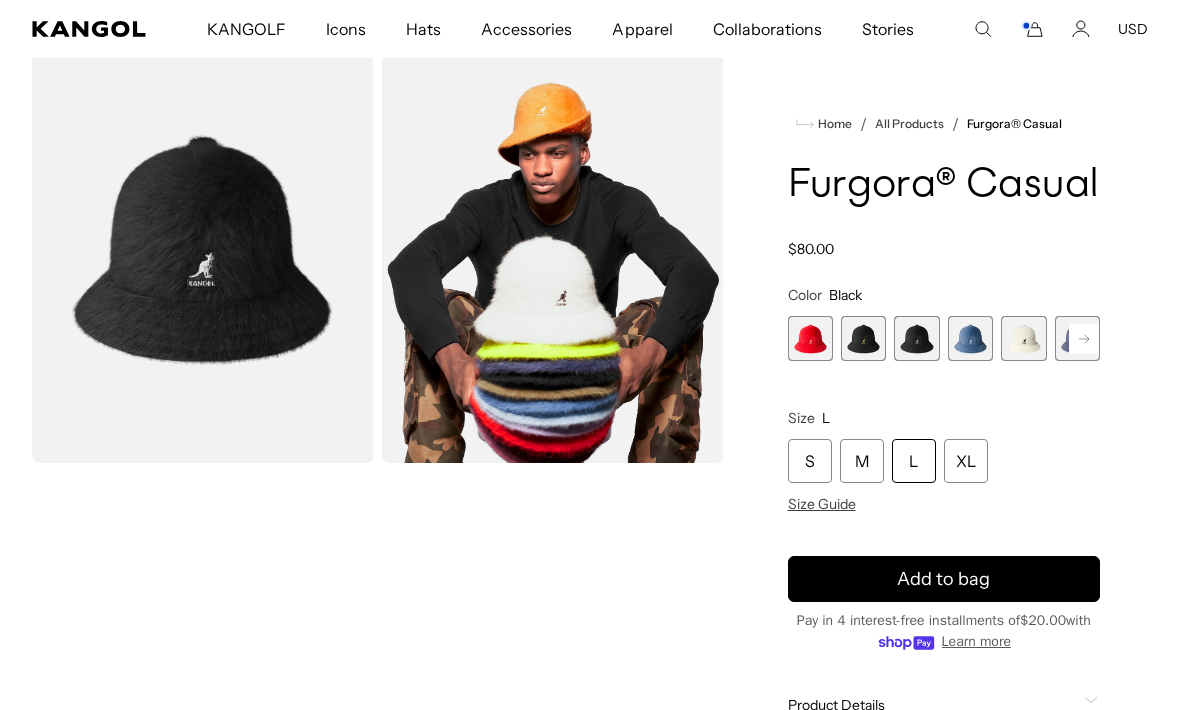 click at bounding box center [553, 249] 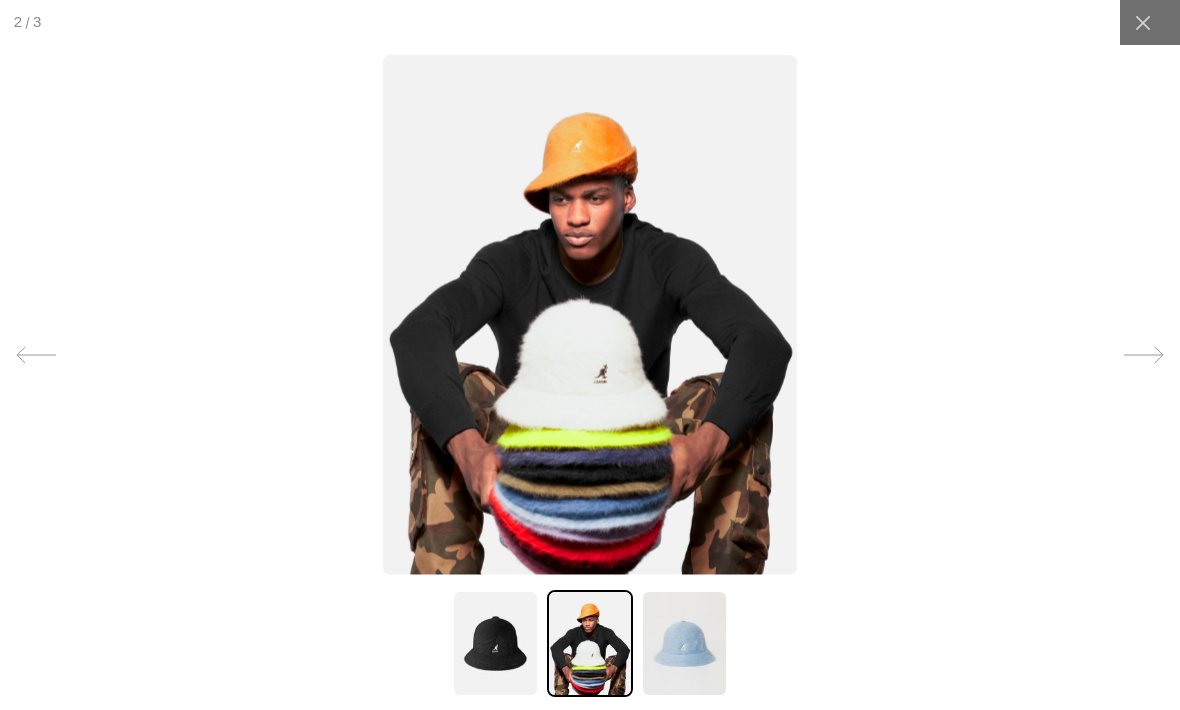 scroll, scrollTop: 0, scrollLeft: 412, axis: horizontal 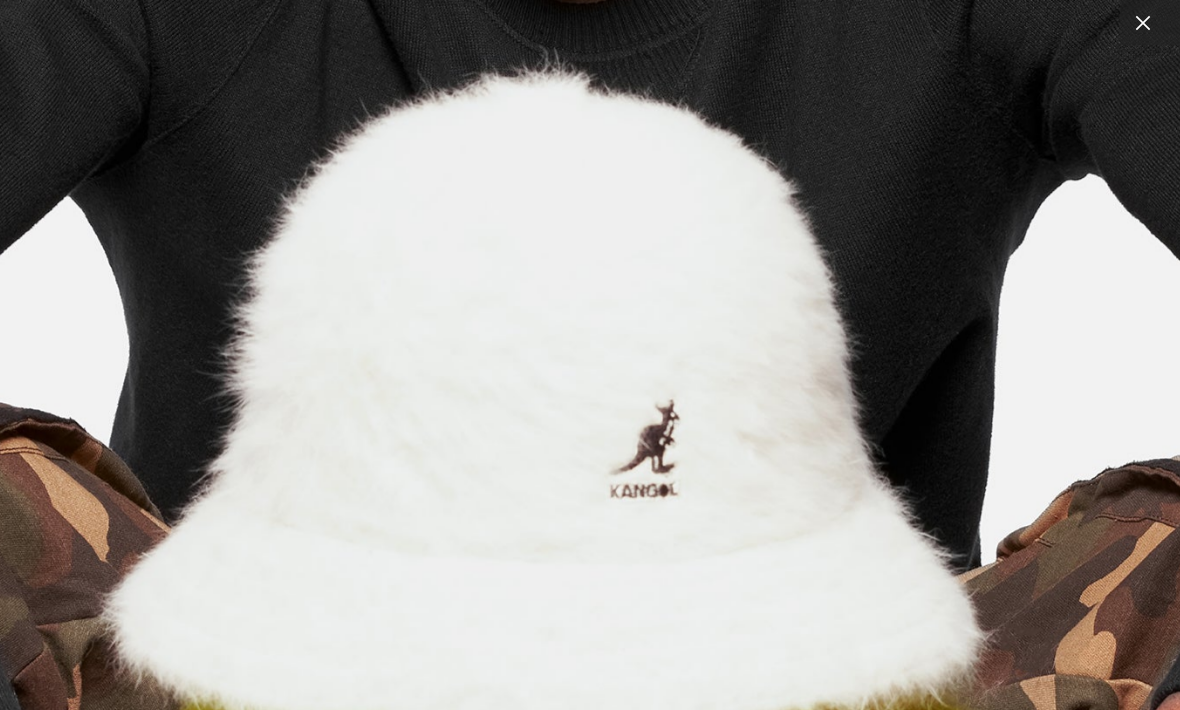 click 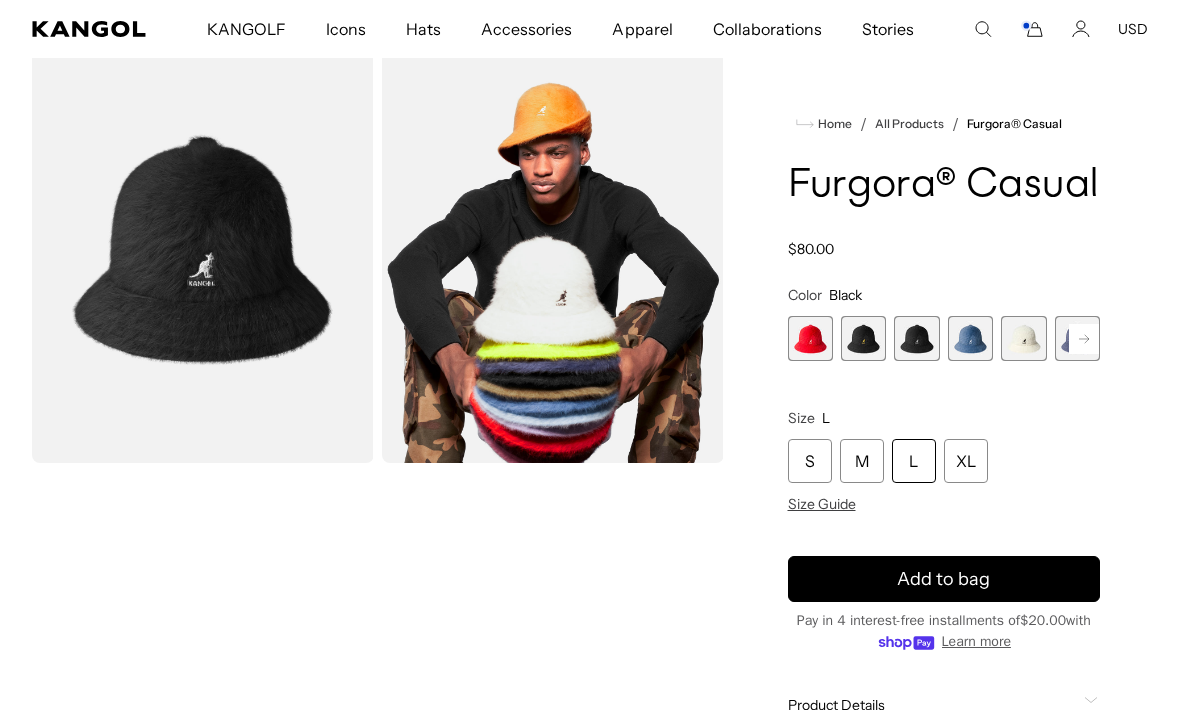 click at bounding box center (863, 338) 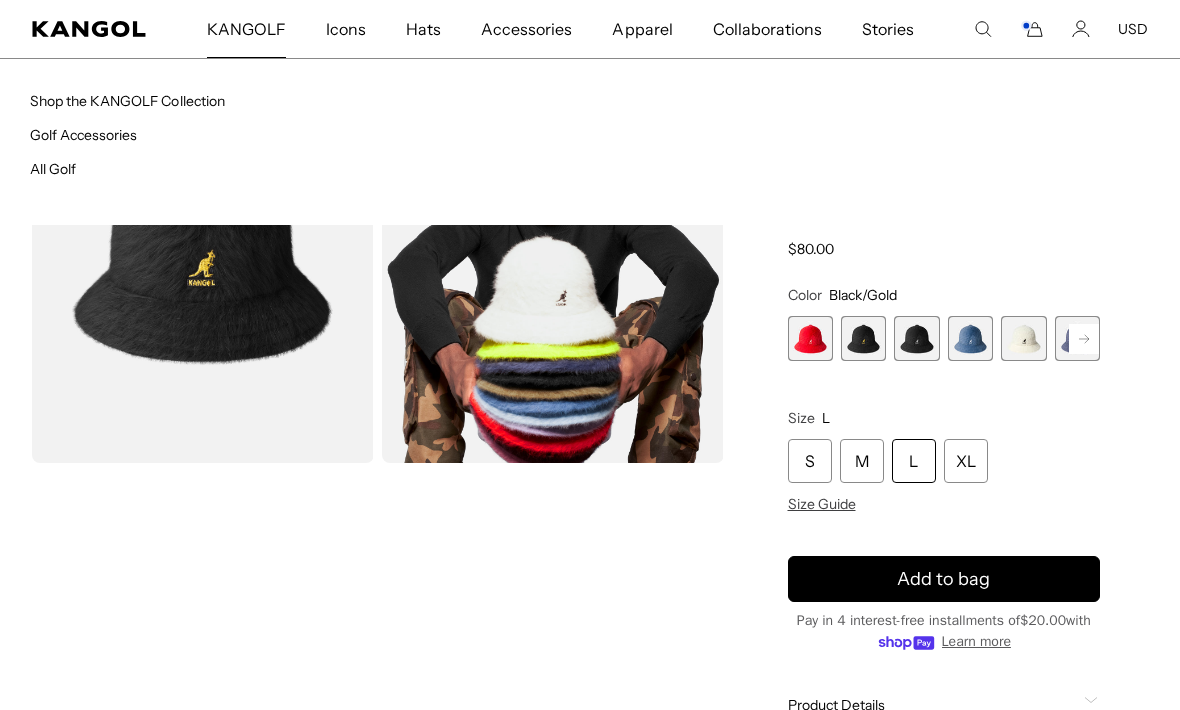scroll, scrollTop: 0, scrollLeft: 0, axis: both 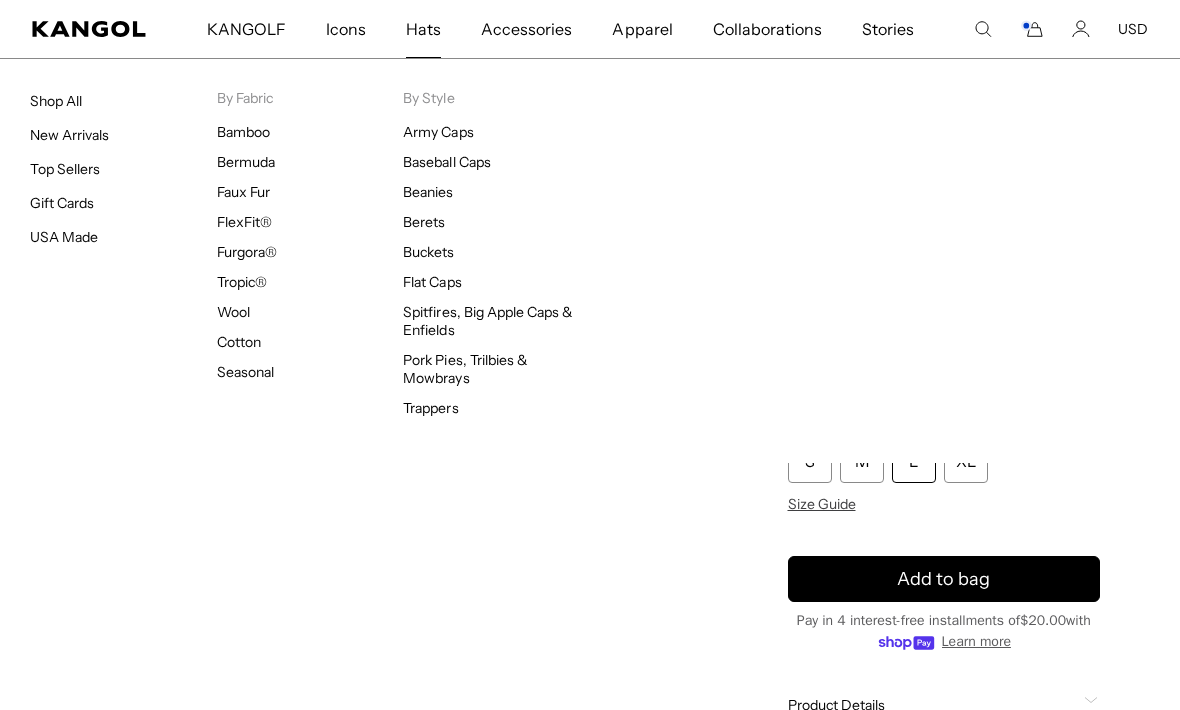 click on "Hats" at bounding box center [423, 29] 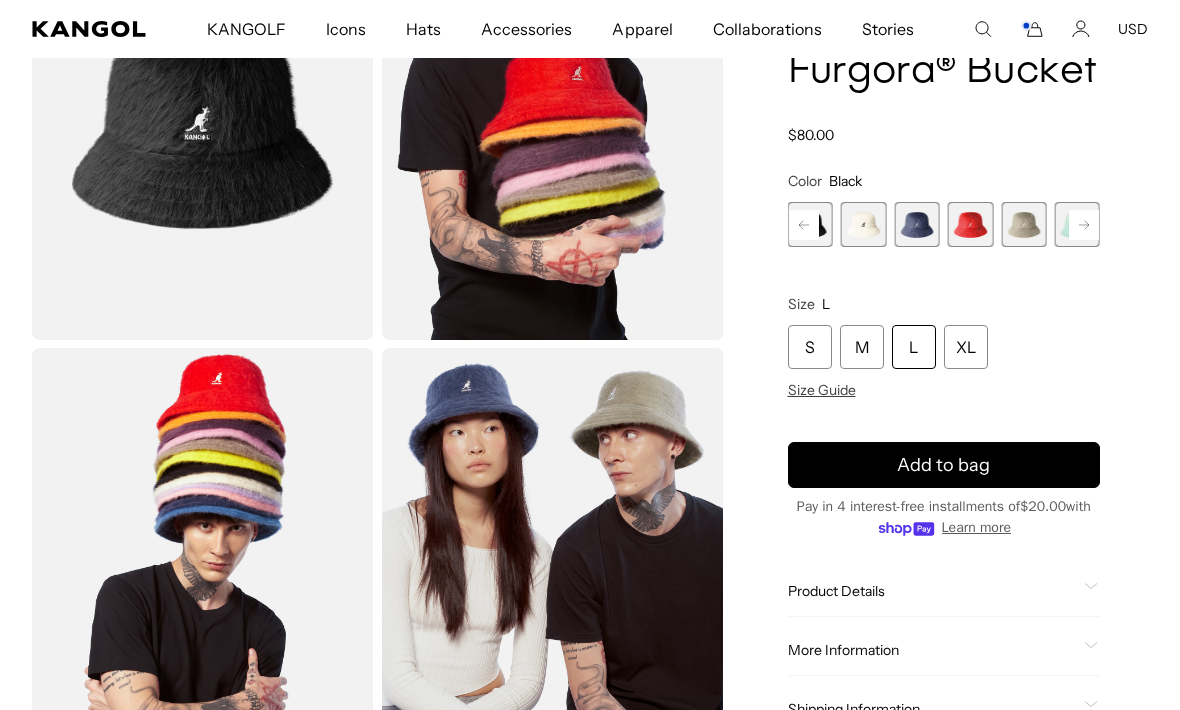 scroll, scrollTop: 0, scrollLeft: 0, axis: both 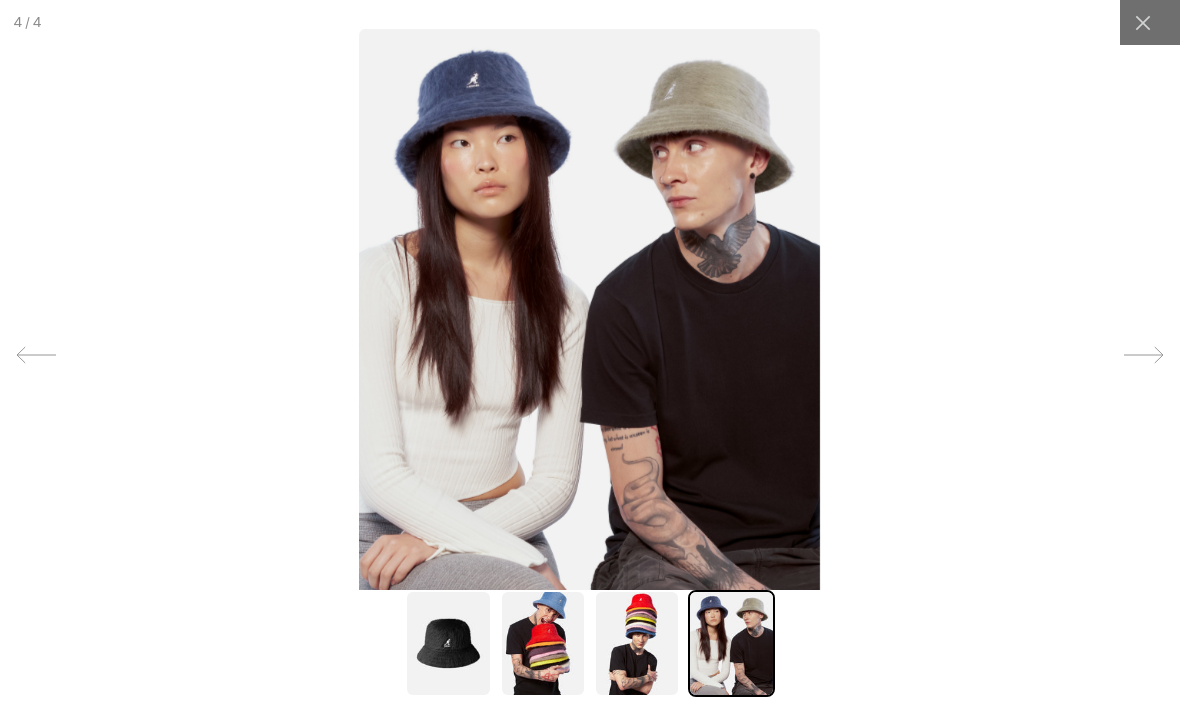 click at bounding box center [543, 643] 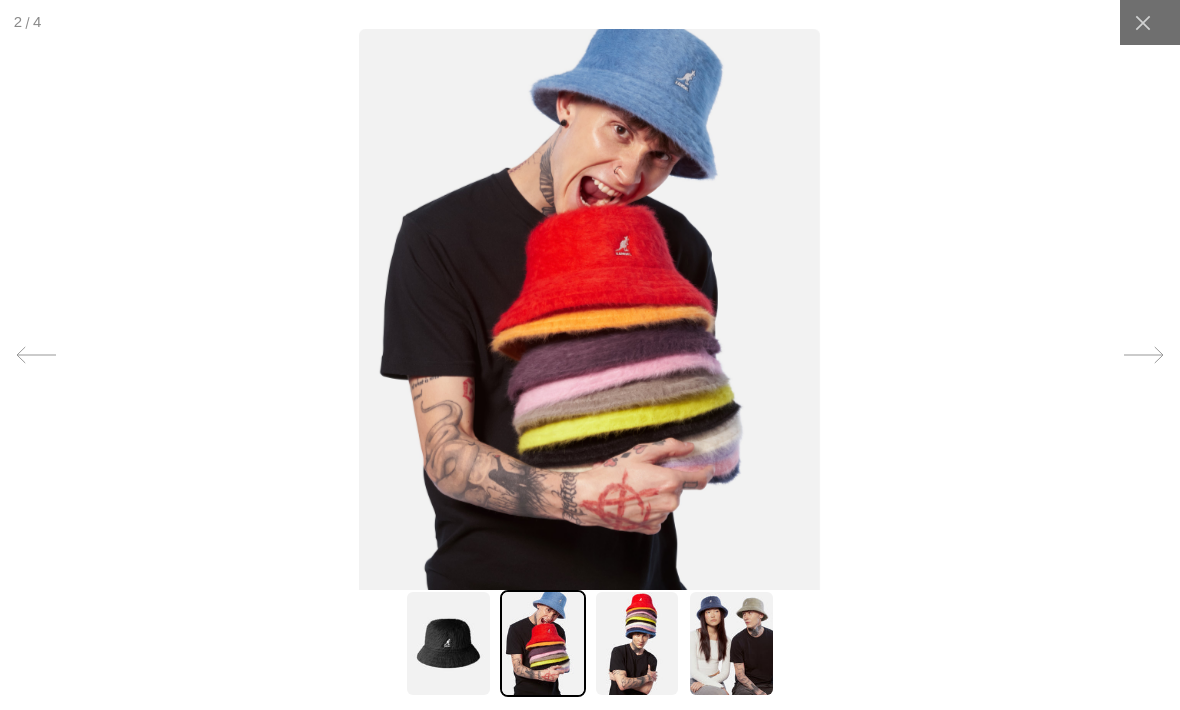scroll, scrollTop: 0, scrollLeft: 0, axis: both 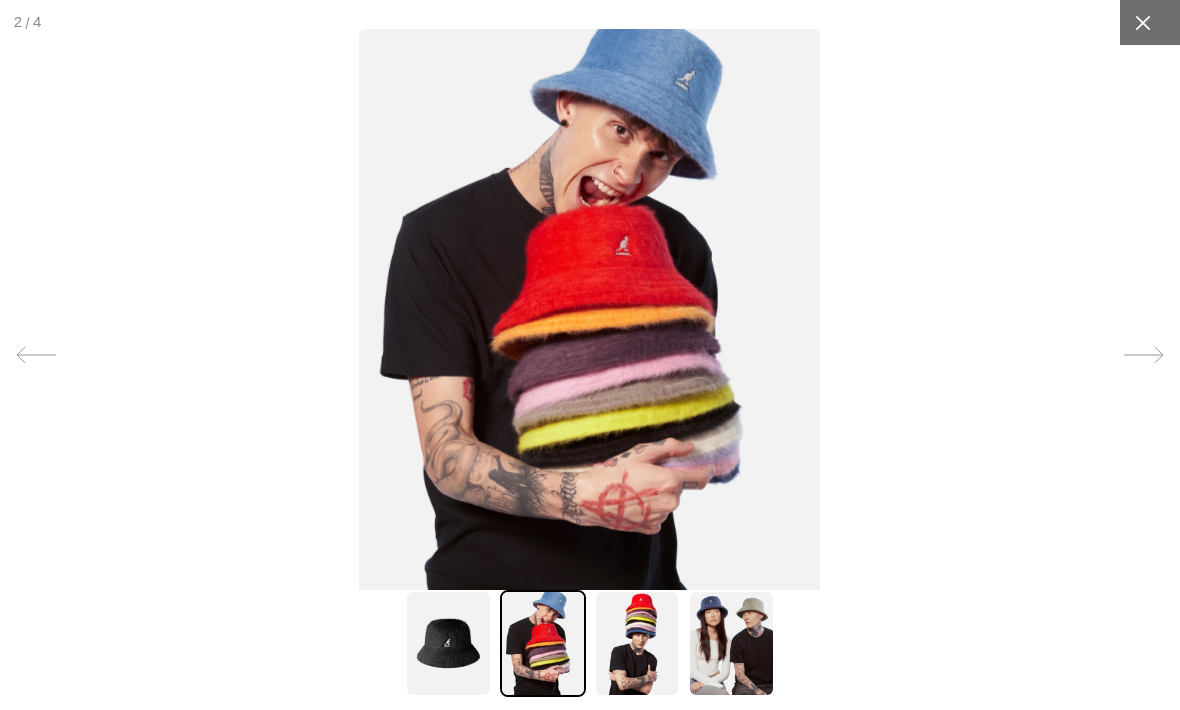 click 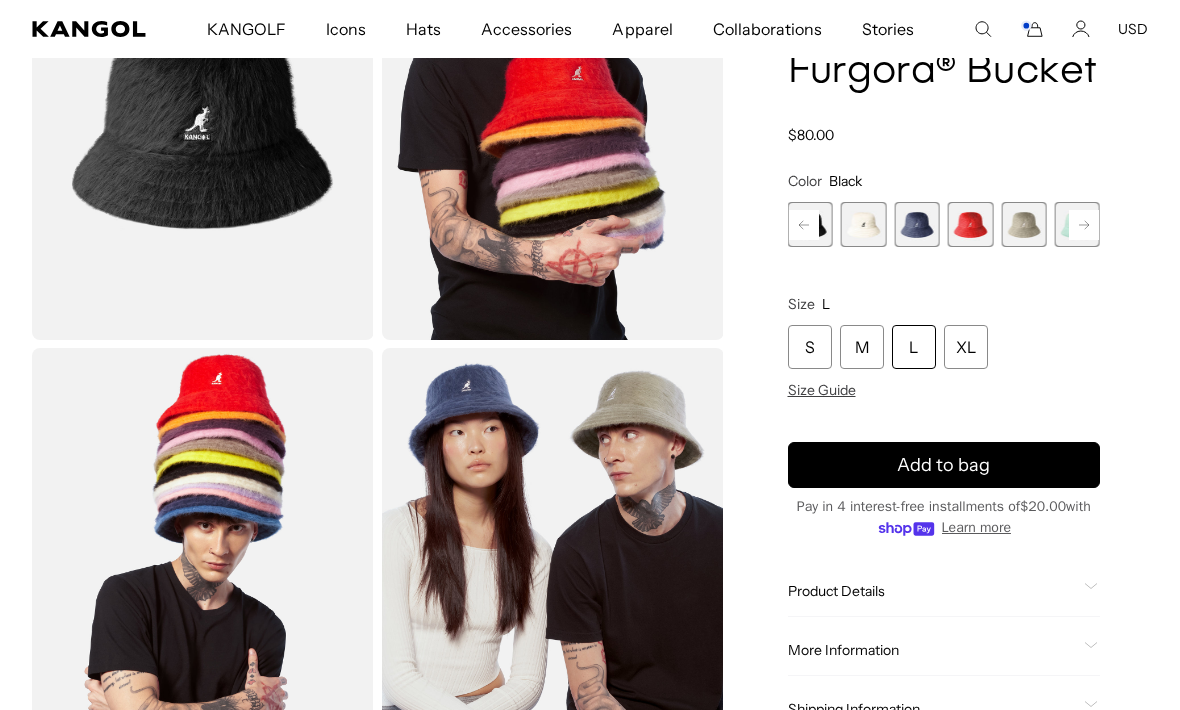 scroll, scrollTop: 0, scrollLeft: 412, axis: horizontal 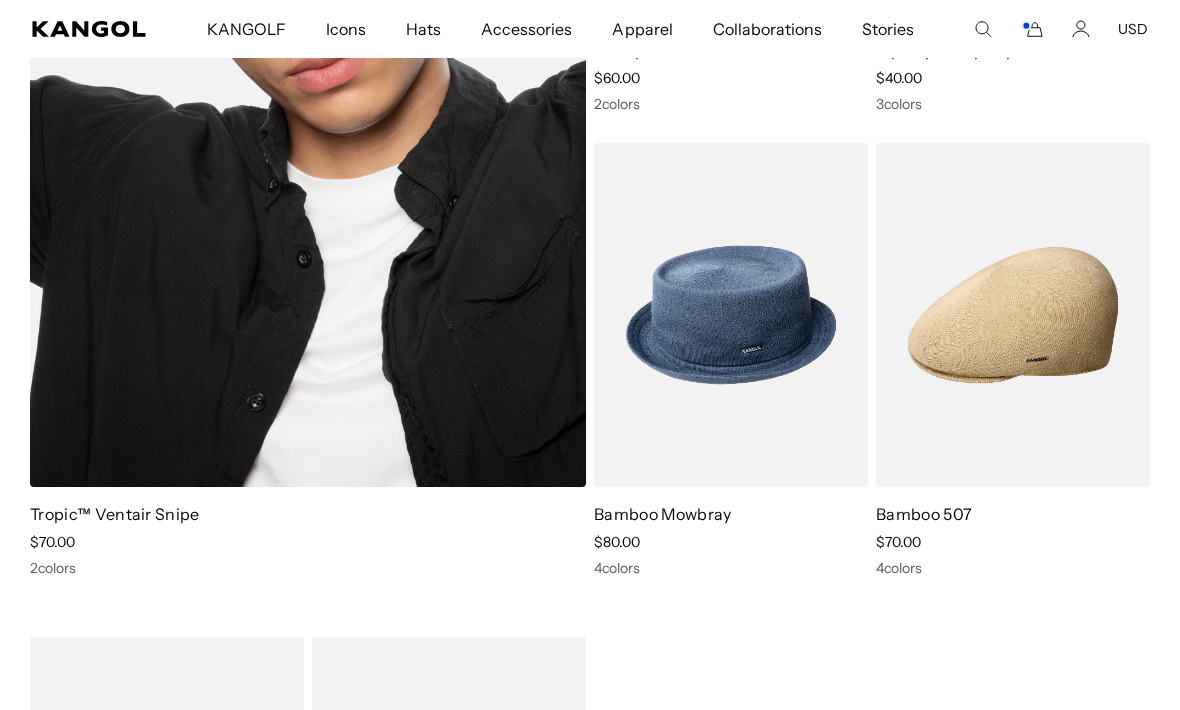 click at bounding box center (308, 83) 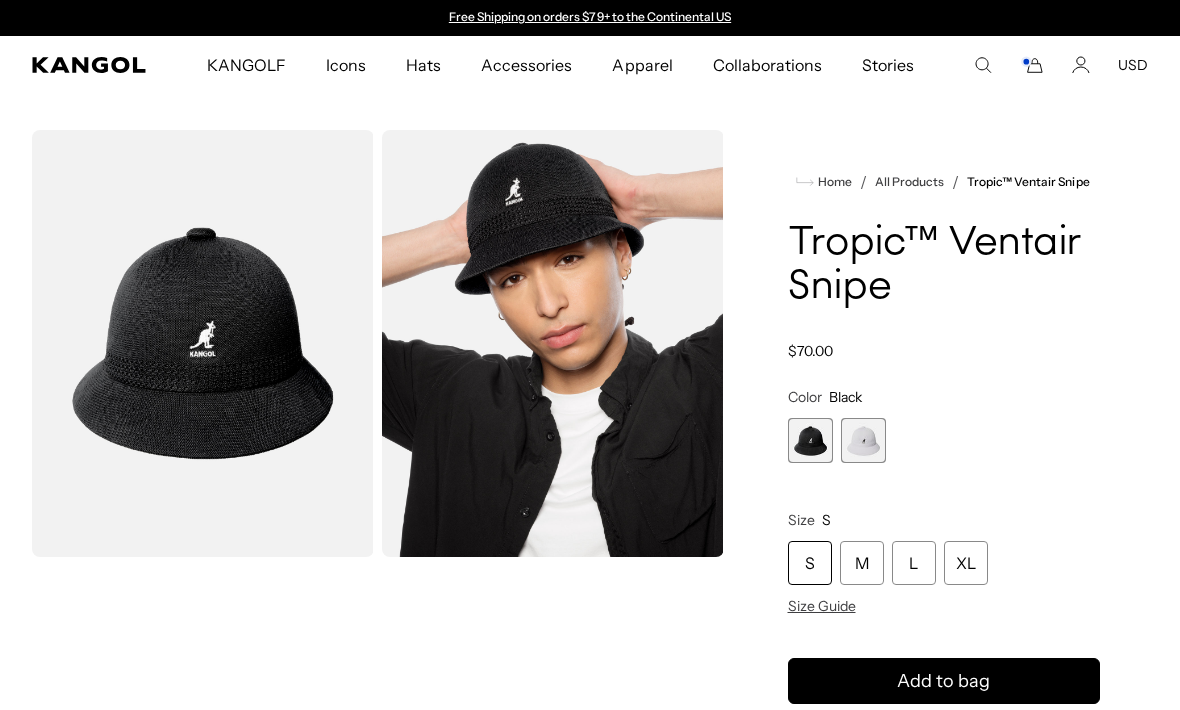 scroll, scrollTop: 0, scrollLeft: 0, axis: both 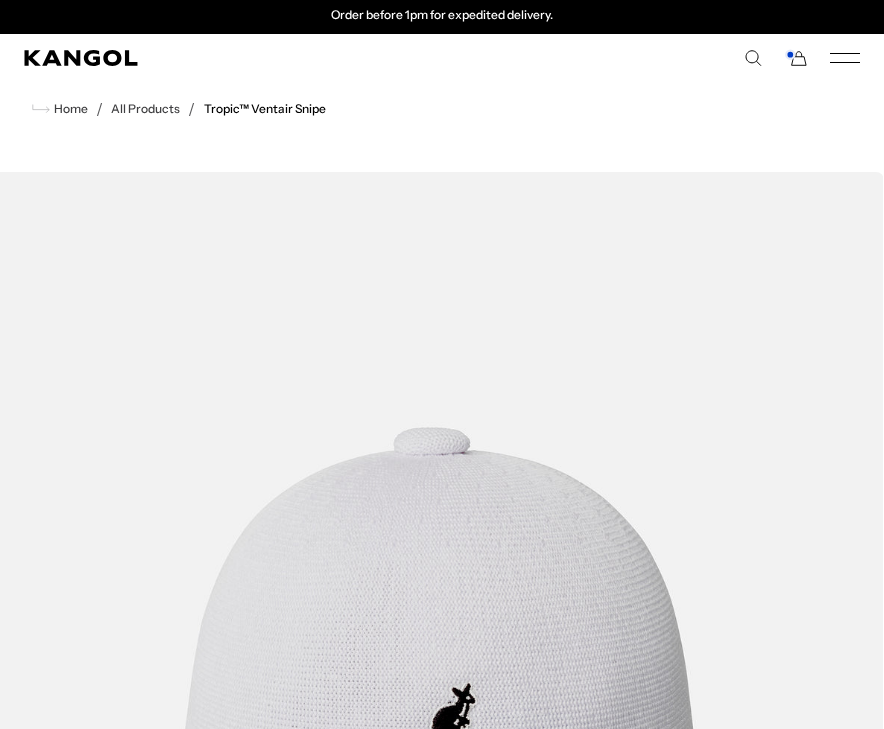 drag, startPoint x: 6, startPoint y: 149, endPoint x: -266, endPoint y: 187, distance: 274.64157 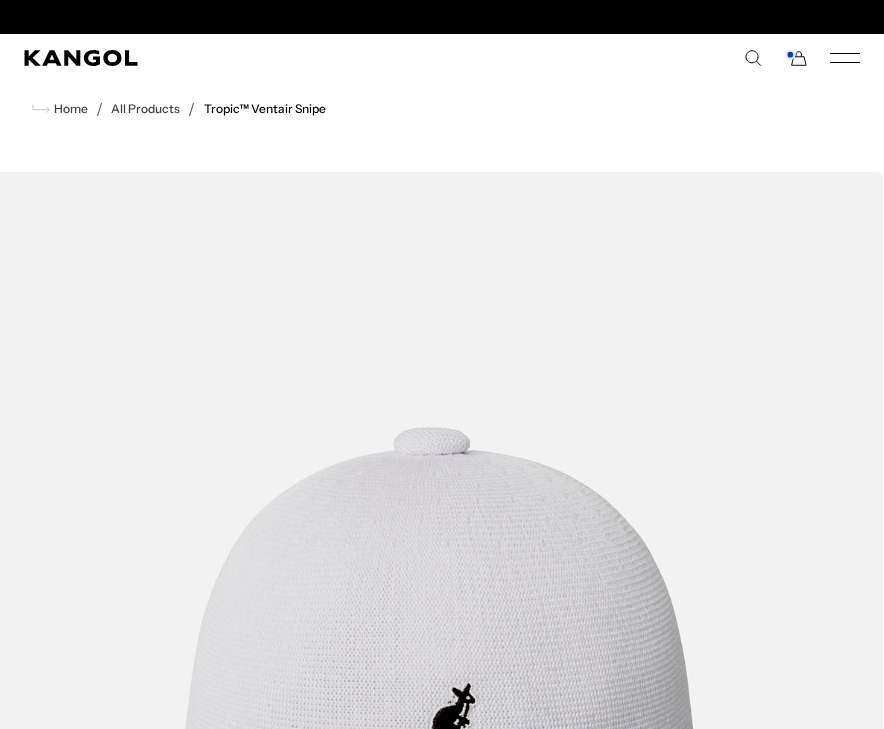 scroll, scrollTop: 0, scrollLeft: 0, axis: both 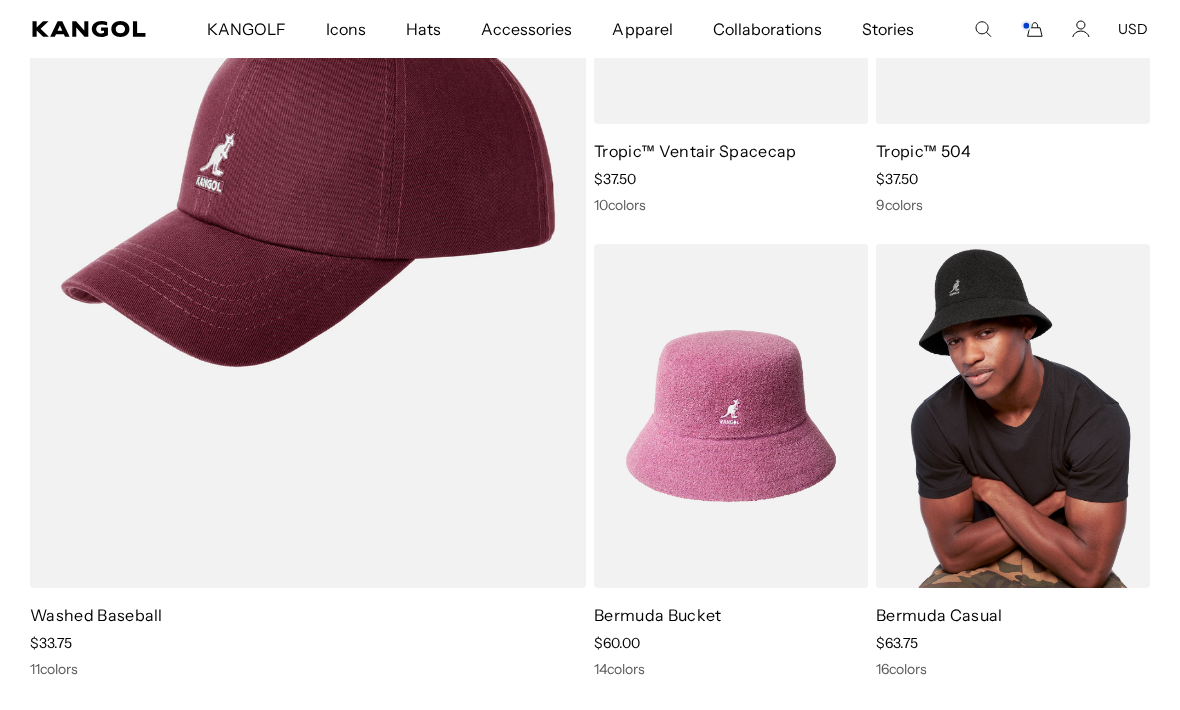 click at bounding box center (1013, 416) 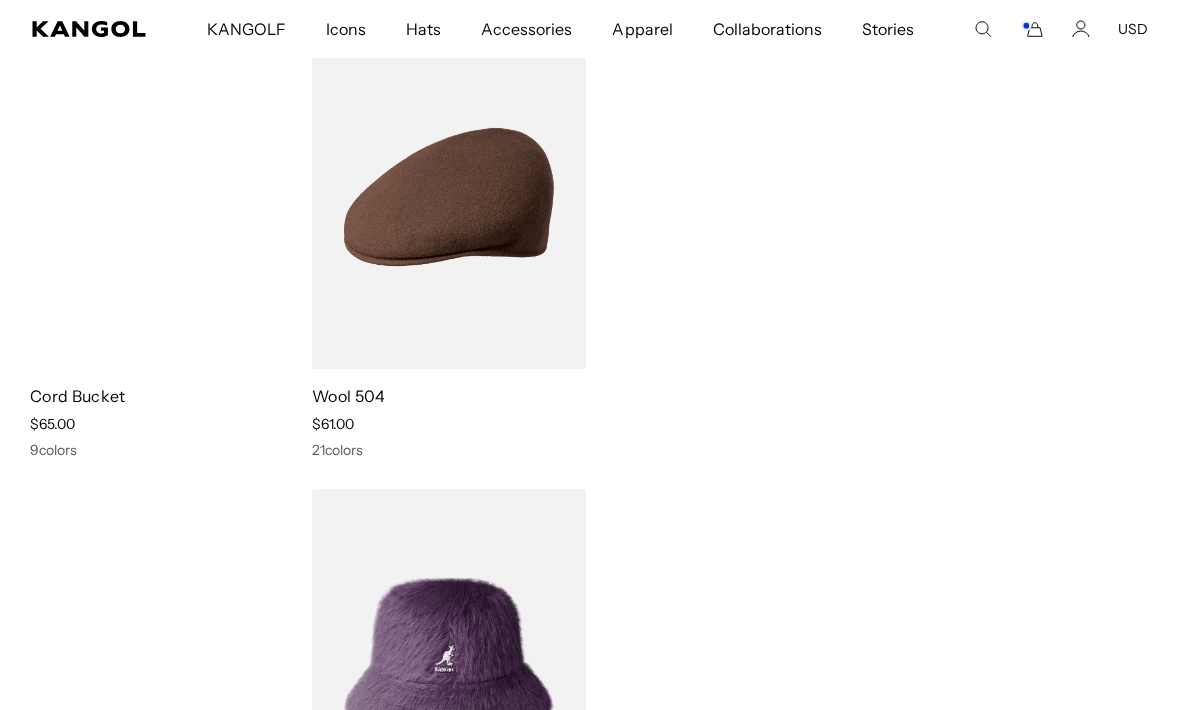 scroll, scrollTop: 13816, scrollLeft: 0, axis: vertical 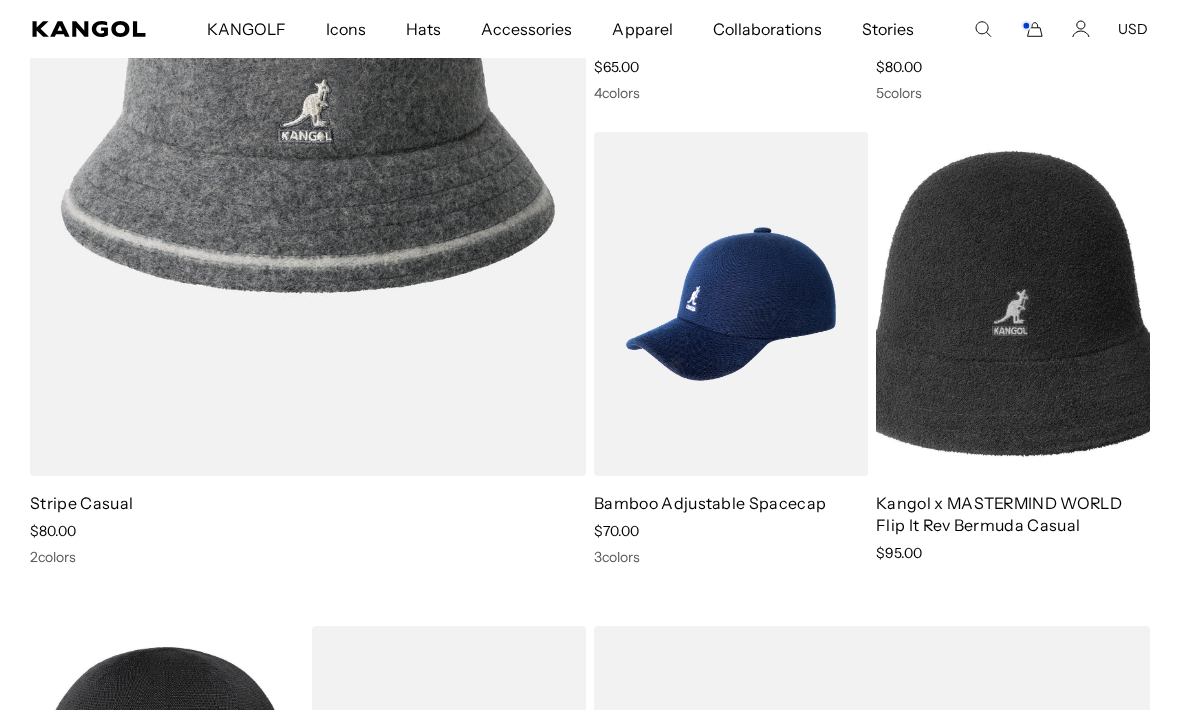 click at bounding box center (1013, 304) 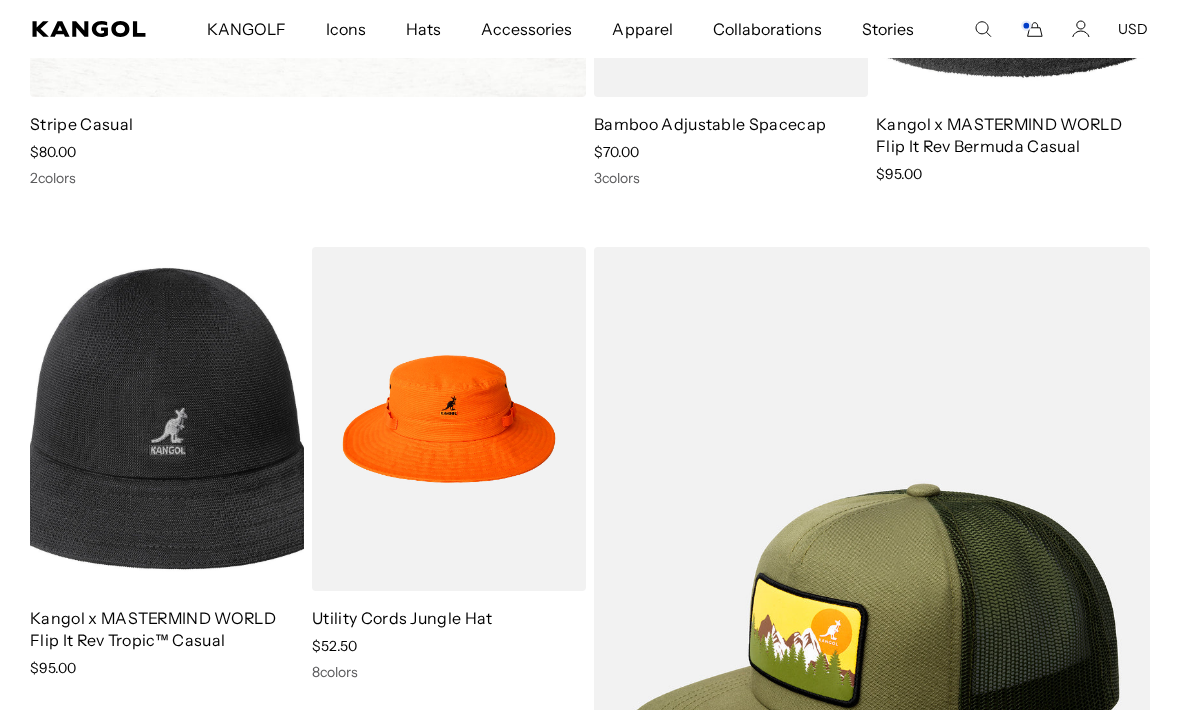 scroll, scrollTop: 17315, scrollLeft: 0, axis: vertical 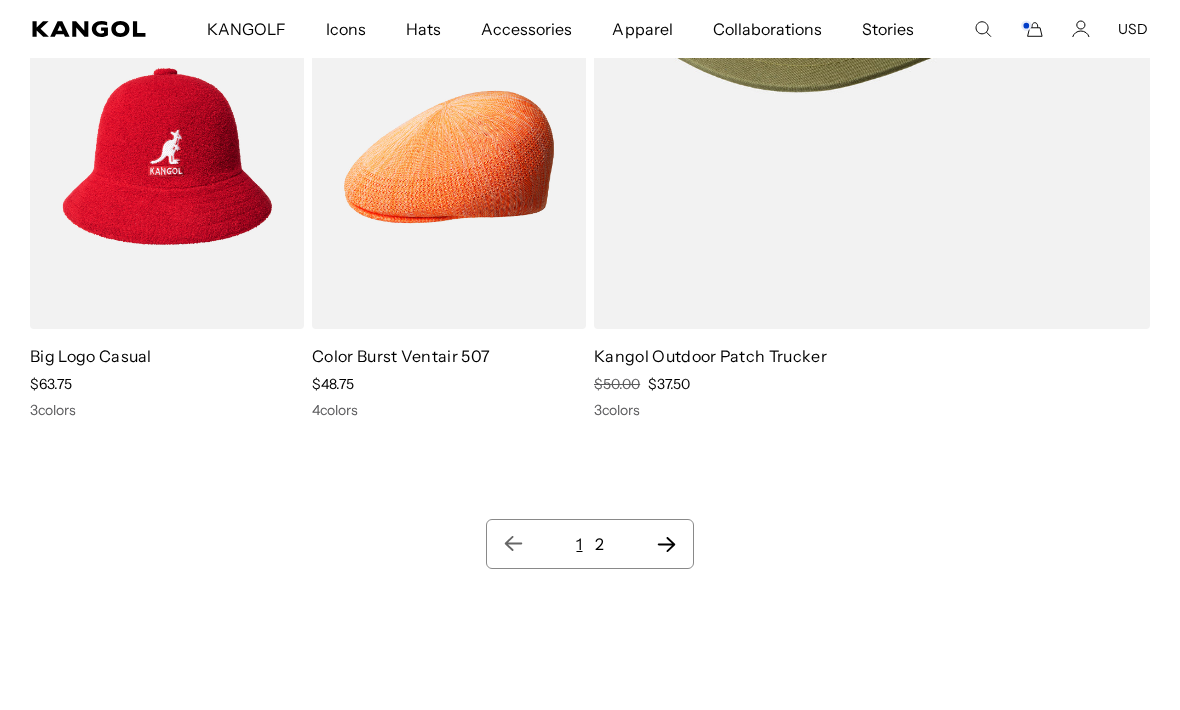 click 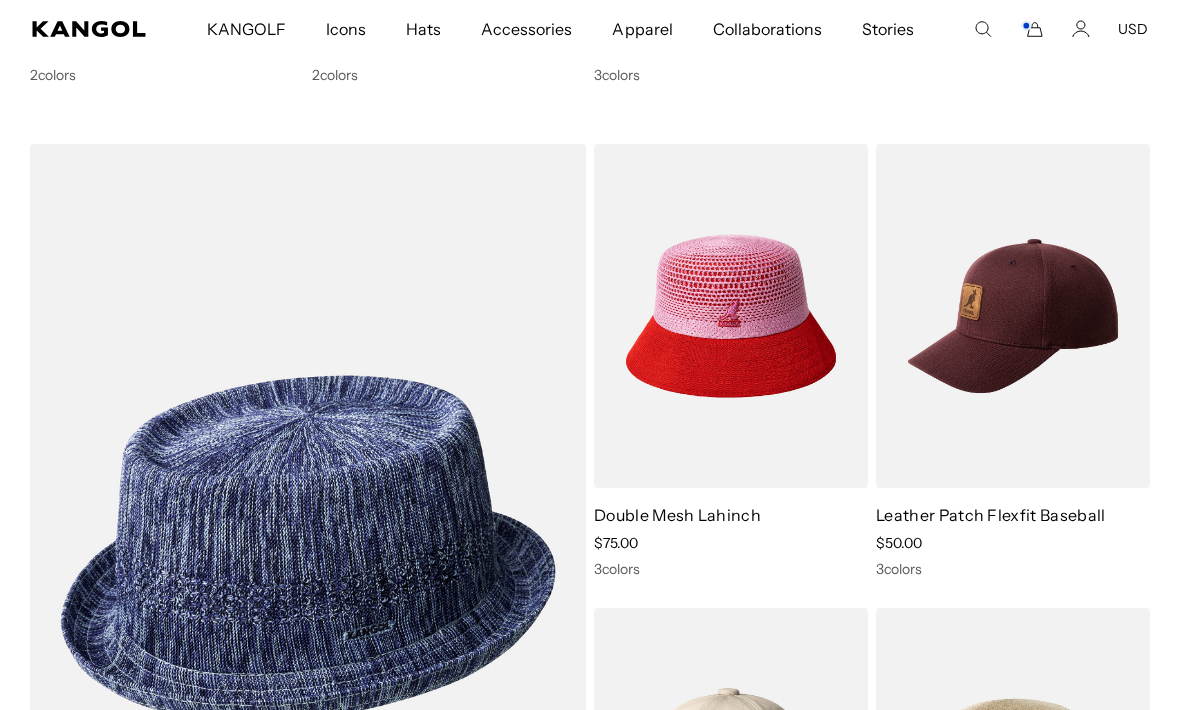 scroll, scrollTop: 702, scrollLeft: 0, axis: vertical 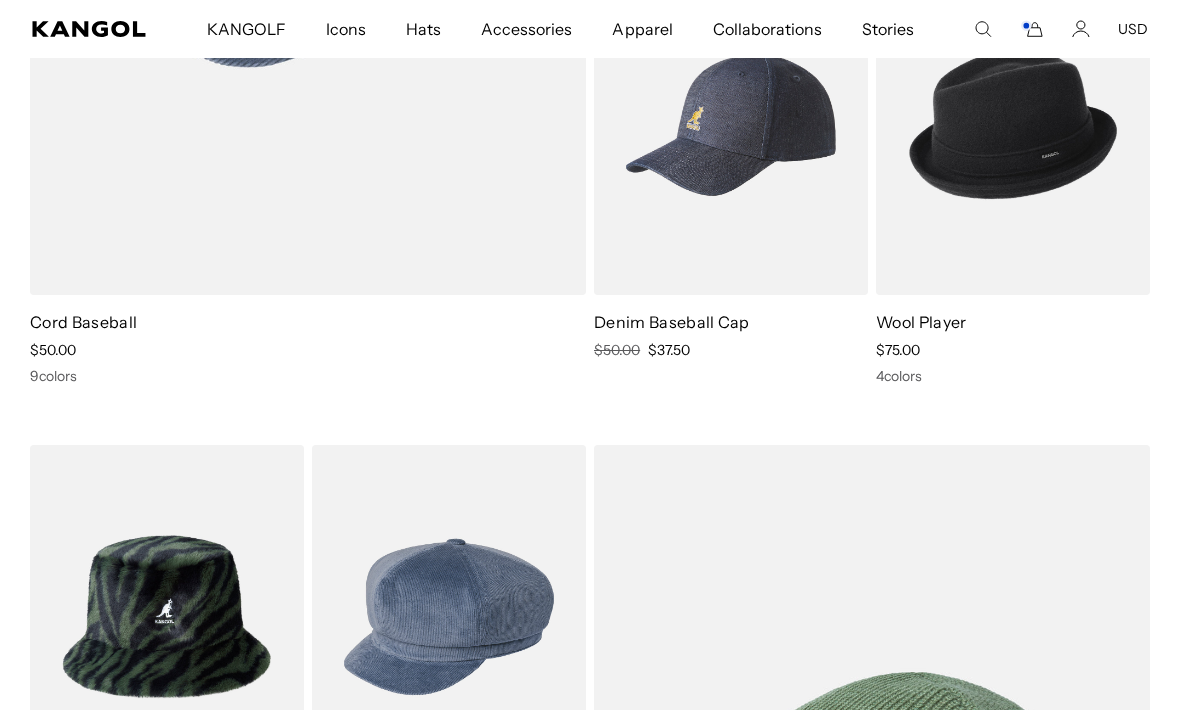 click on "KANGOLF
KANGOLF
Shop the KANGOLF Collection
Golf Accessories
All Golf
Icons
Icons" at bounding box center [590, 29] 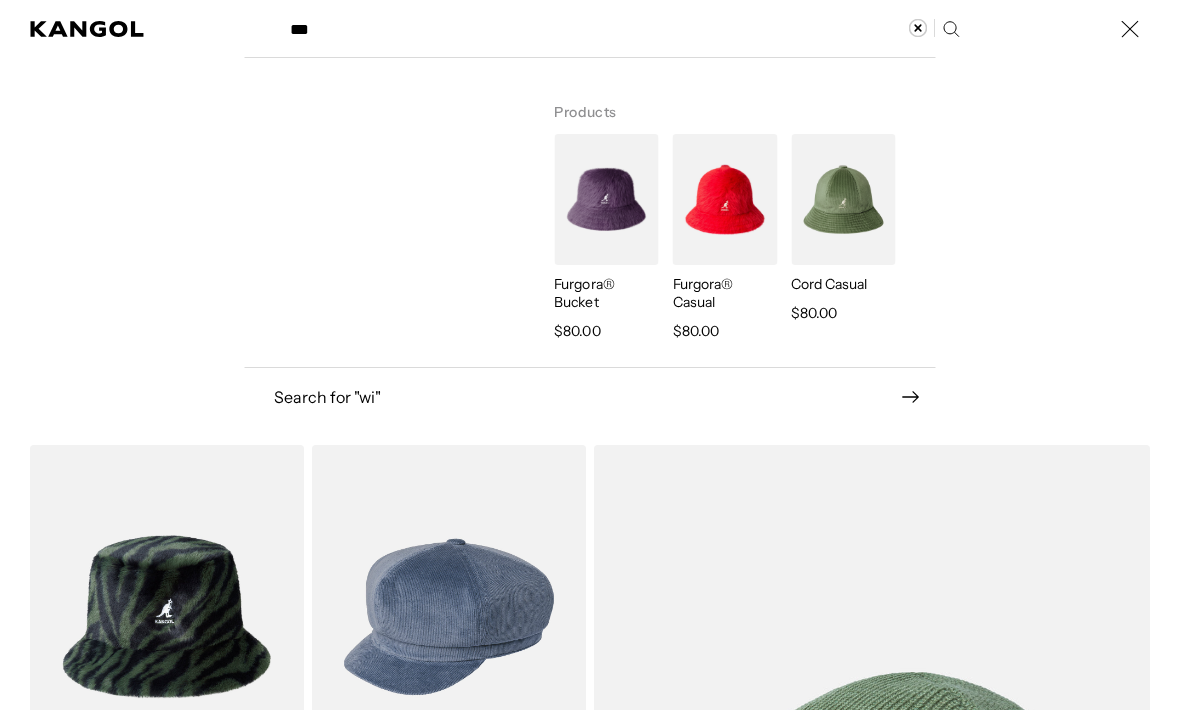 scroll, scrollTop: 0, scrollLeft: 0, axis: both 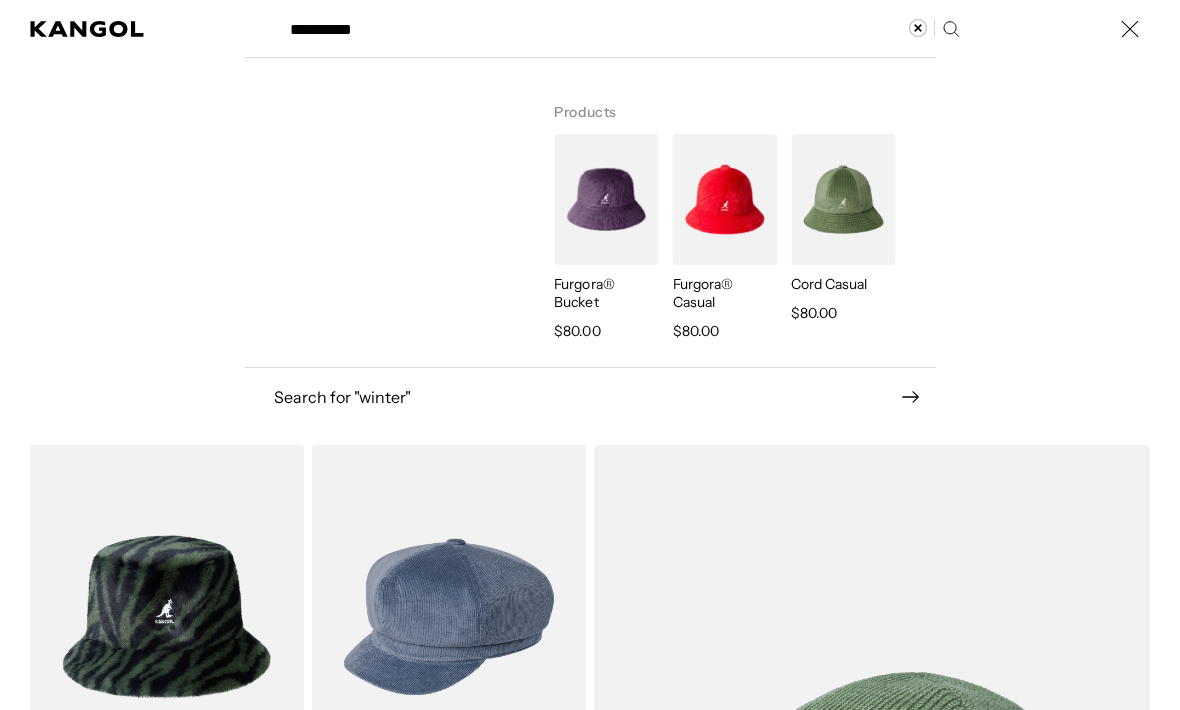 type on "**********" 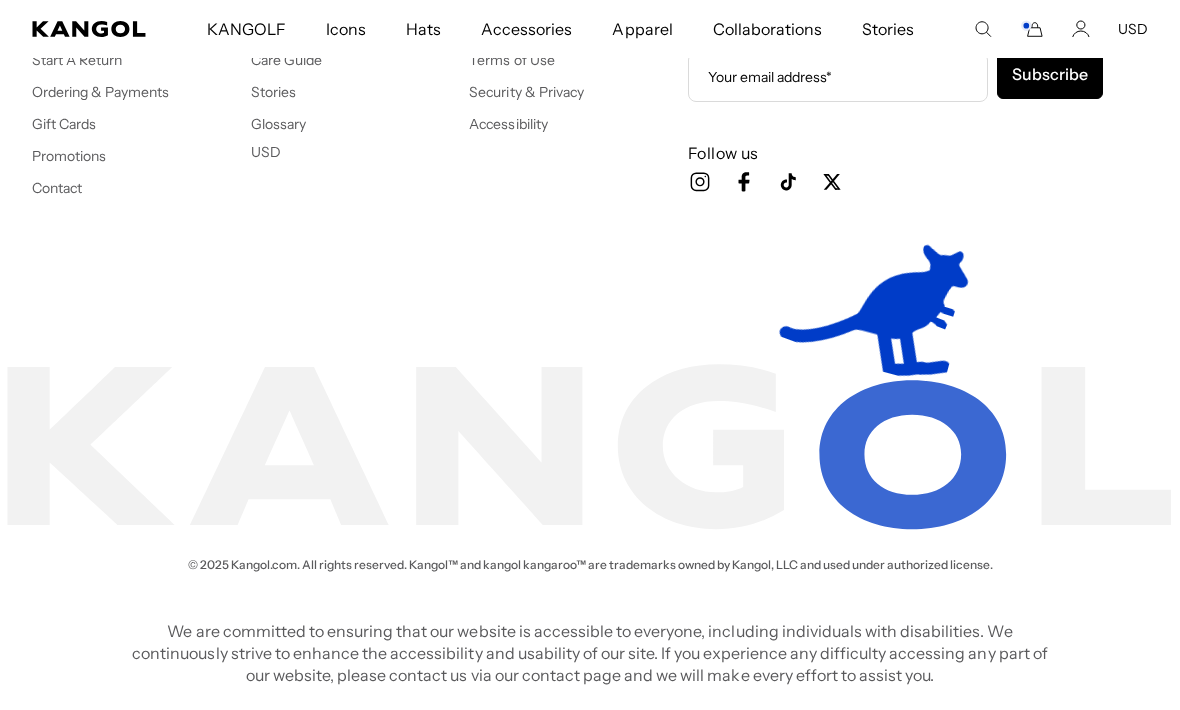 scroll, scrollTop: 221, scrollLeft: 0, axis: vertical 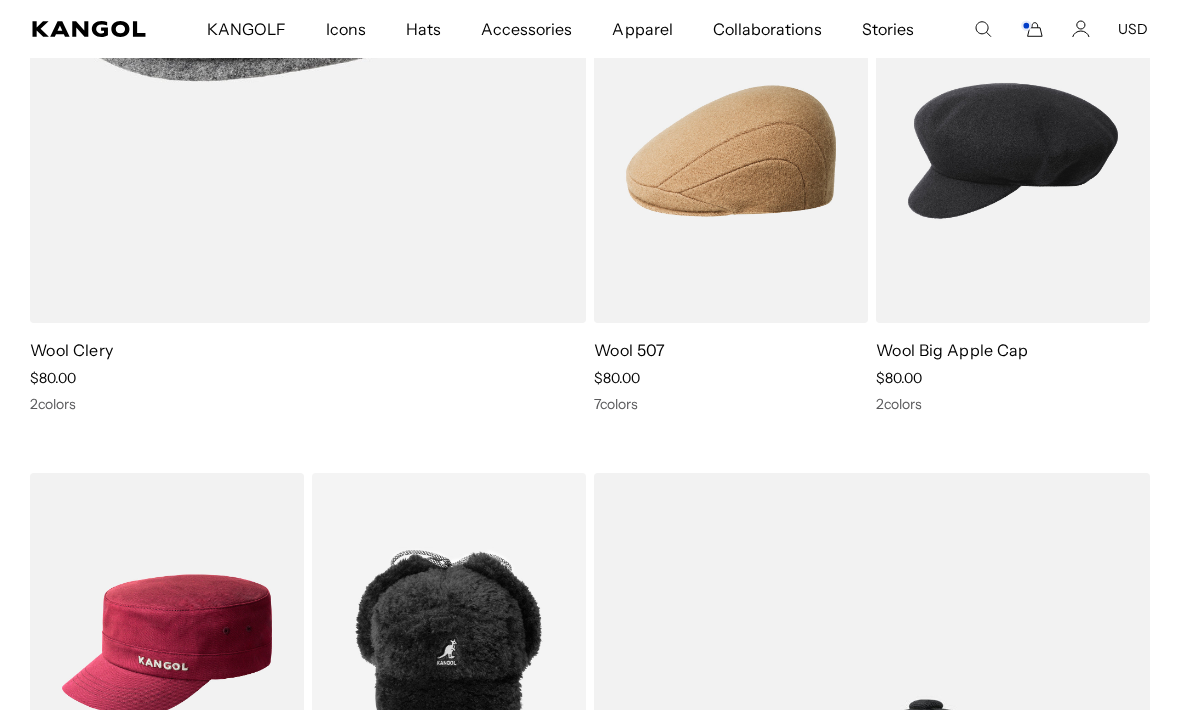 click at bounding box center [1013, 151] 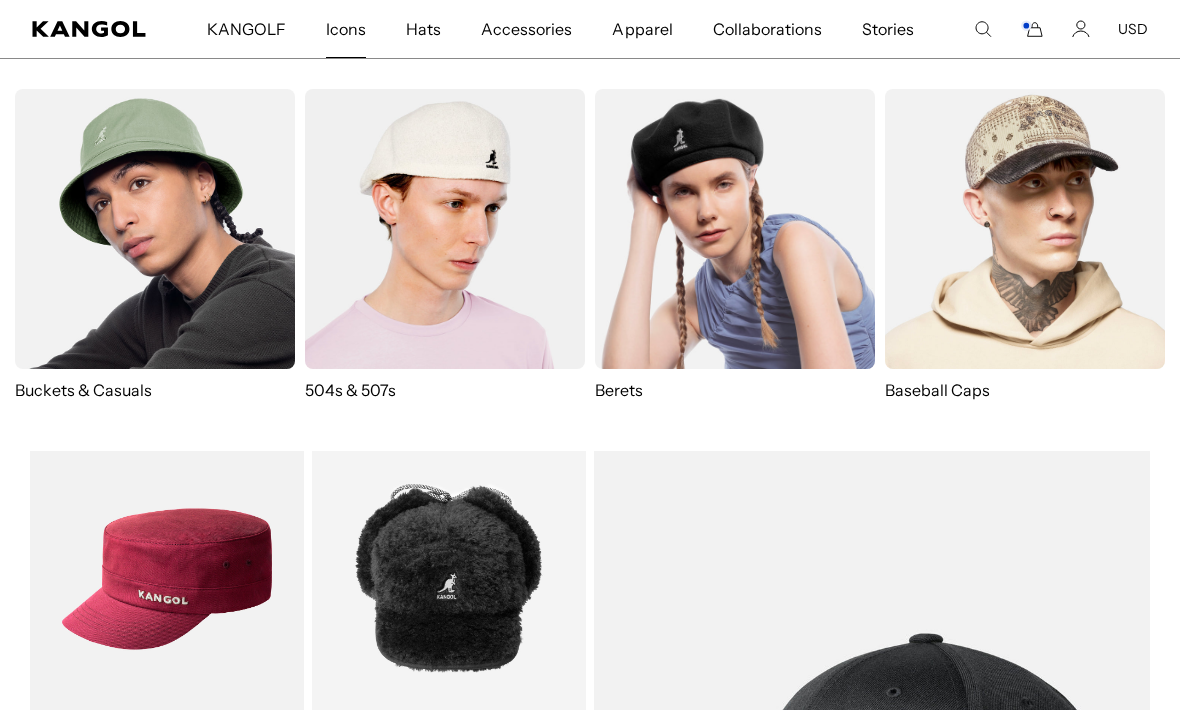 click at bounding box center [735, 229] 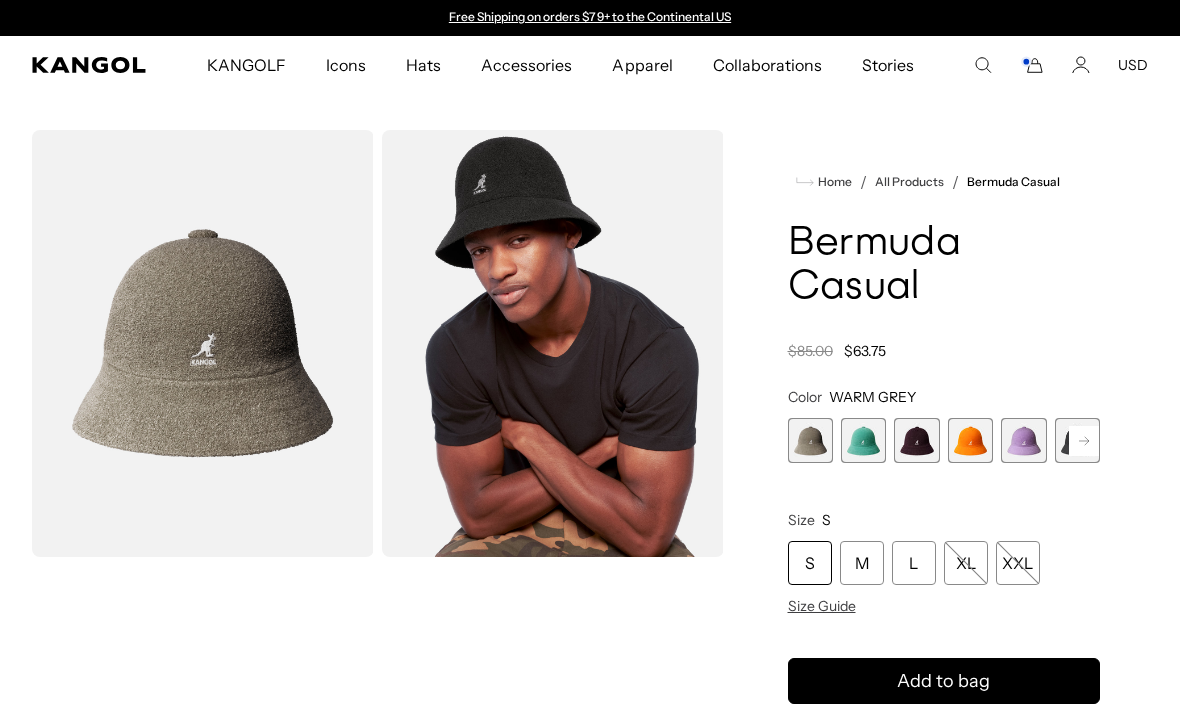 scroll, scrollTop: 0, scrollLeft: 0, axis: both 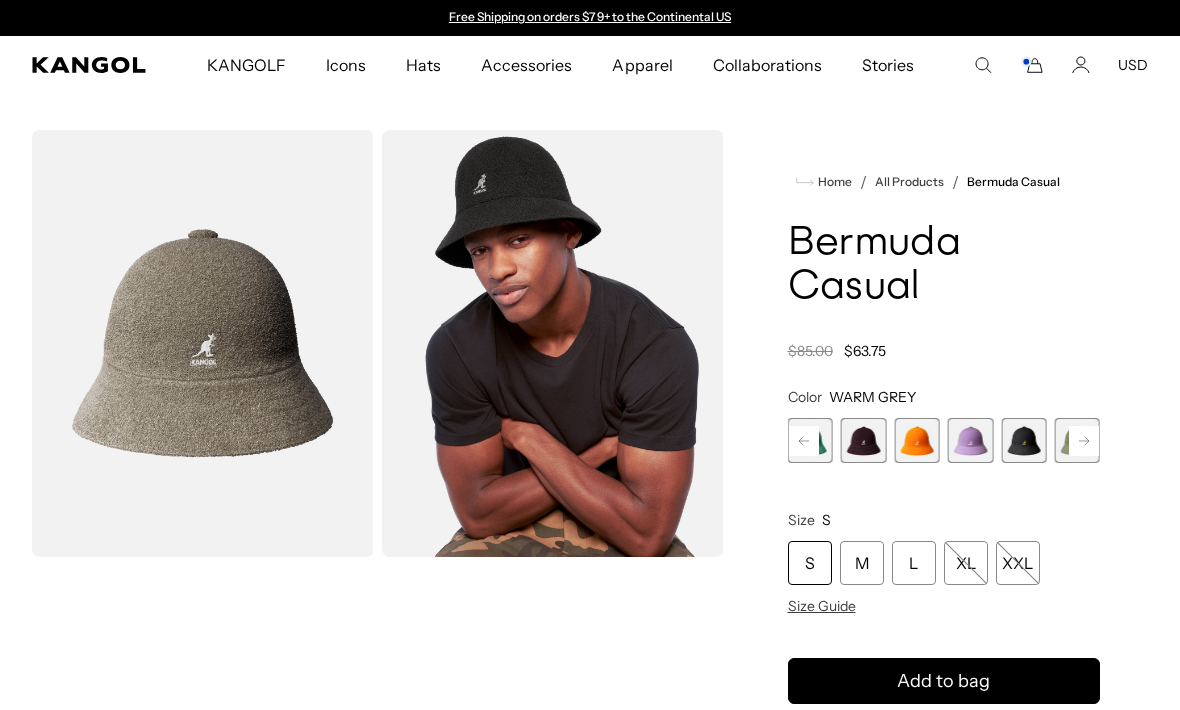 click 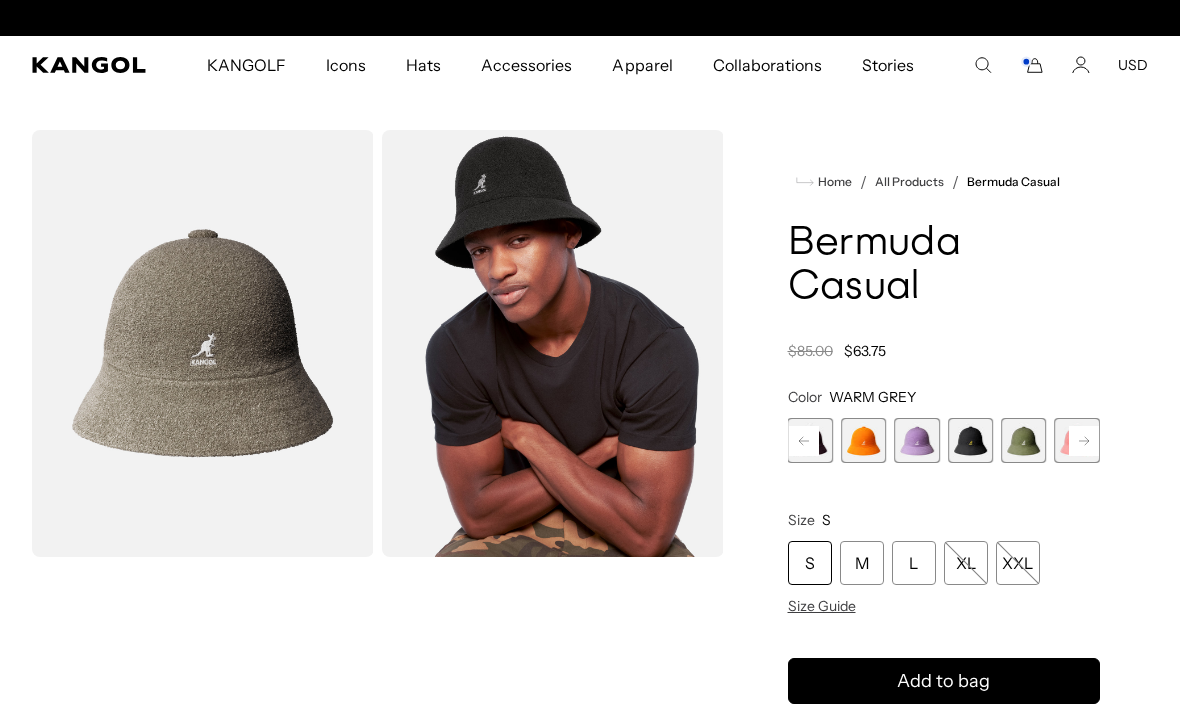 click 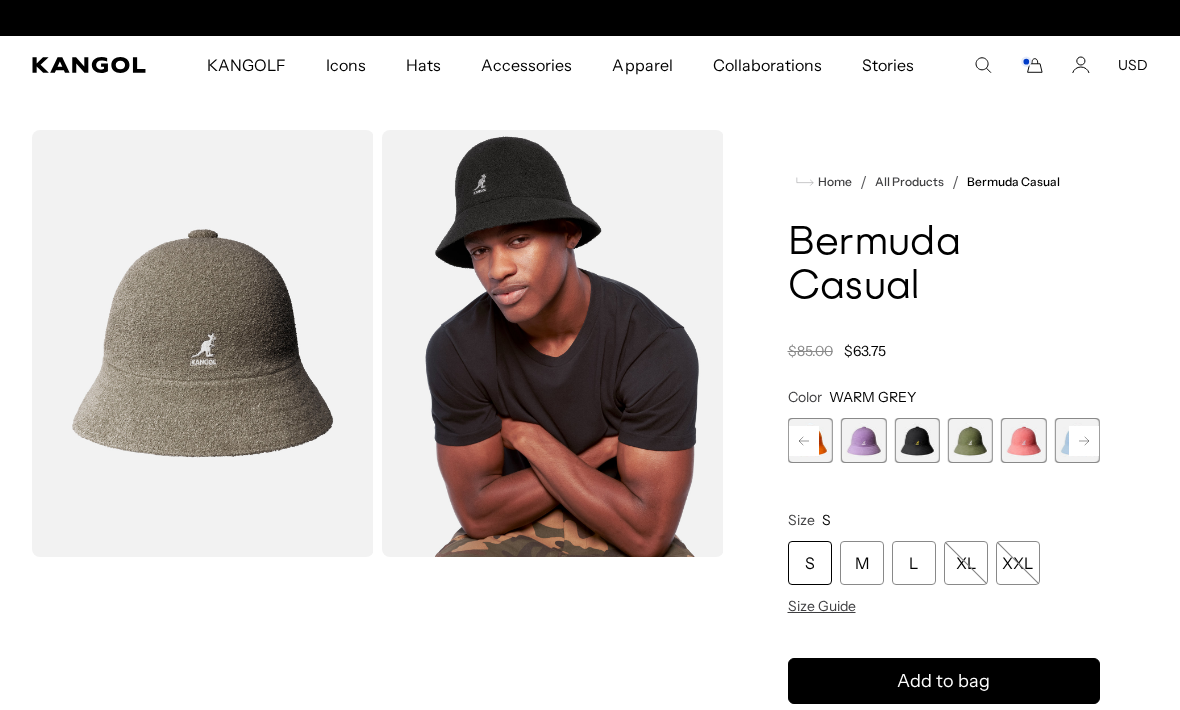 scroll, scrollTop: 0, scrollLeft: 412, axis: horizontal 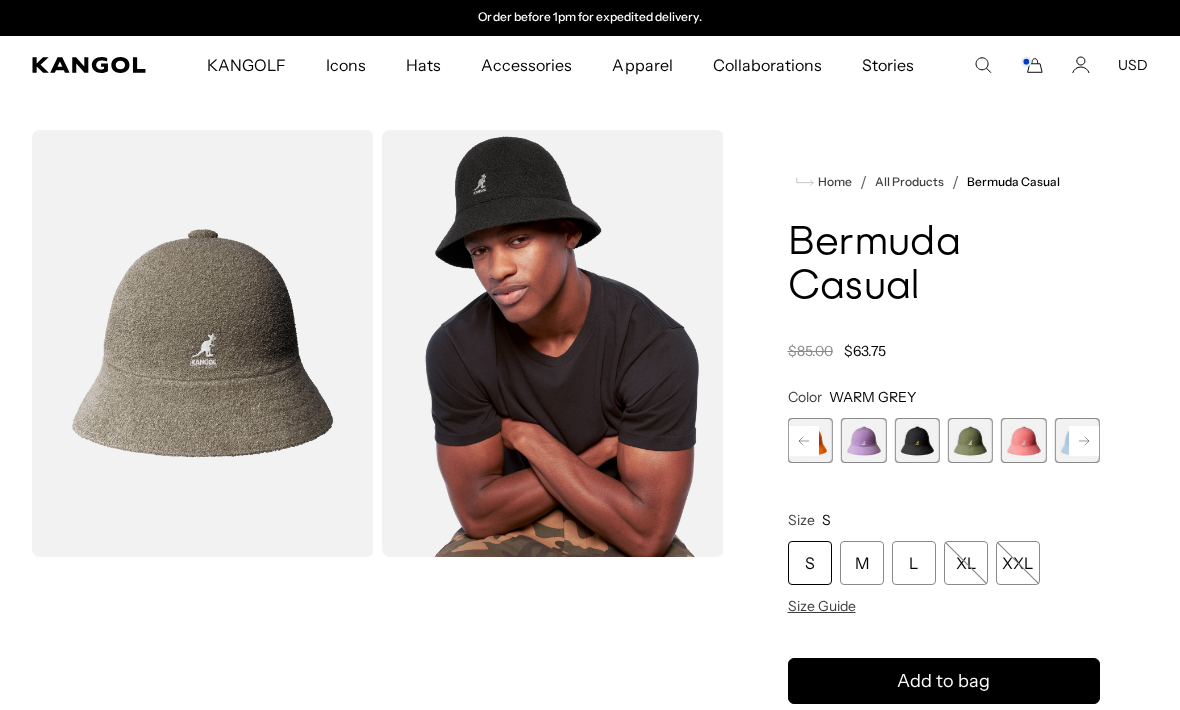 click at bounding box center (1023, 440) 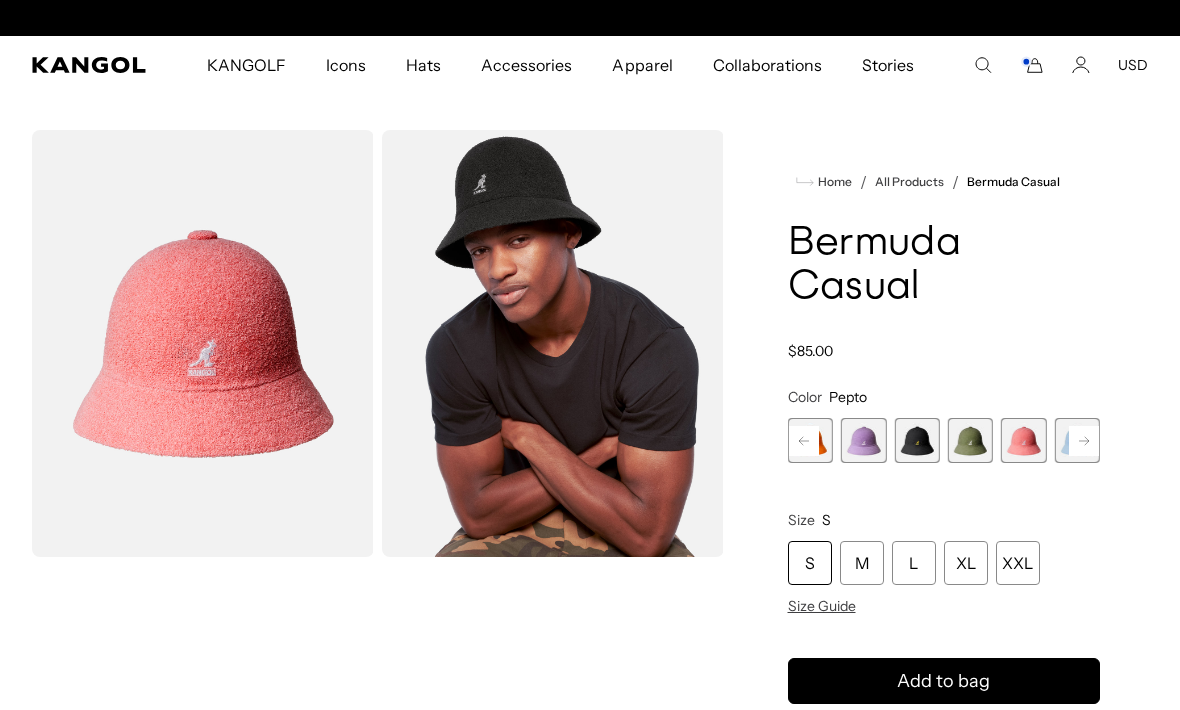 scroll, scrollTop: 0, scrollLeft: 0, axis: both 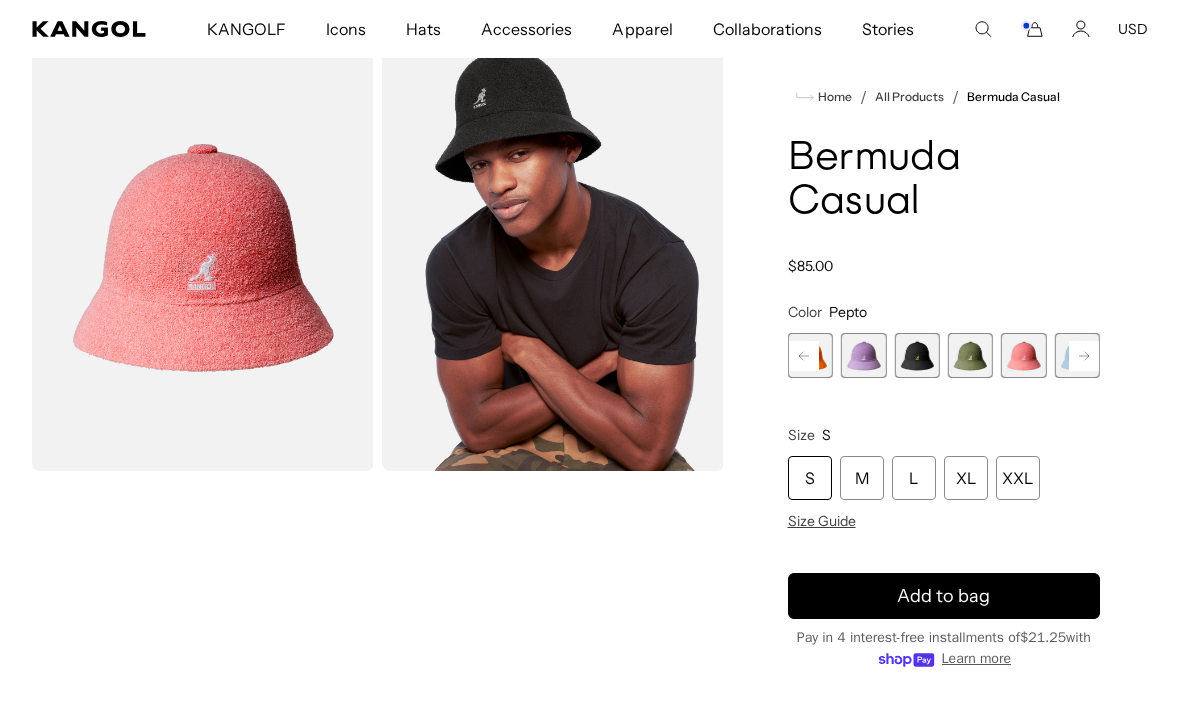 click 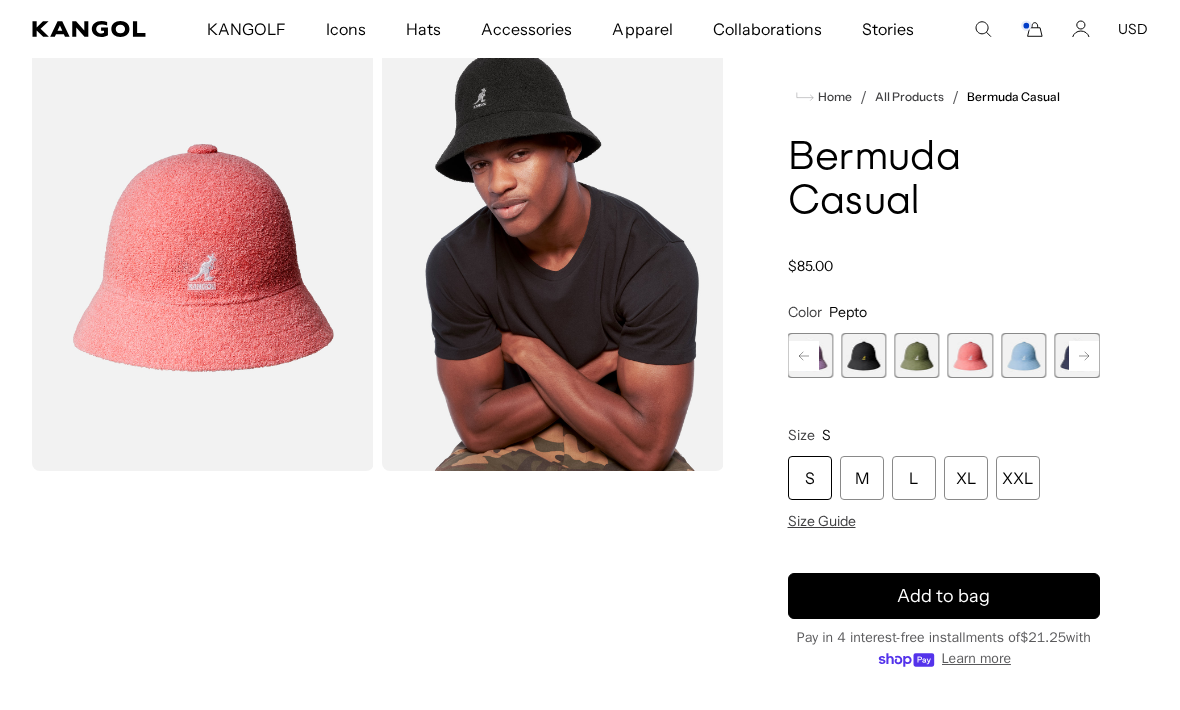 click 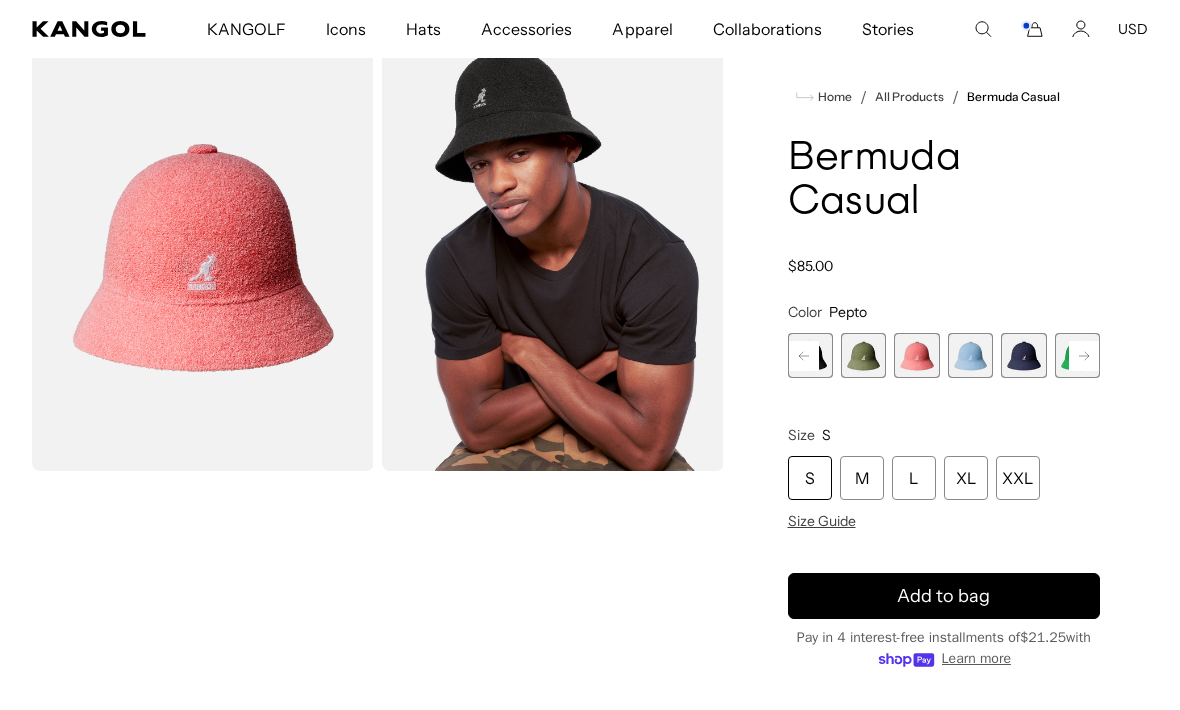 click 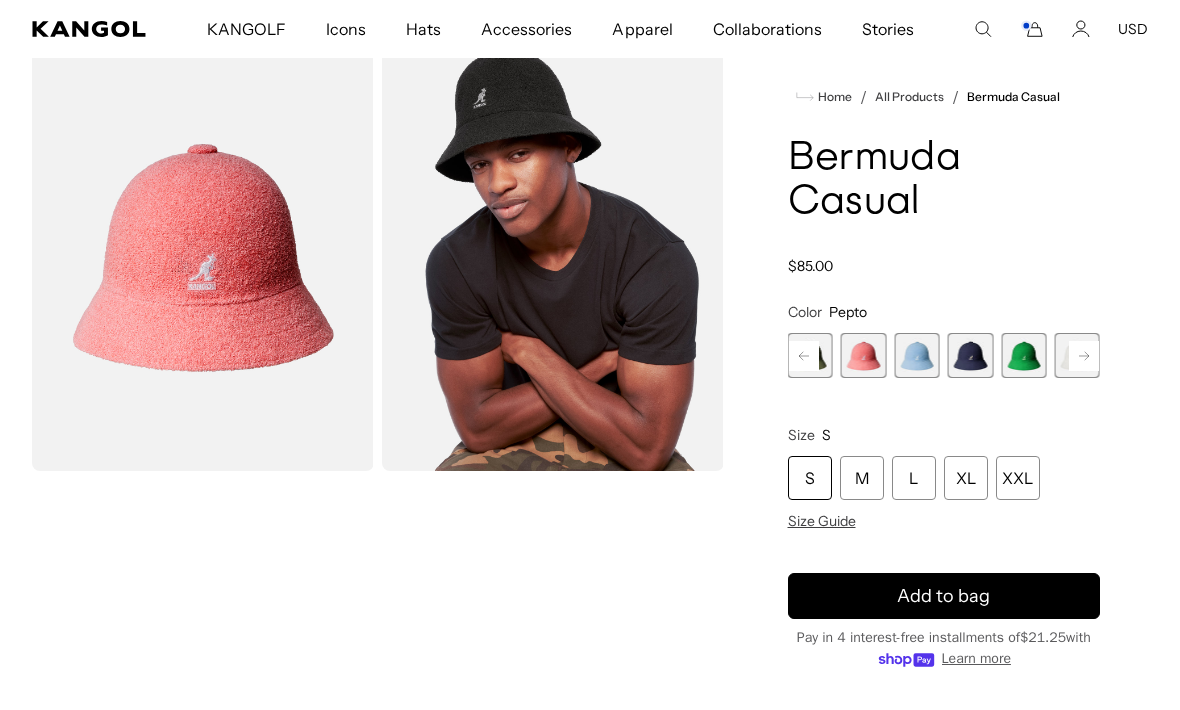 click 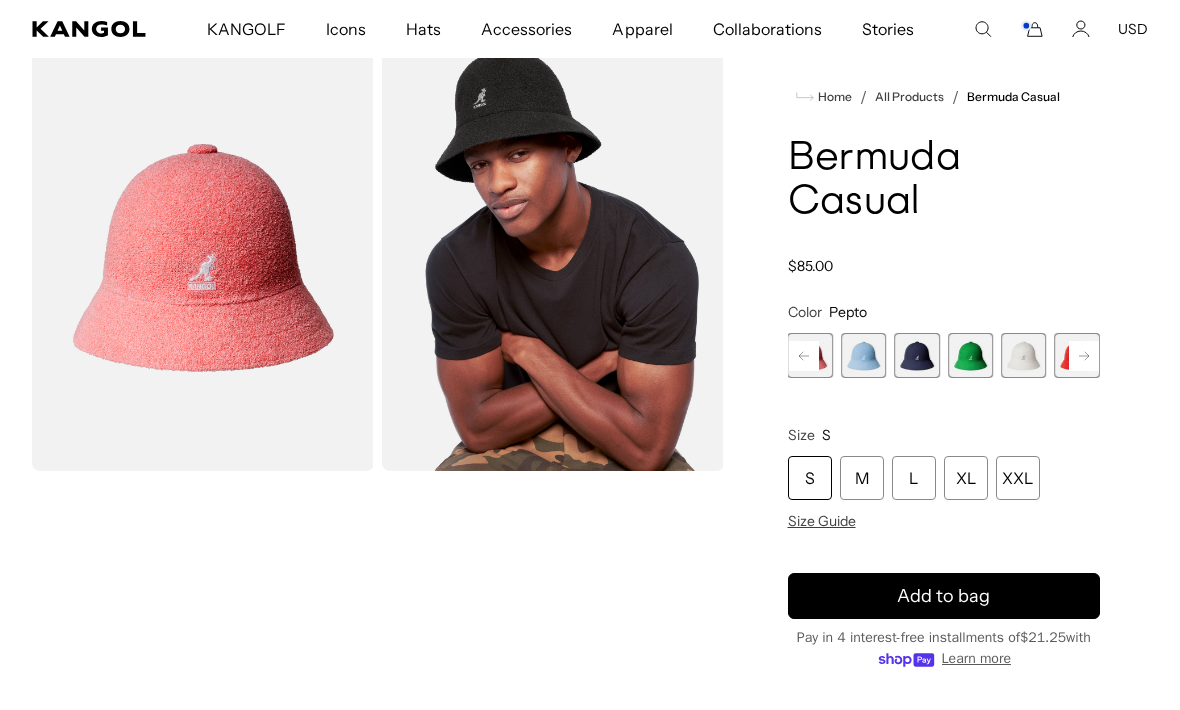 click 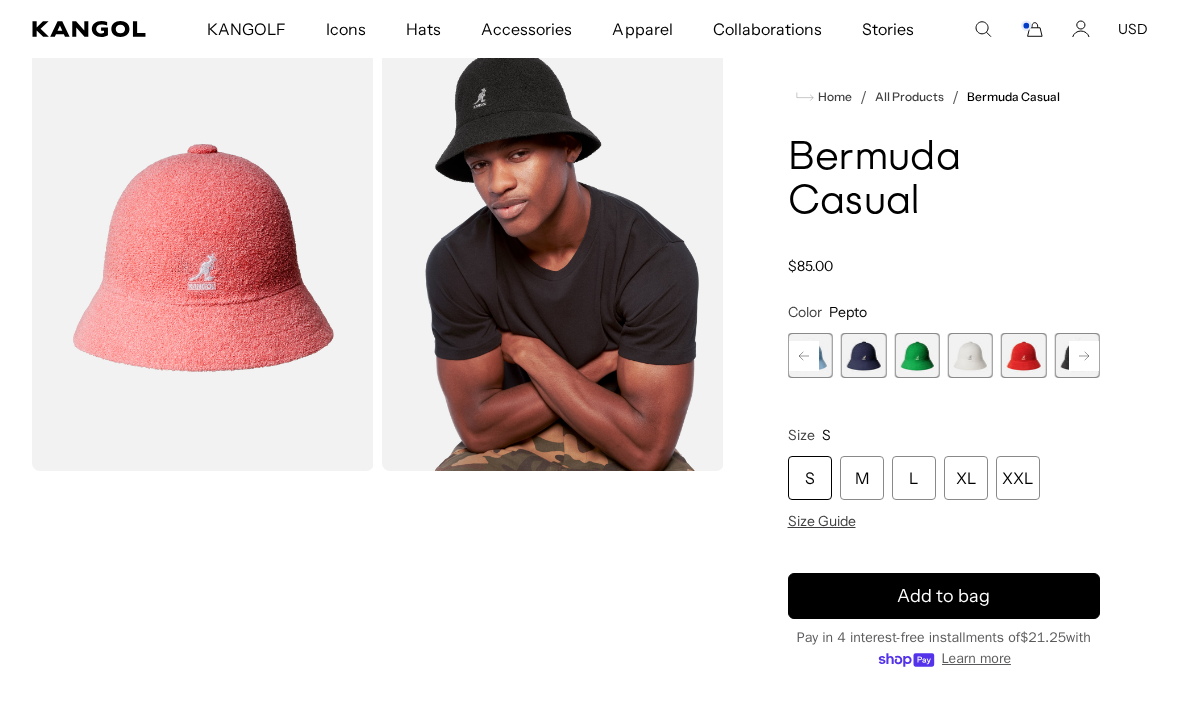 click 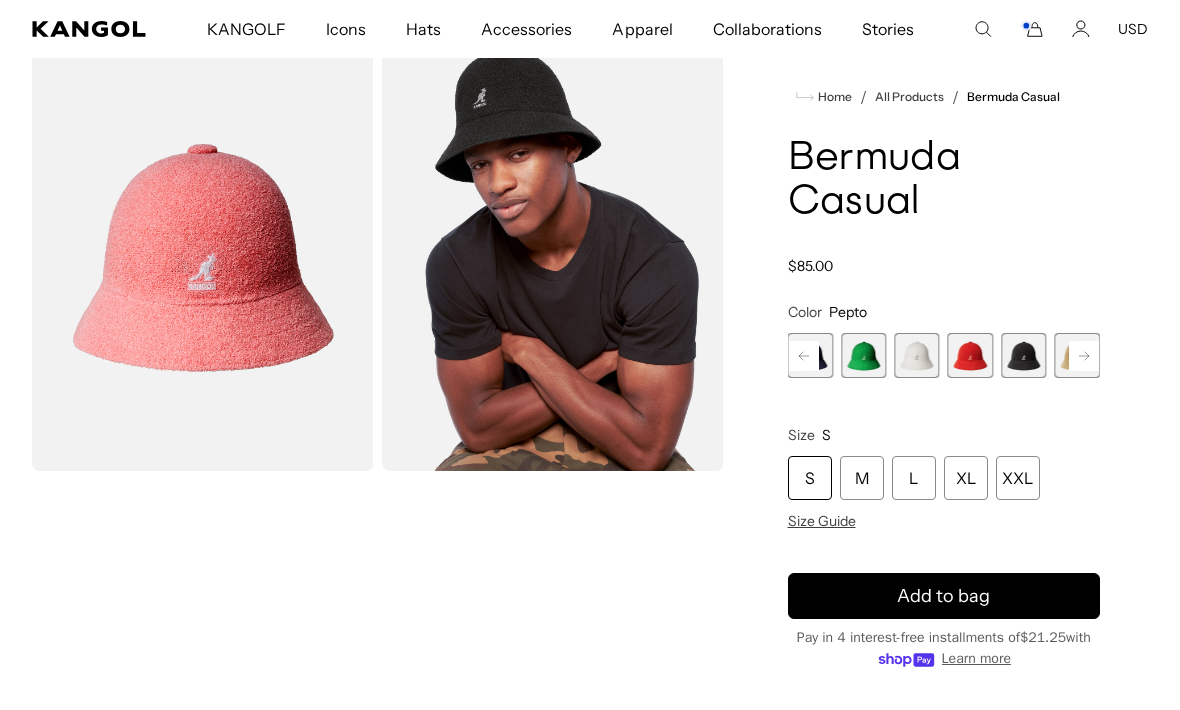 click 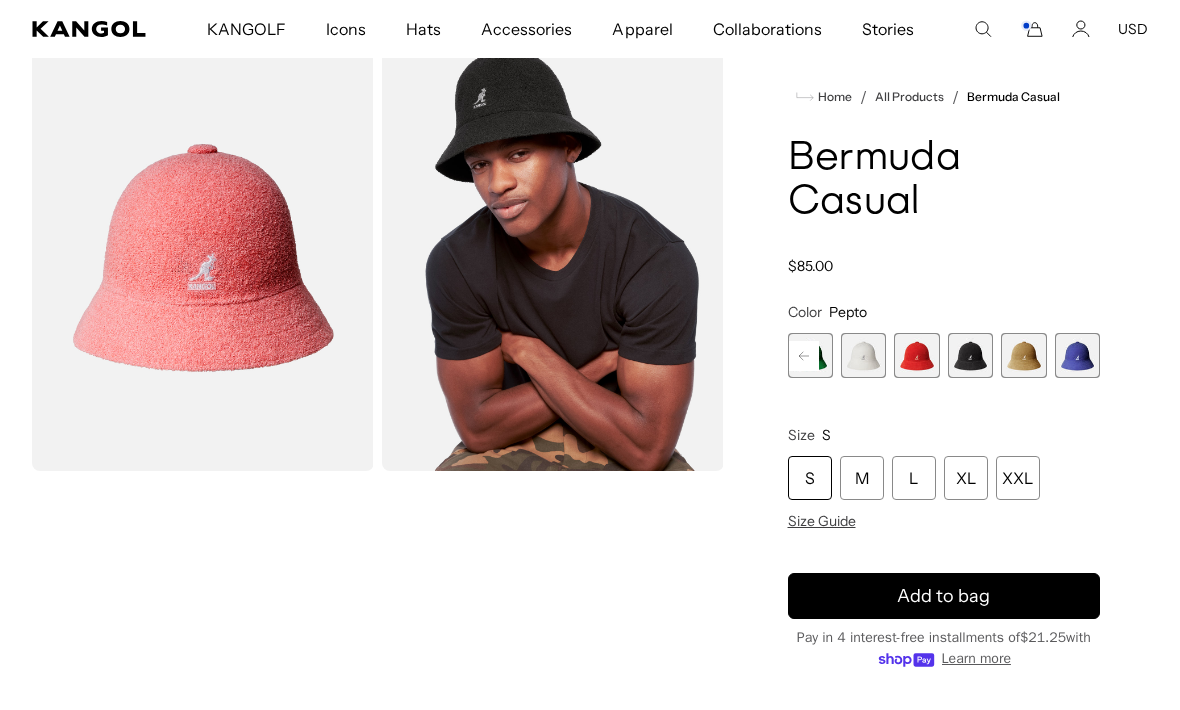 click at bounding box center (1077, 355) 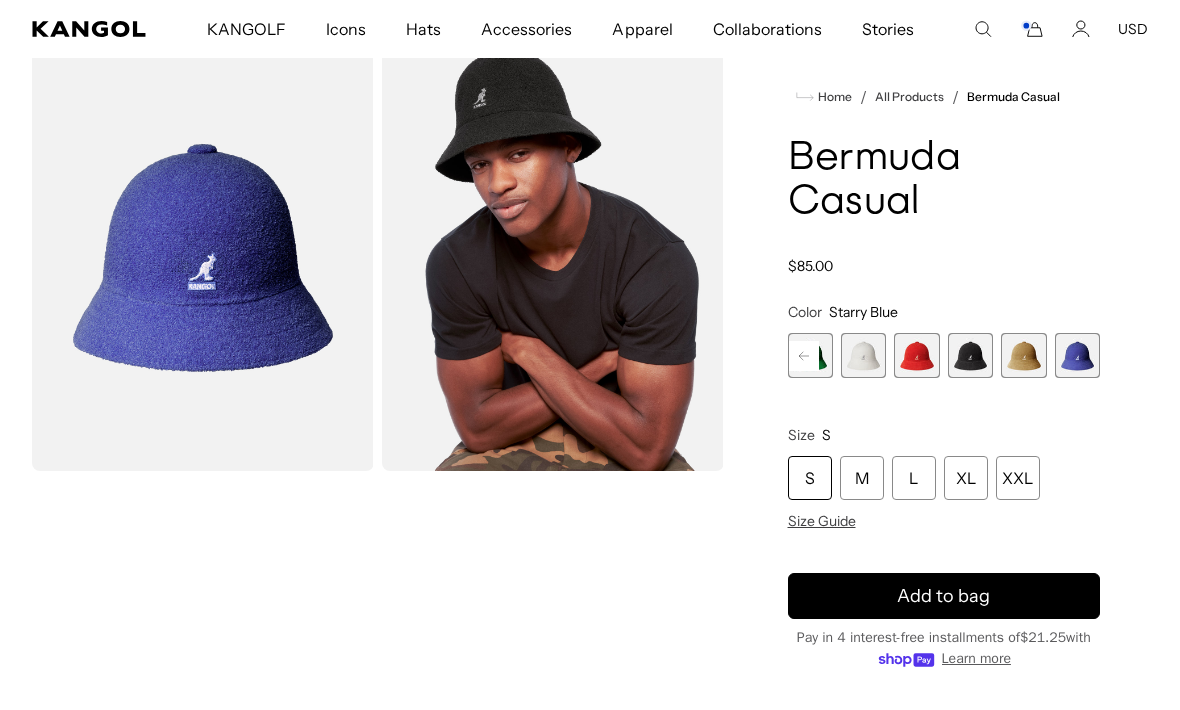 scroll, scrollTop: 0, scrollLeft: 412, axis: horizontal 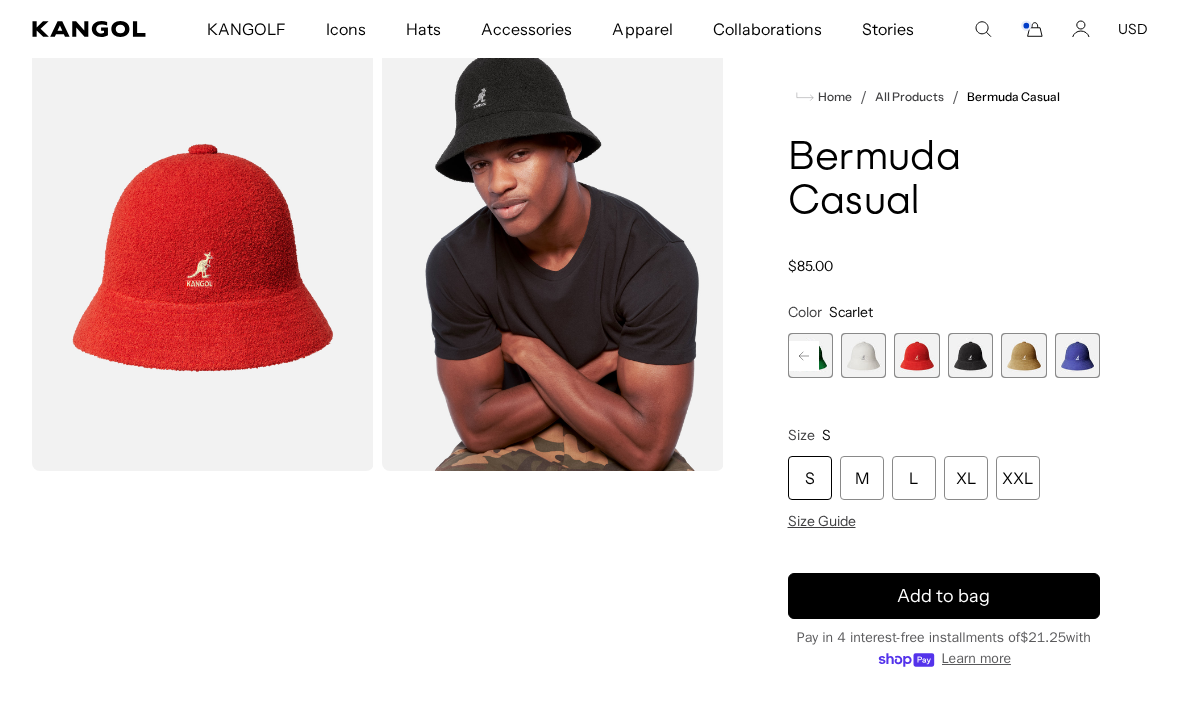 click 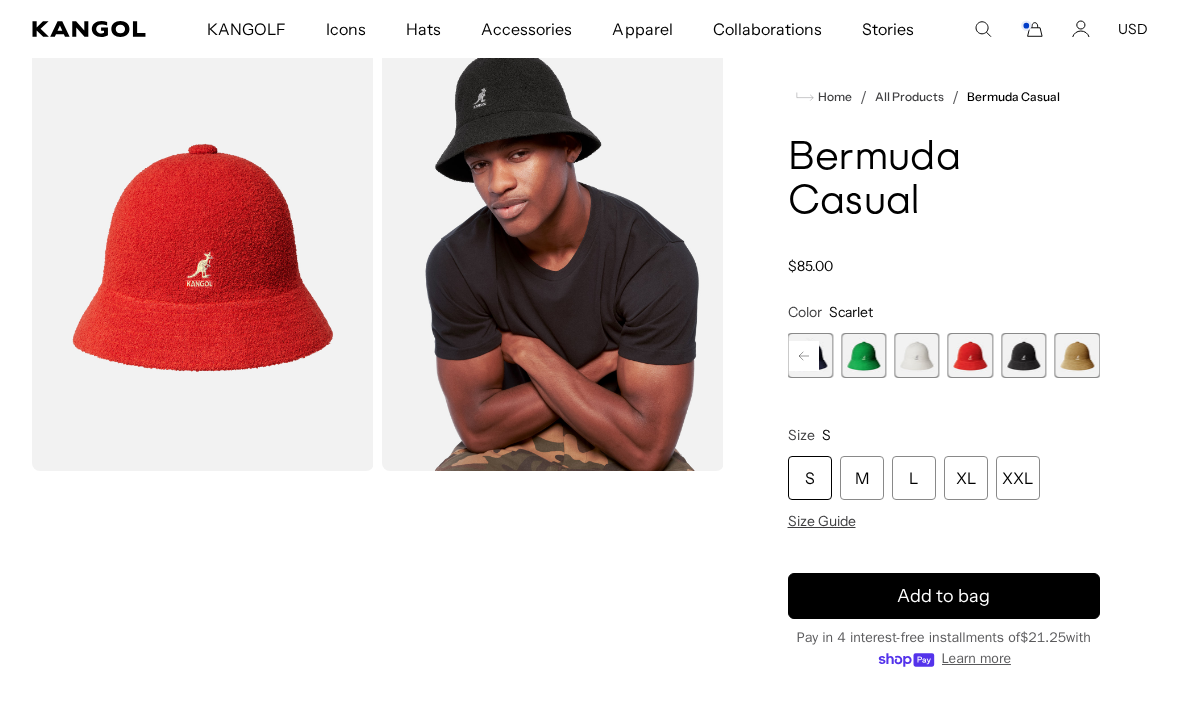 click 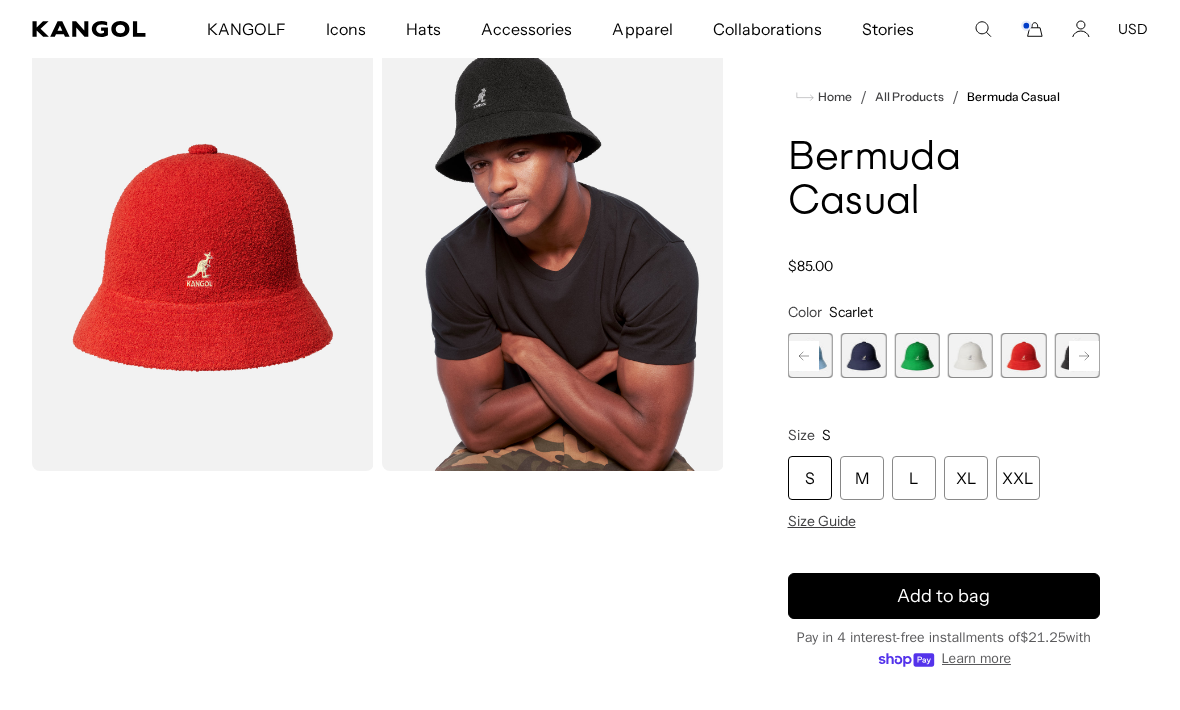 click 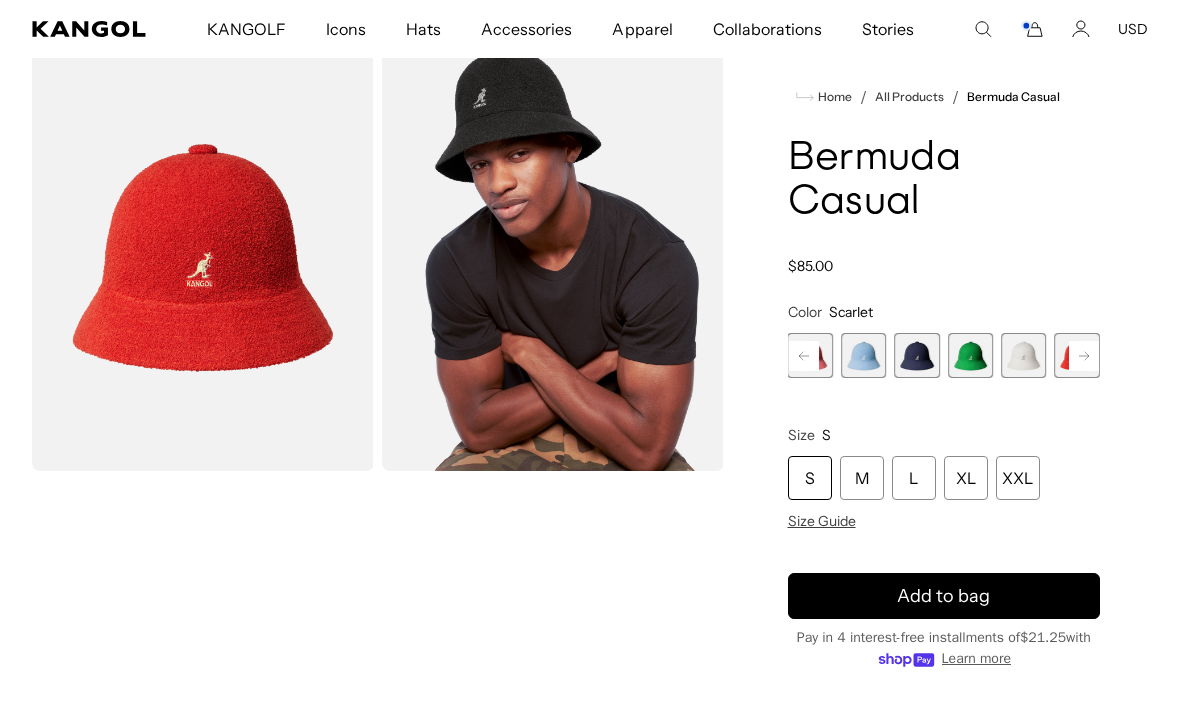 click 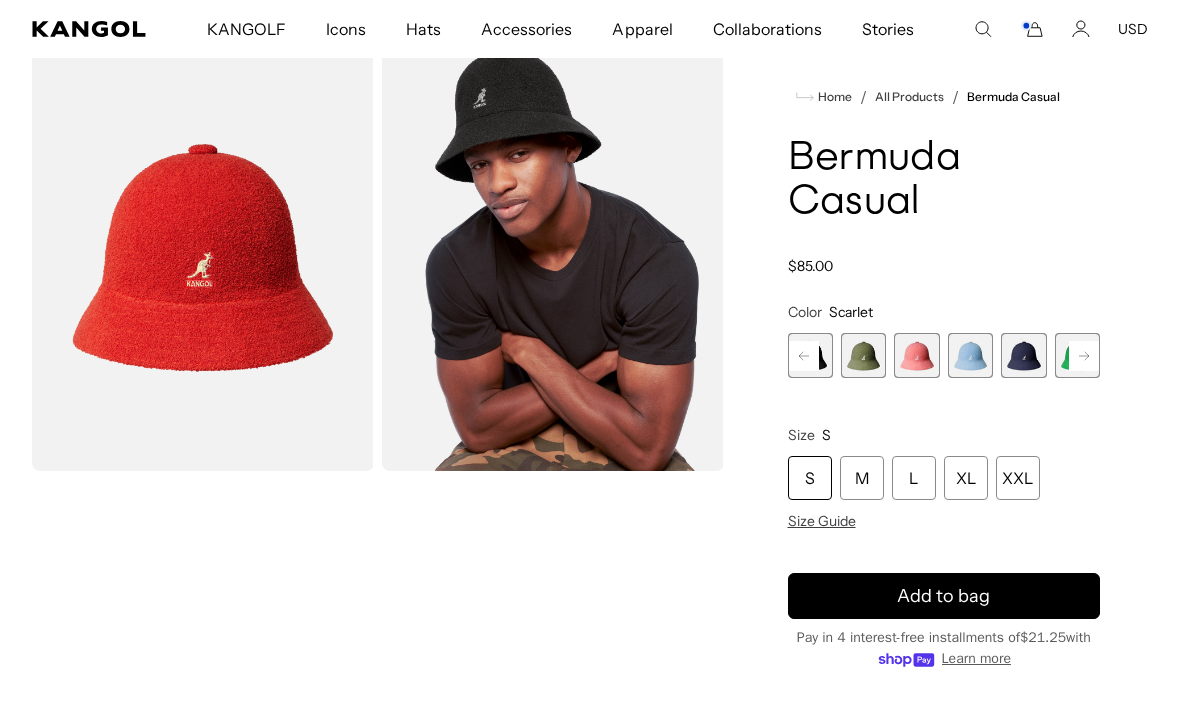 click at bounding box center (916, 355) 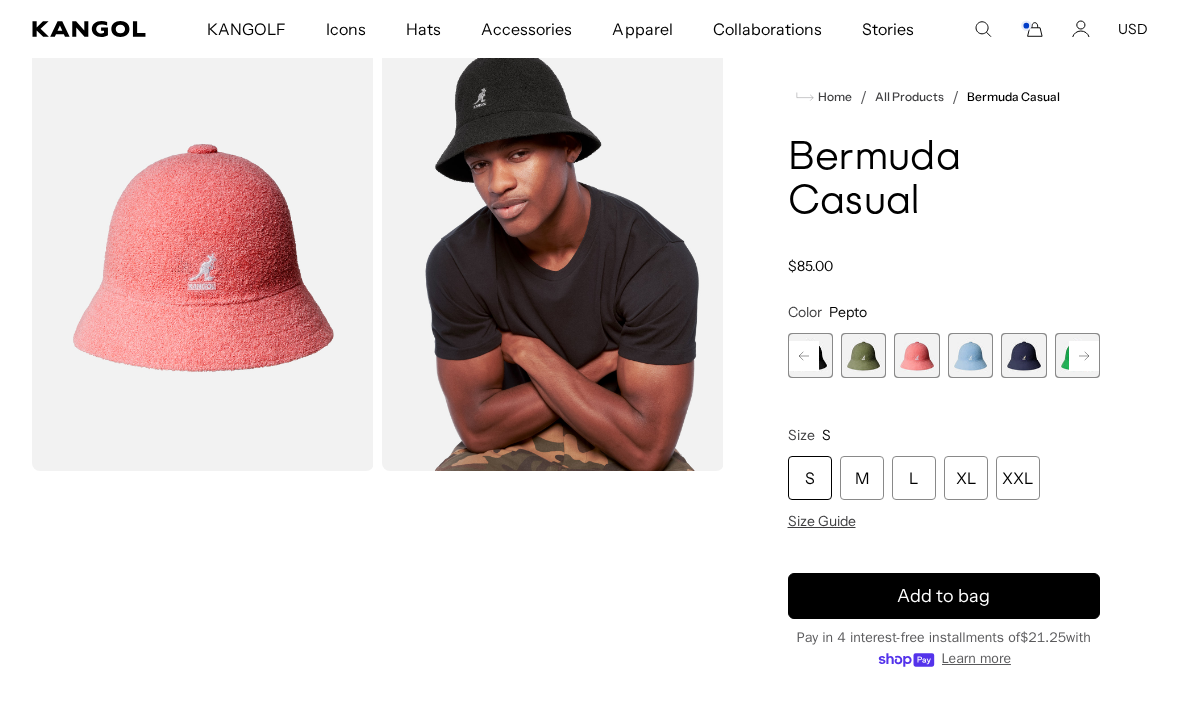 scroll, scrollTop: 0, scrollLeft: 412, axis: horizontal 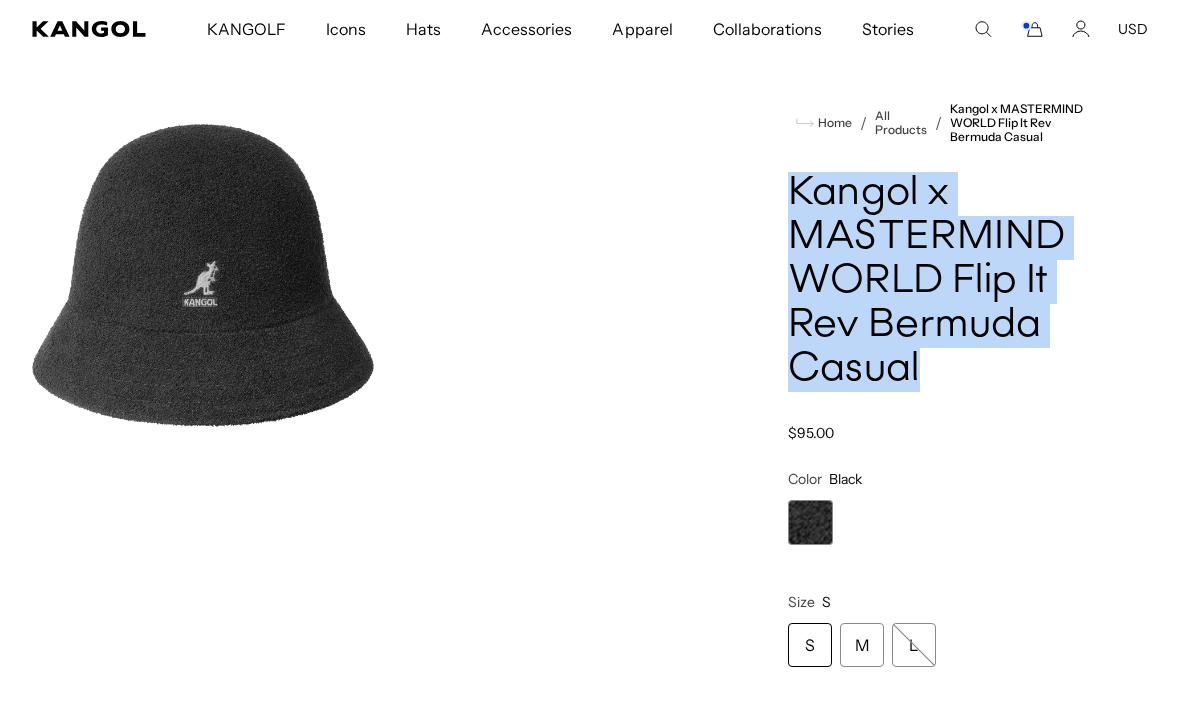 drag, startPoint x: 928, startPoint y: 380, endPoint x: 789, endPoint y: 187, distance: 237.84448 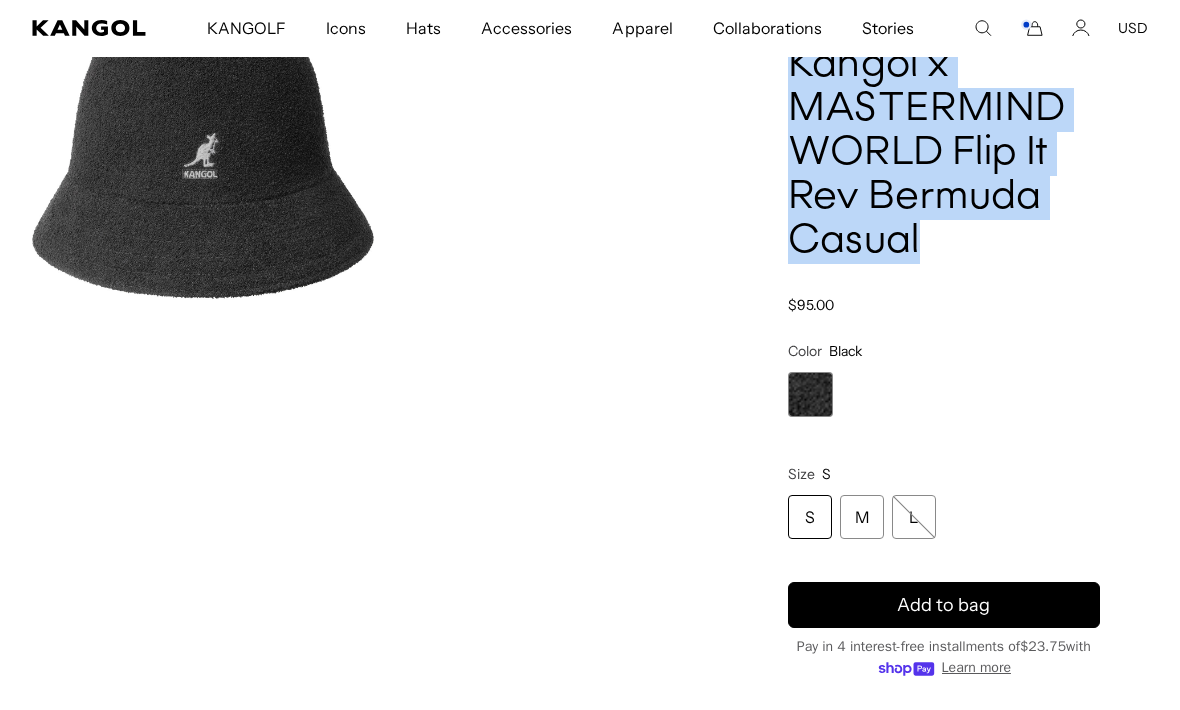 scroll, scrollTop: 210, scrollLeft: 0, axis: vertical 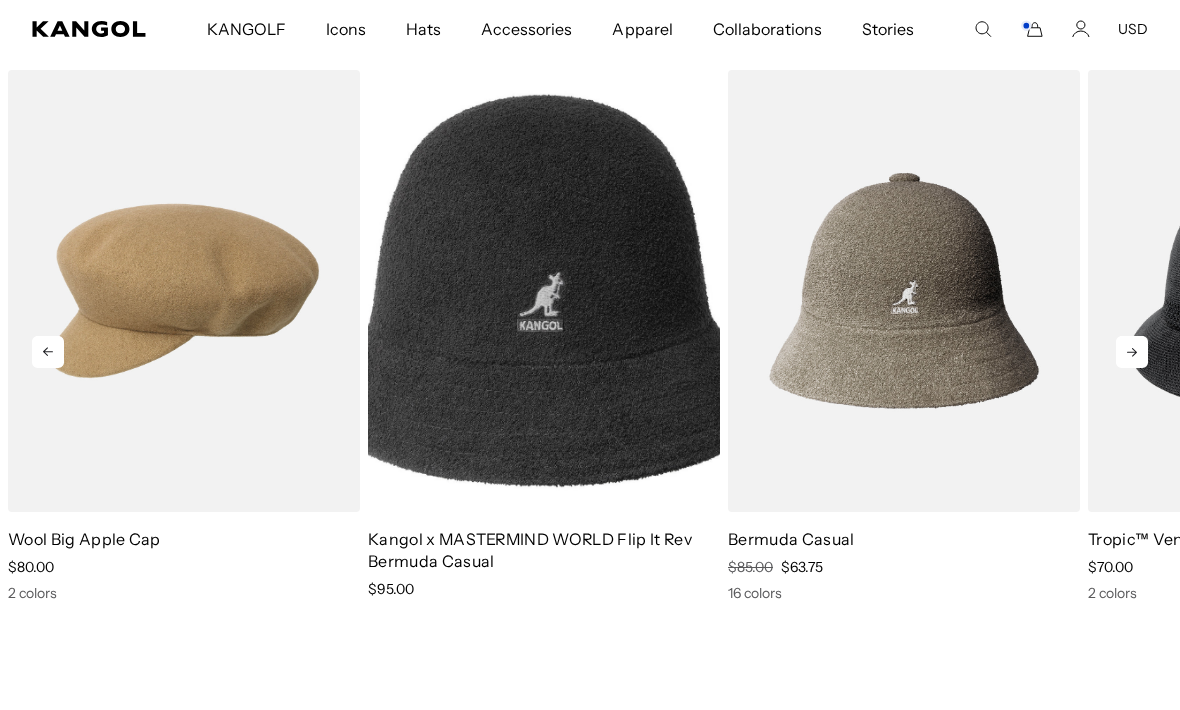 click 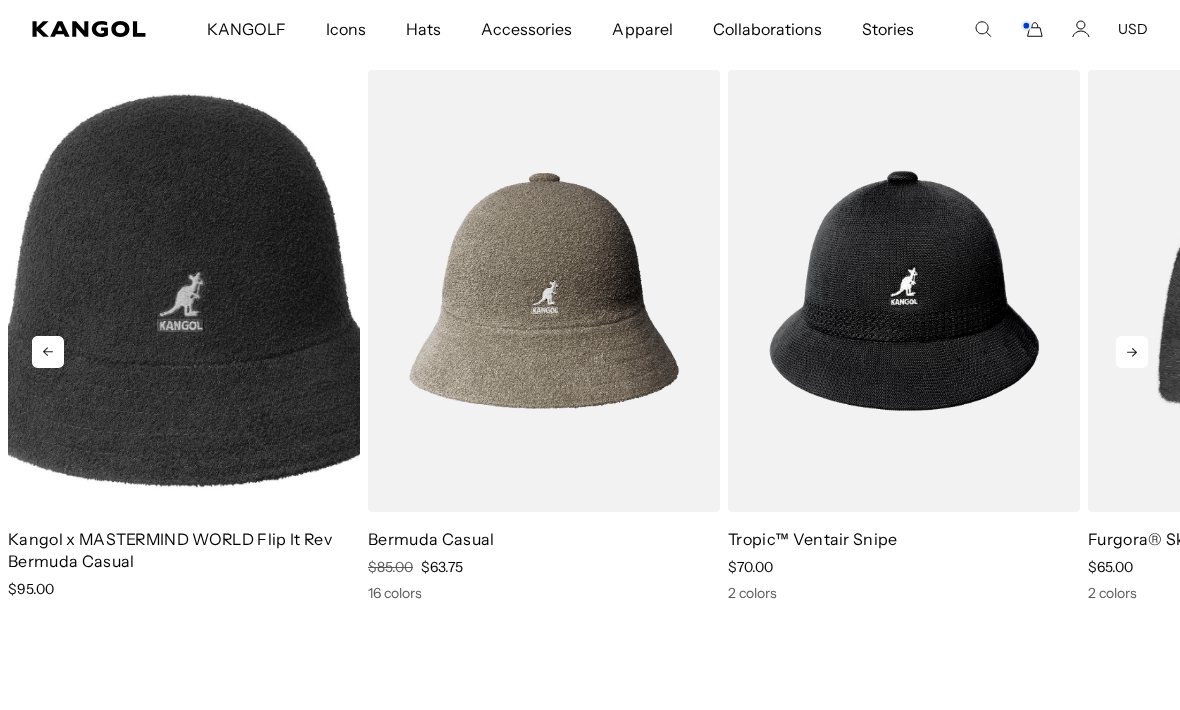 click 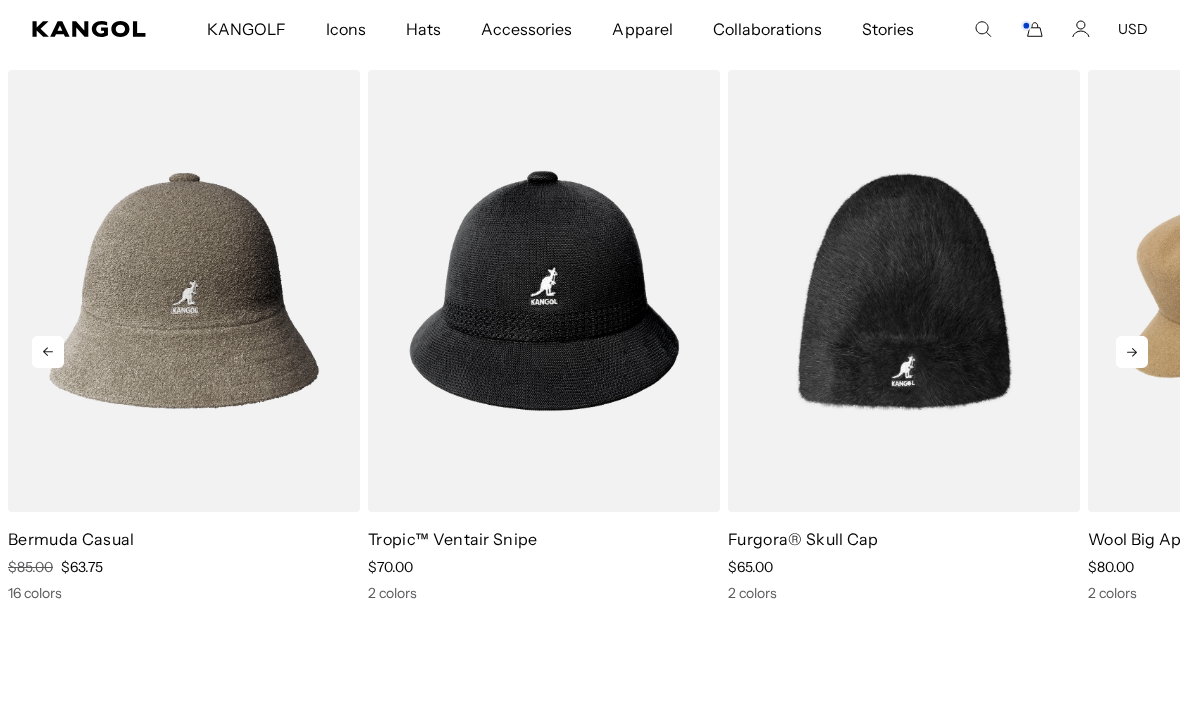click 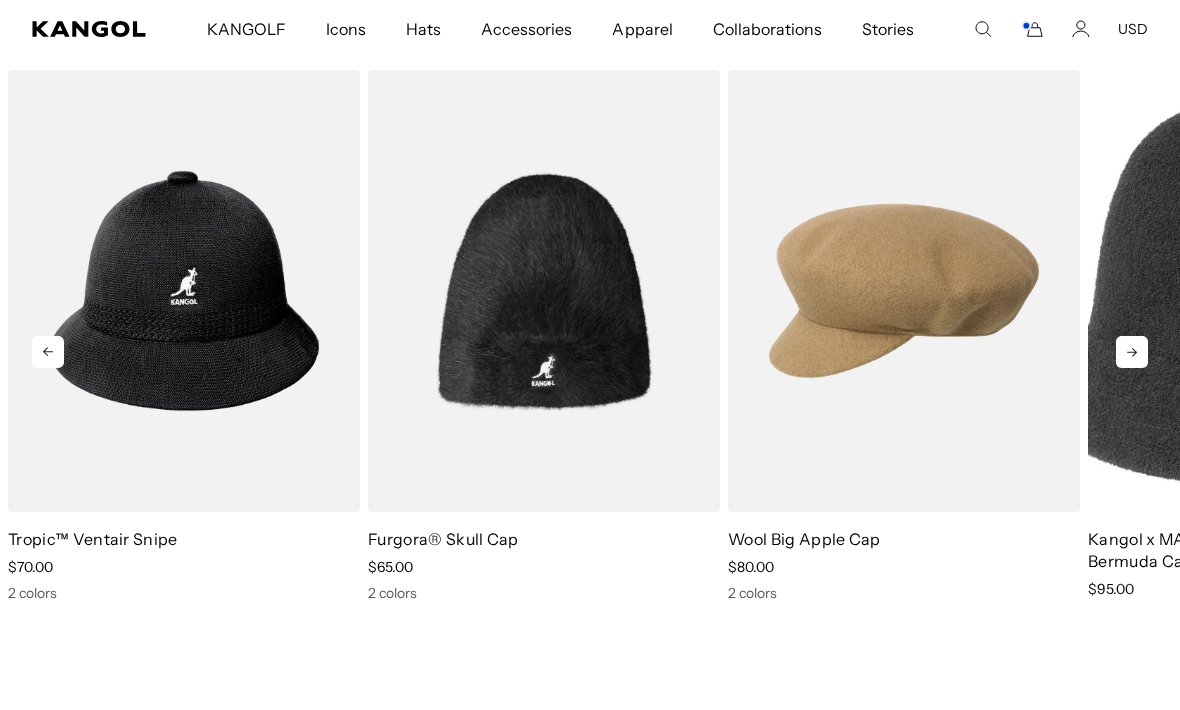 scroll, scrollTop: 0, scrollLeft: 412, axis: horizontal 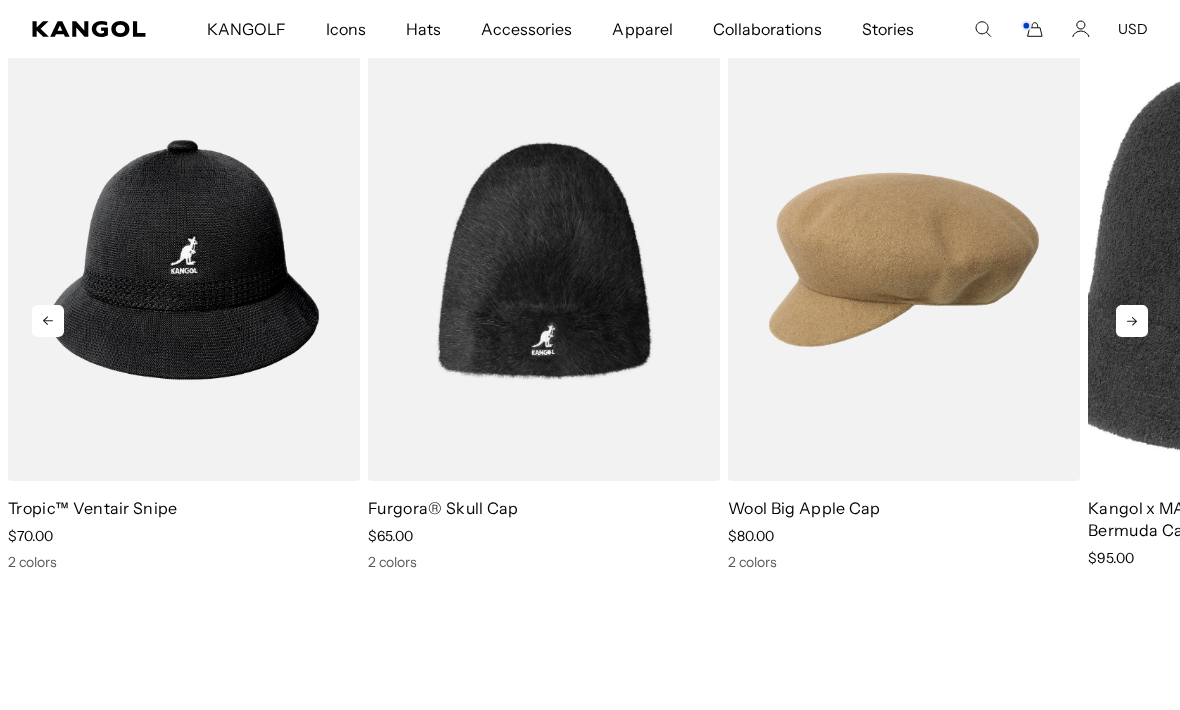 click 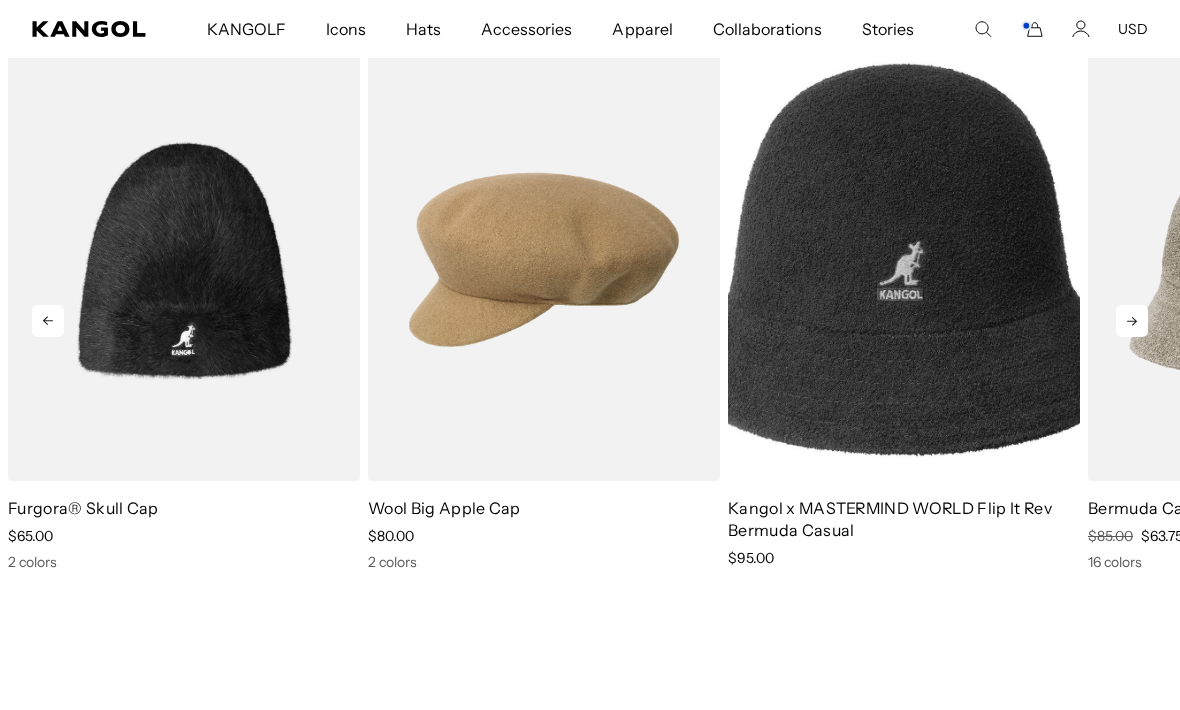 scroll, scrollTop: 0, scrollLeft: 412, axis: horizontal 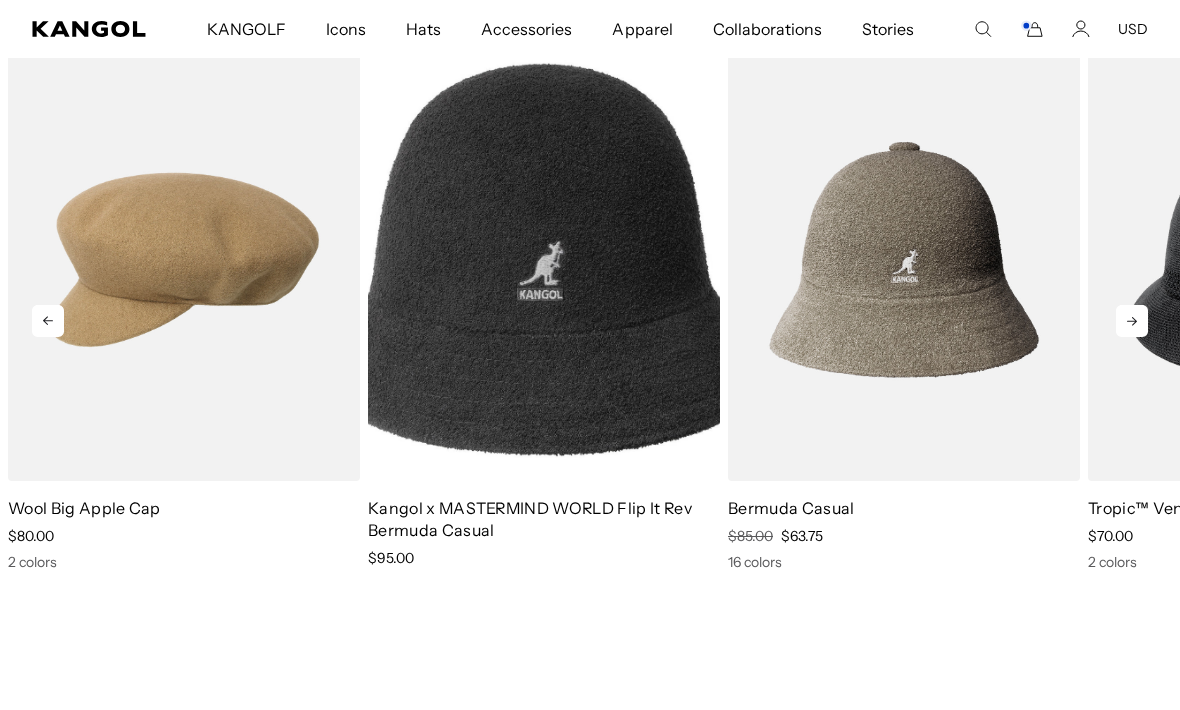 click 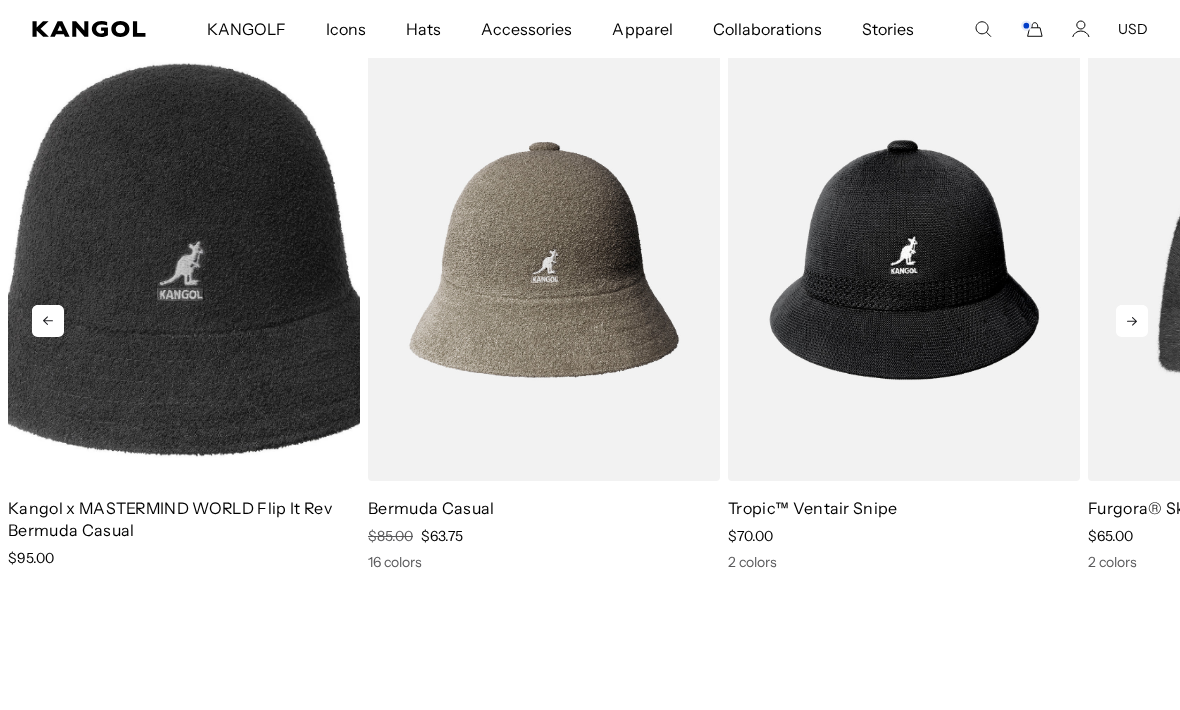 scroll, scrollTop: 0, scrollLeft: 0, axis: both 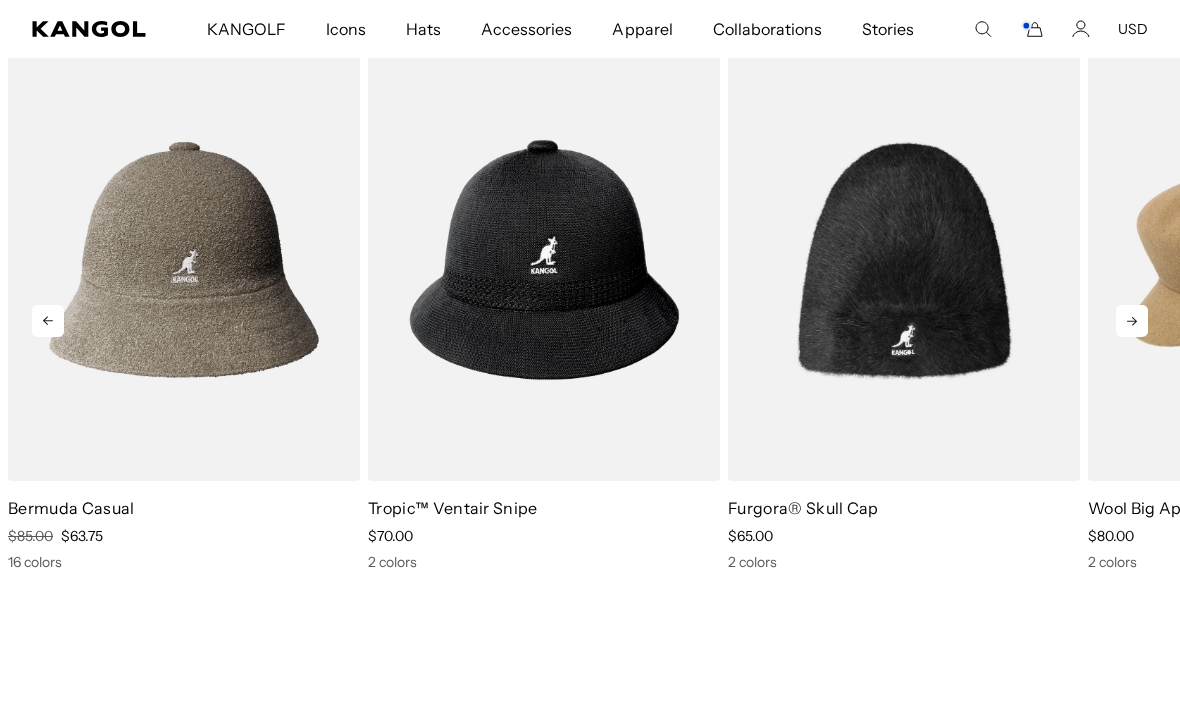 click 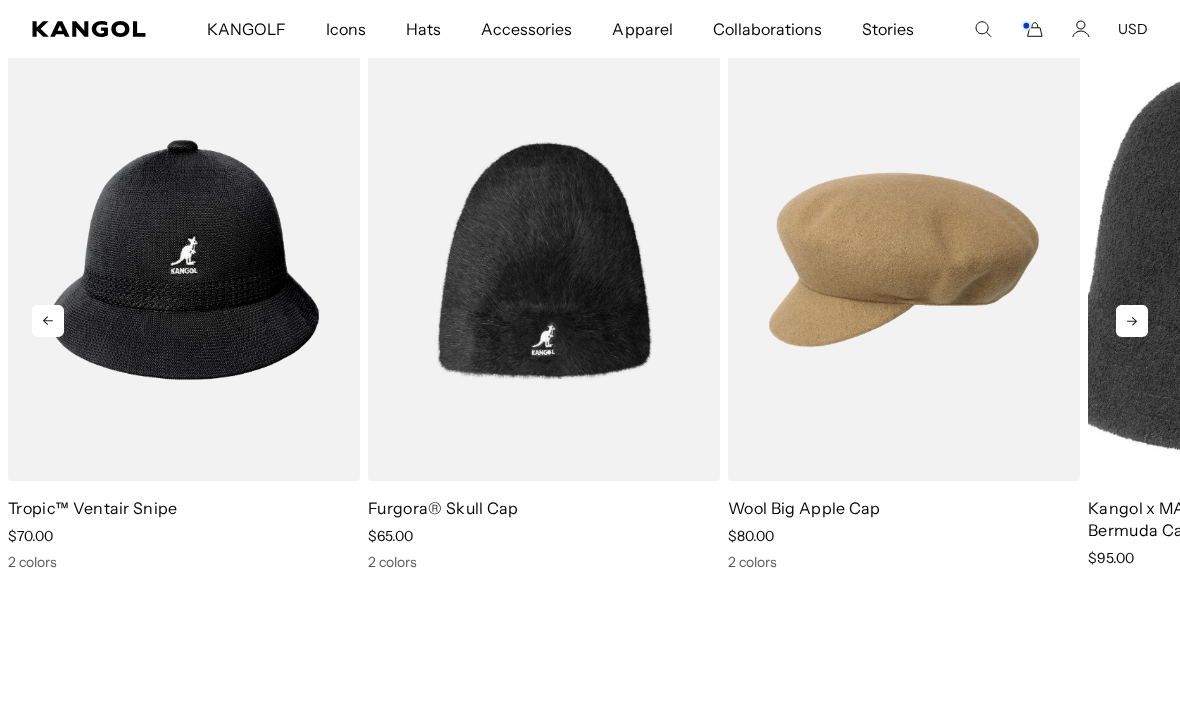 click 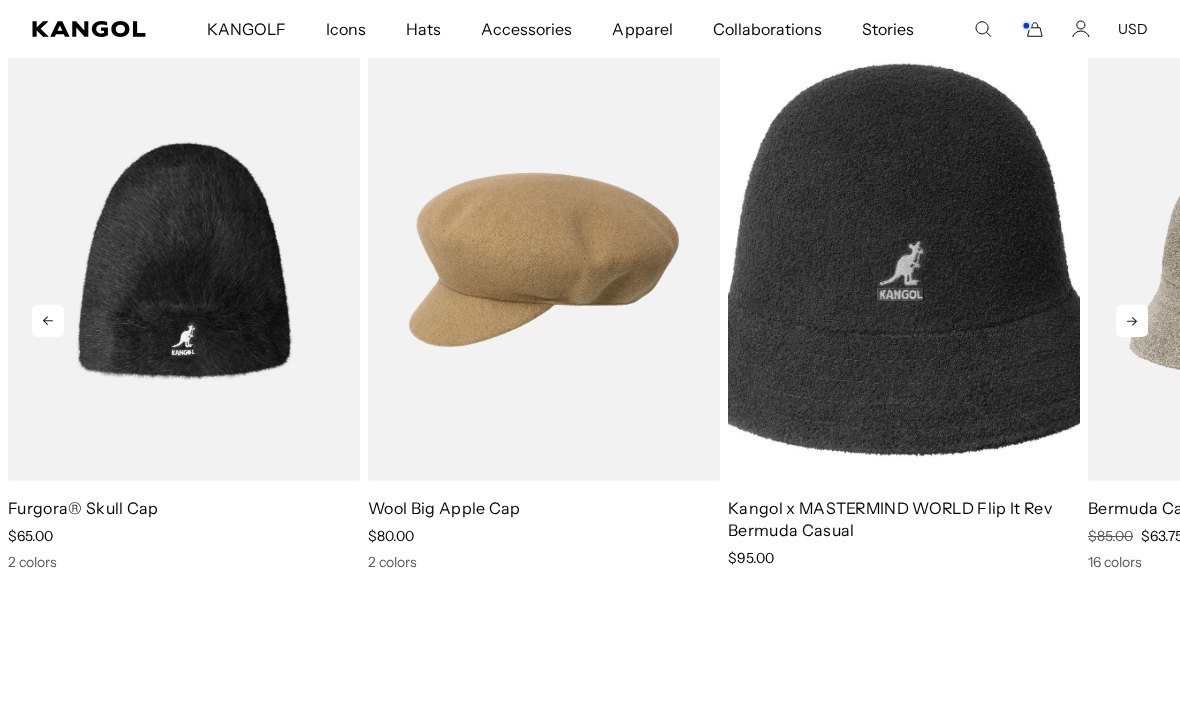 scroll, scrollTop: 0, scrollLeft: 412, axis: horizontal 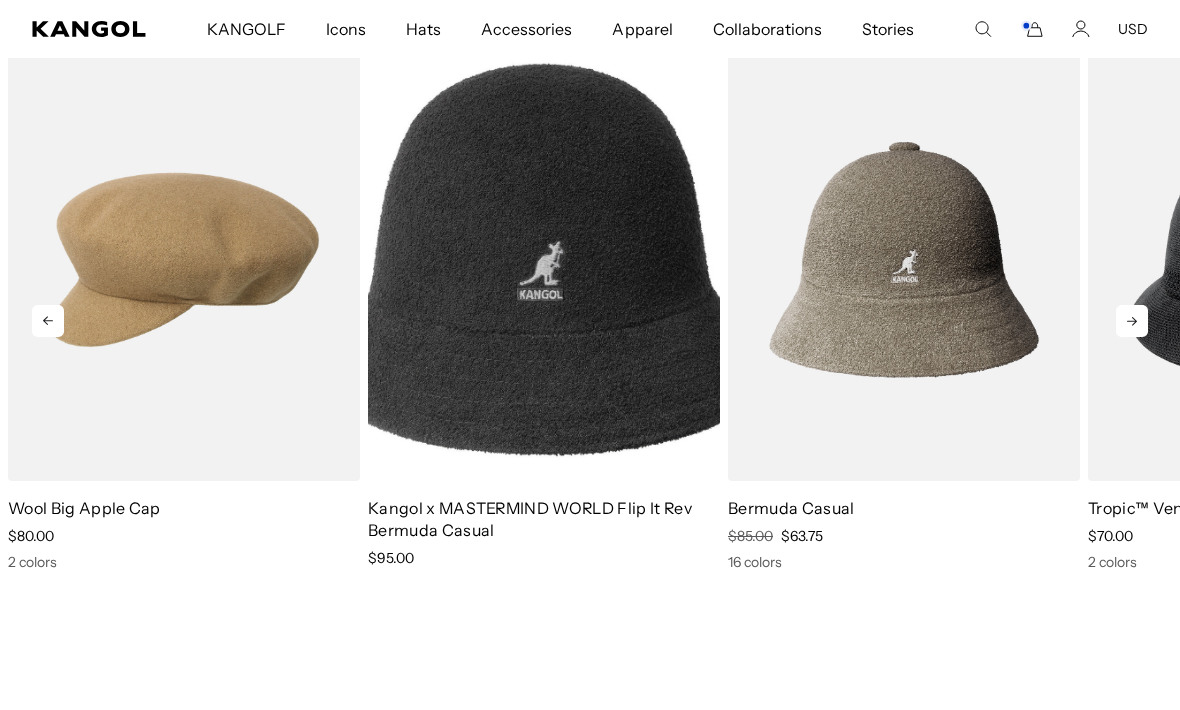 click 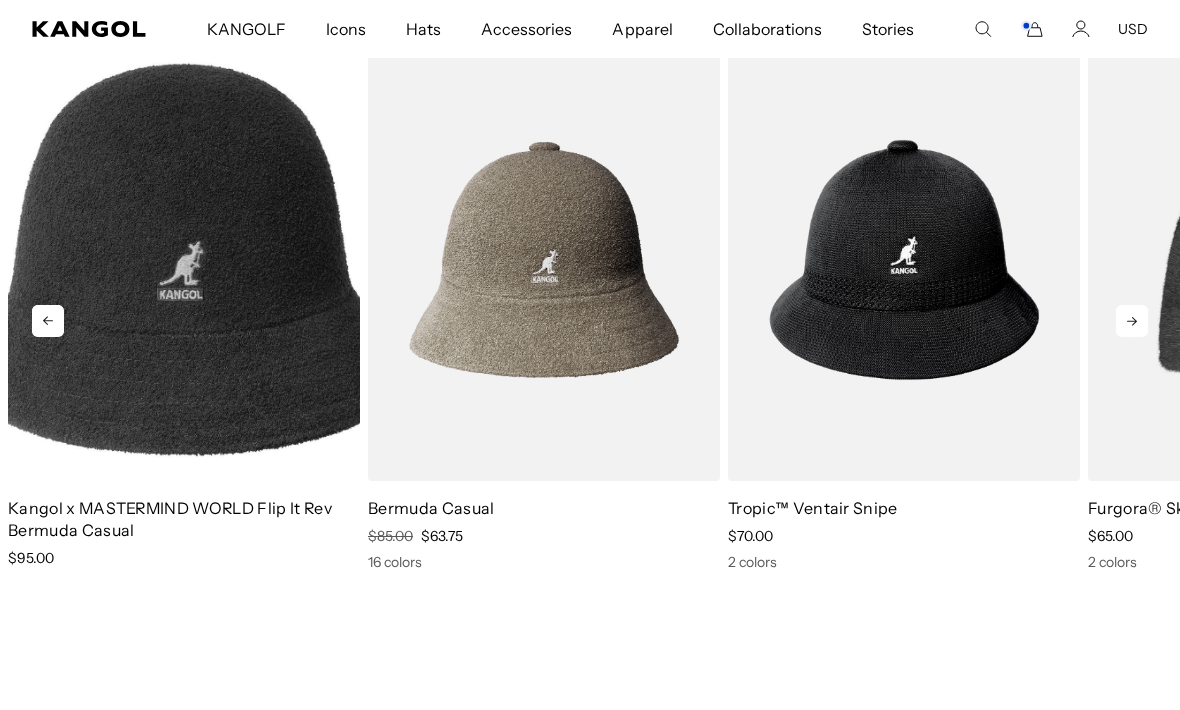 click 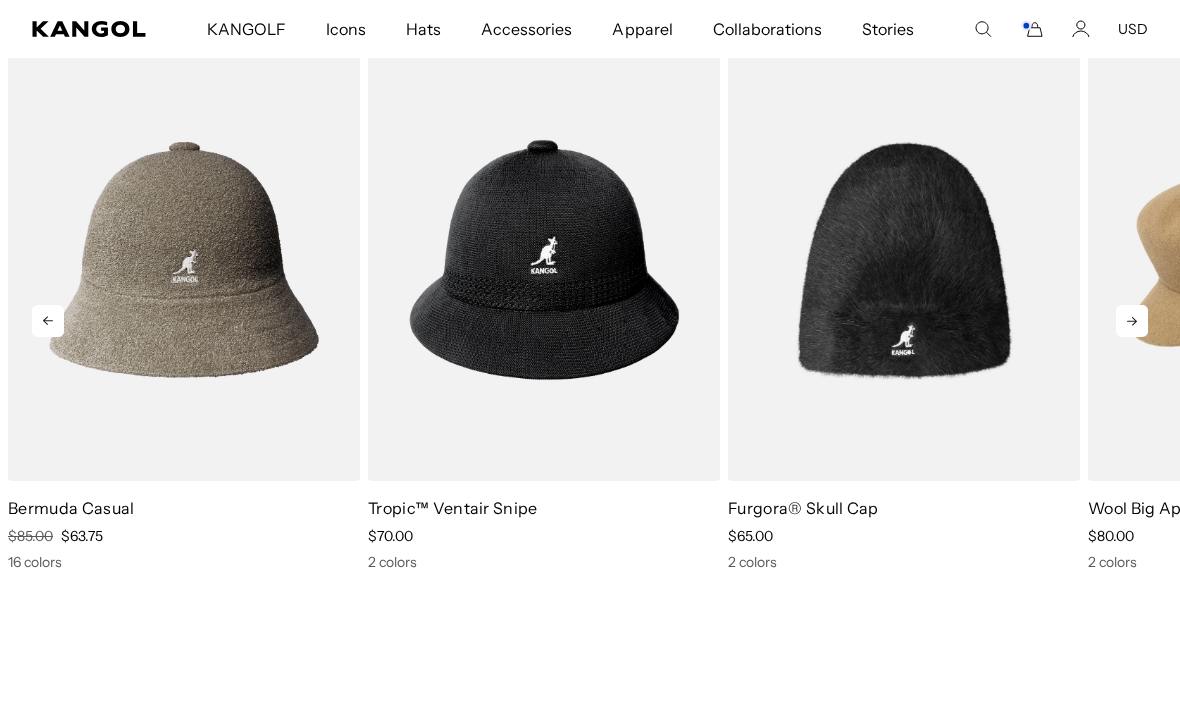 click 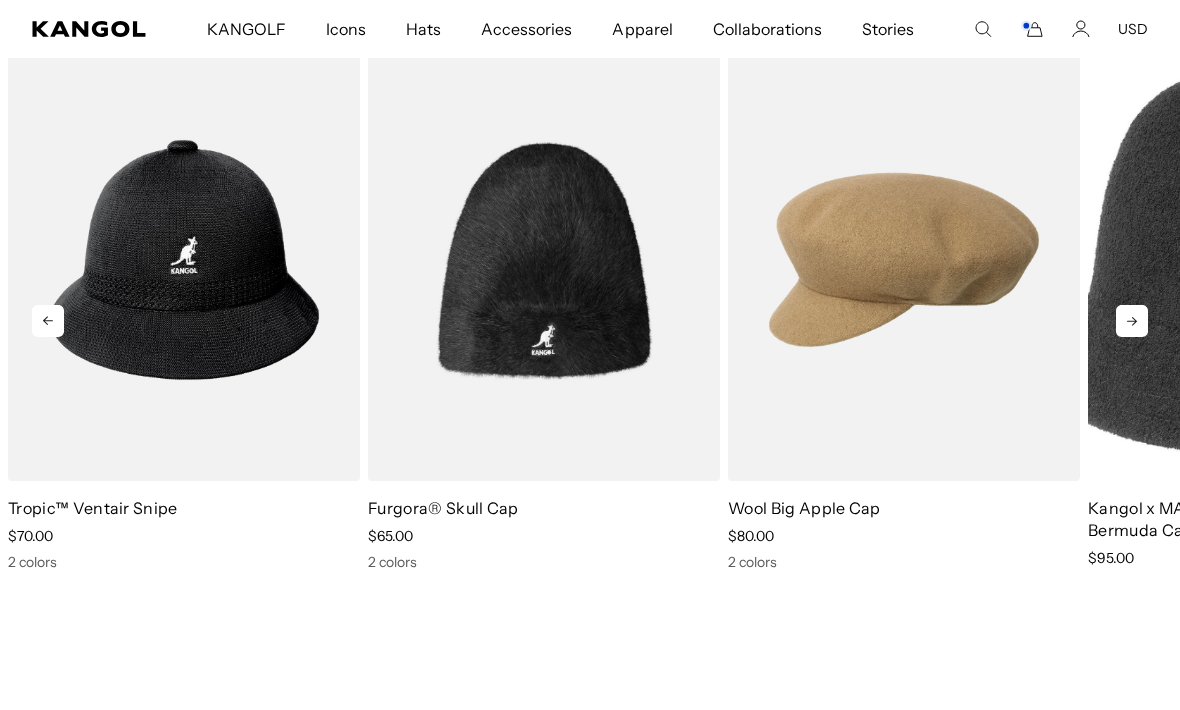 click 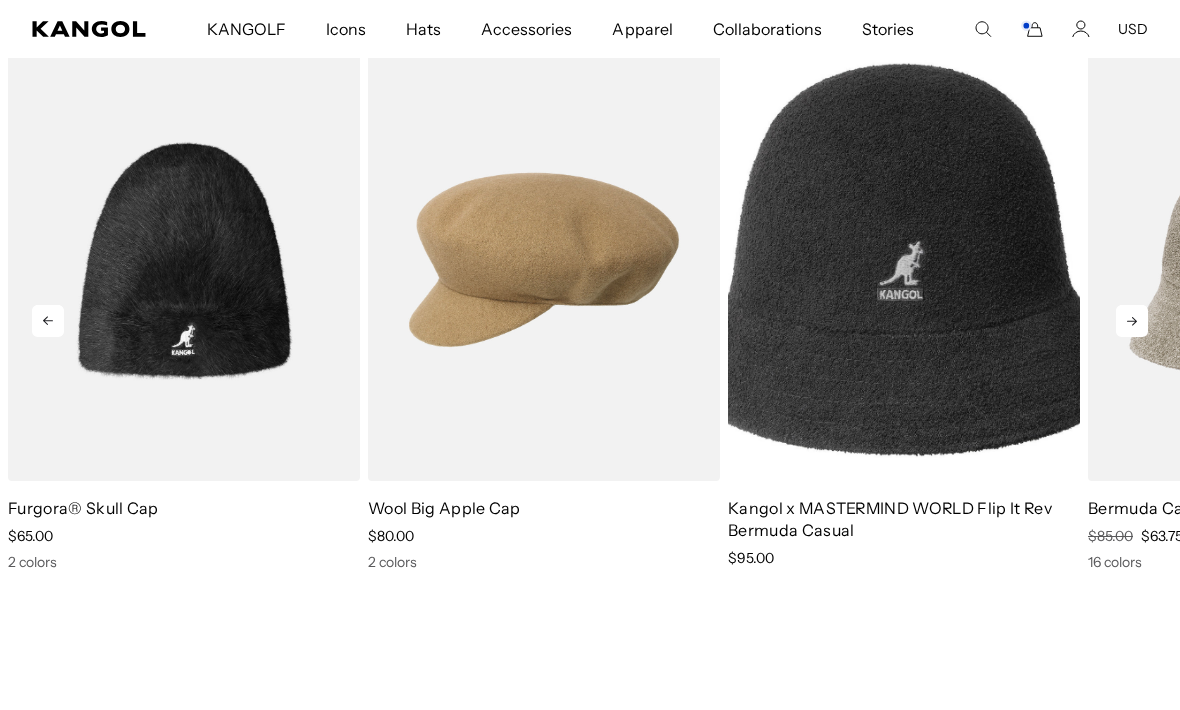 scroll, scrollTop: 0, scrollLeft: 412, axis: horizontal 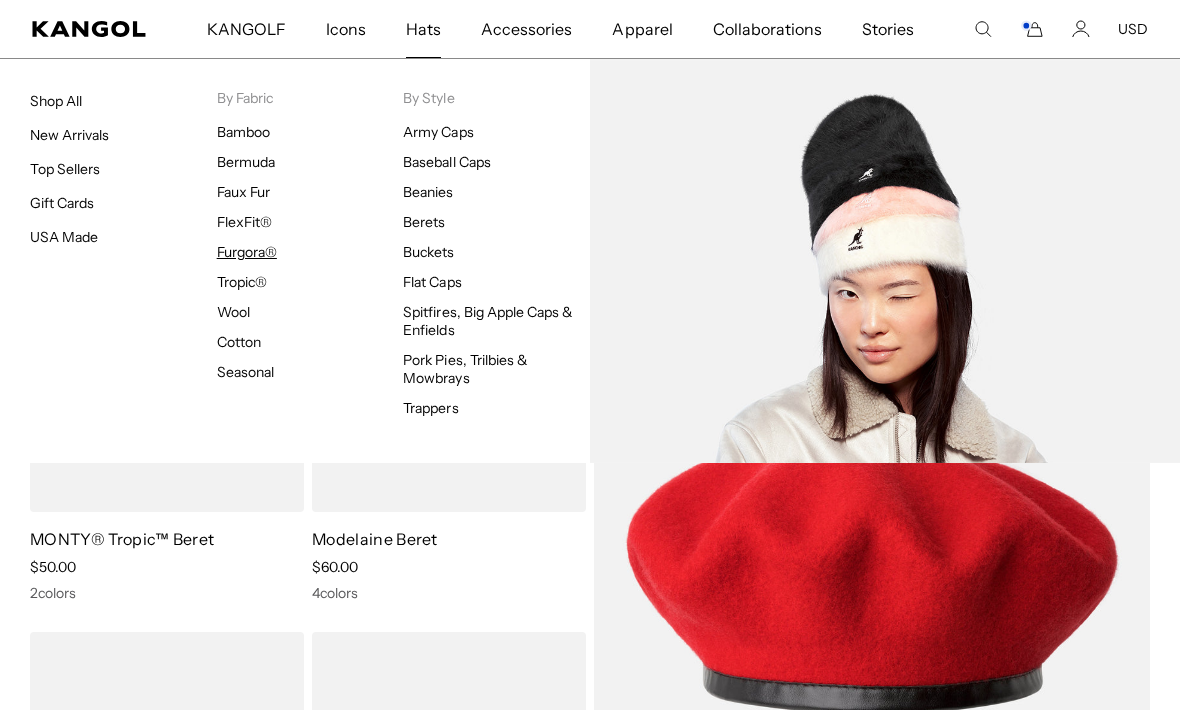 click on "Furgora®" at bounding box center [247, 252] 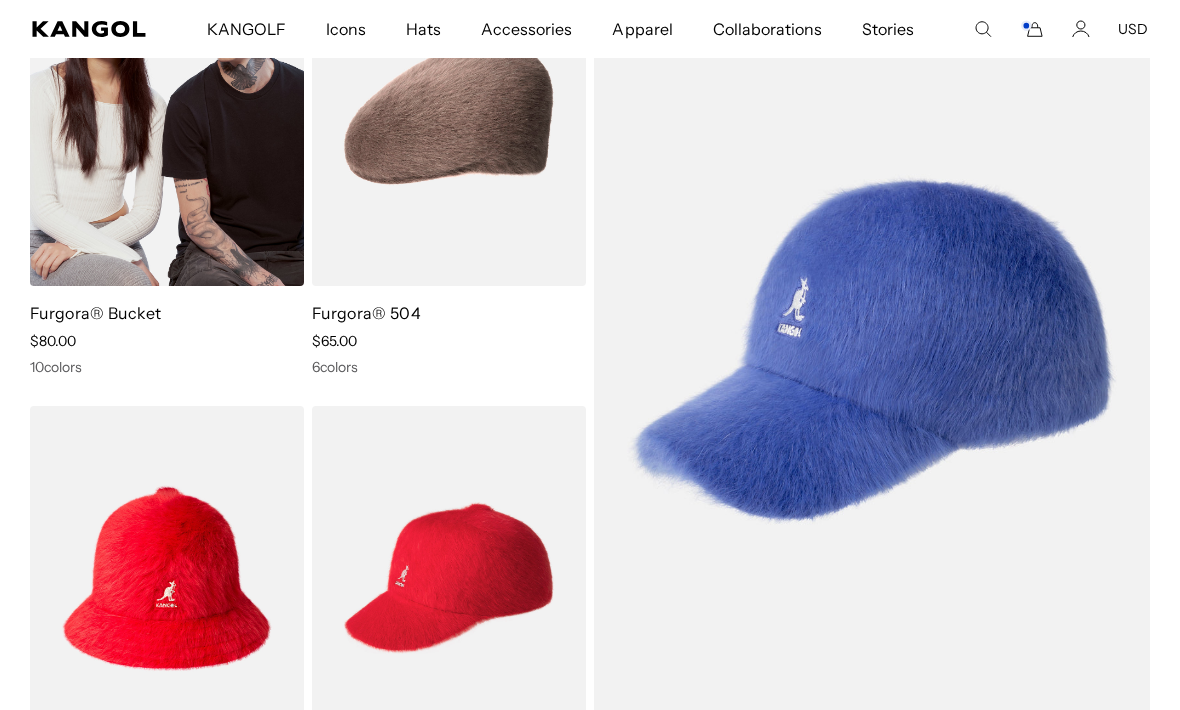 scroll, scrollTop: 279, scrollLeft: 0, axis: vertical 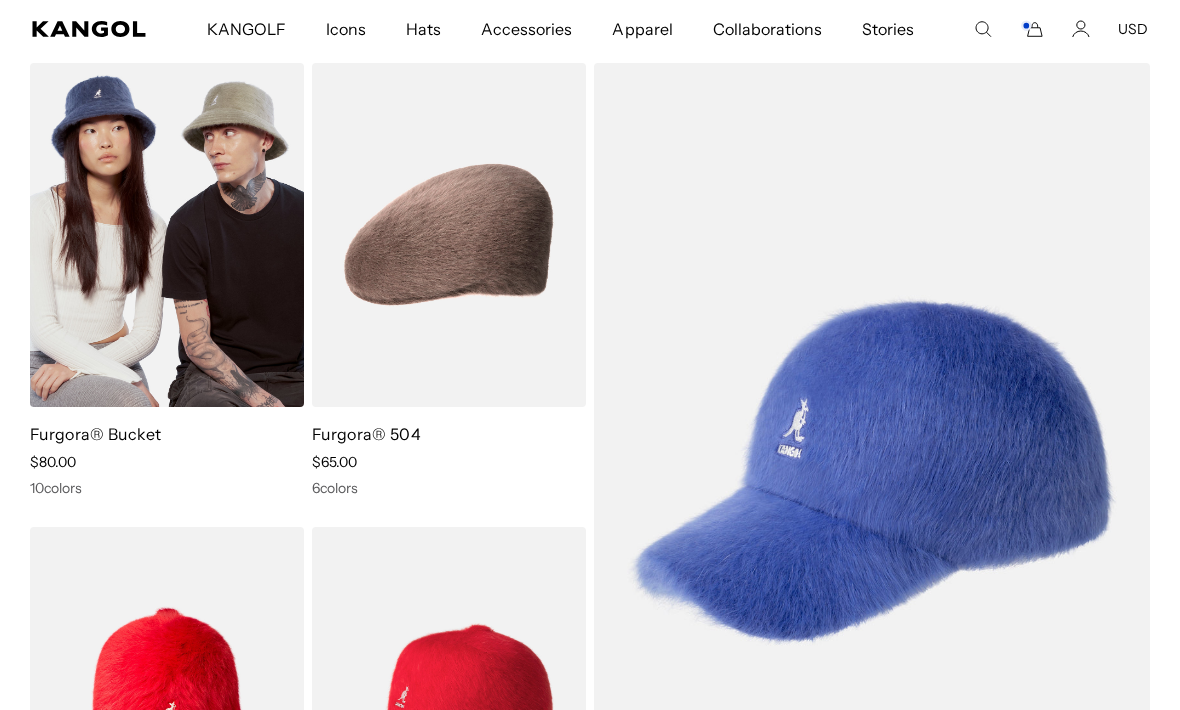 click at bounding box center (167, 235) 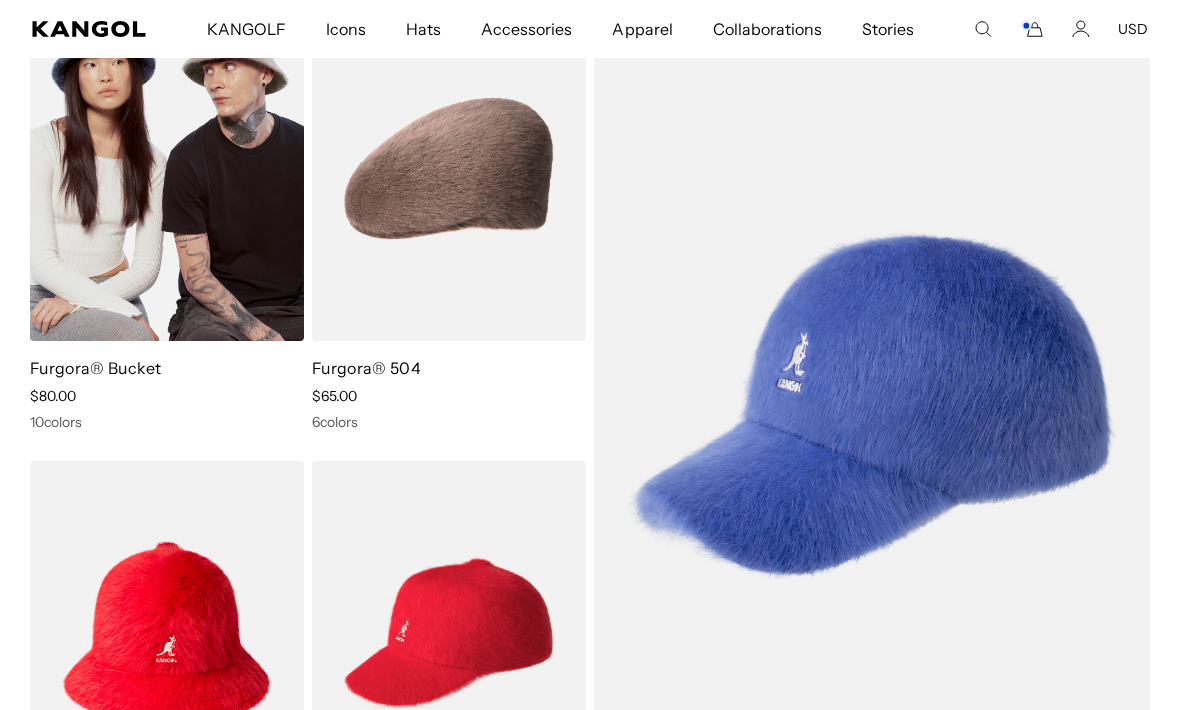 scroll, scrollTop: 0, scrollLeft: 412, axis: horizontal 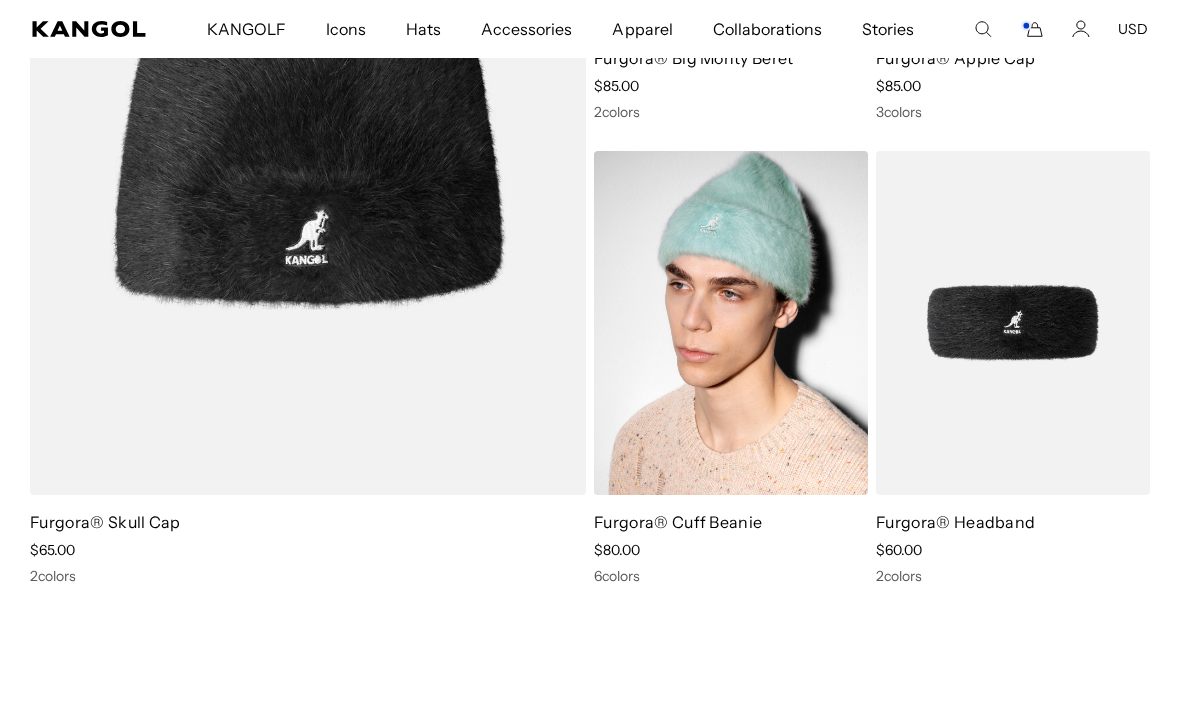 click at bounding box center [731, 323] 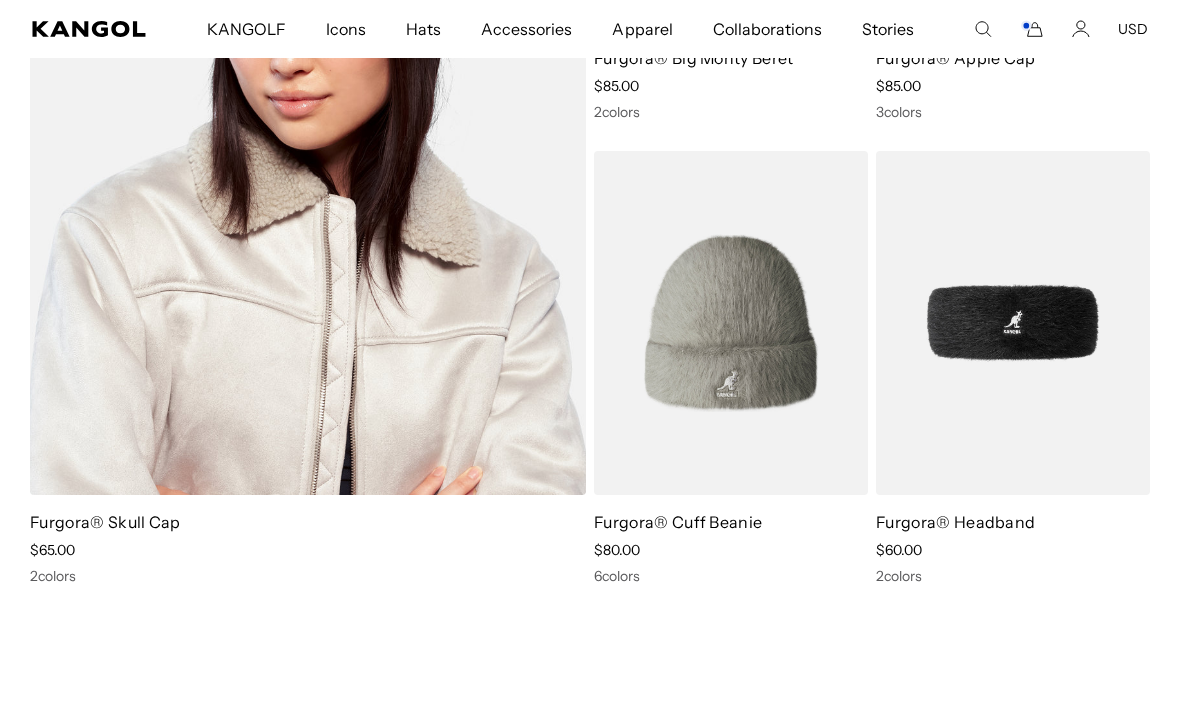 scroll, scrollTop: 0, scrollLeft: 412, axis: horizontal 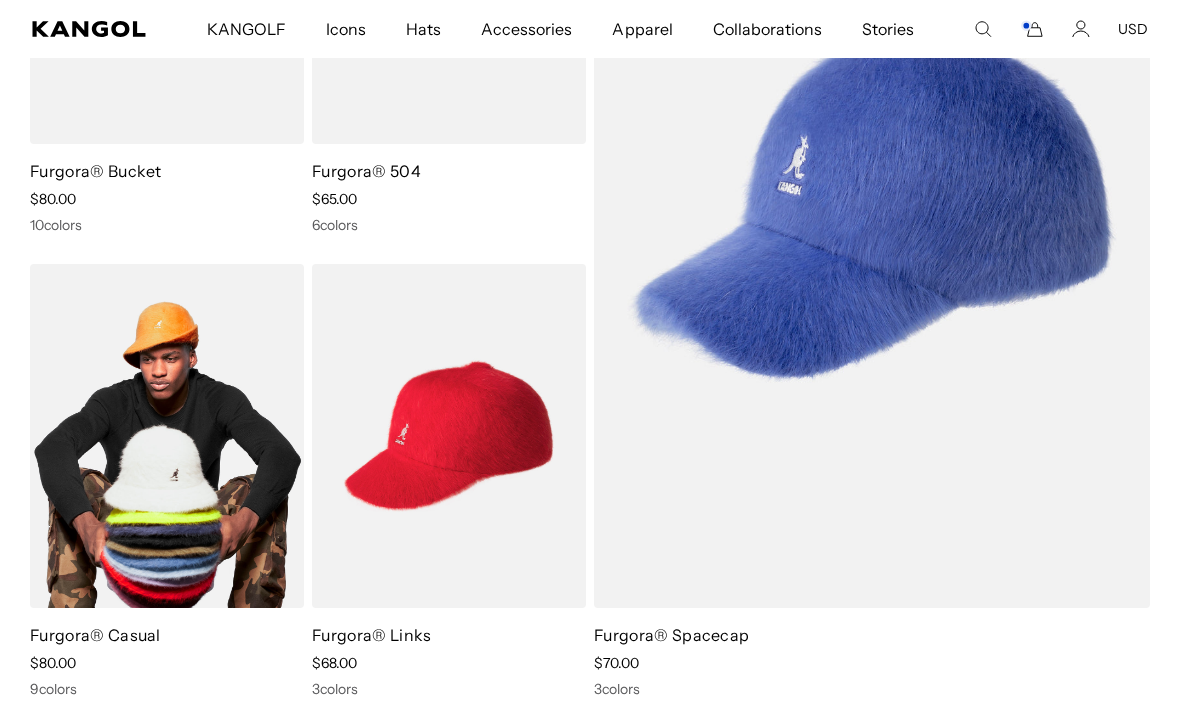 click at bounding box center [167, 436] 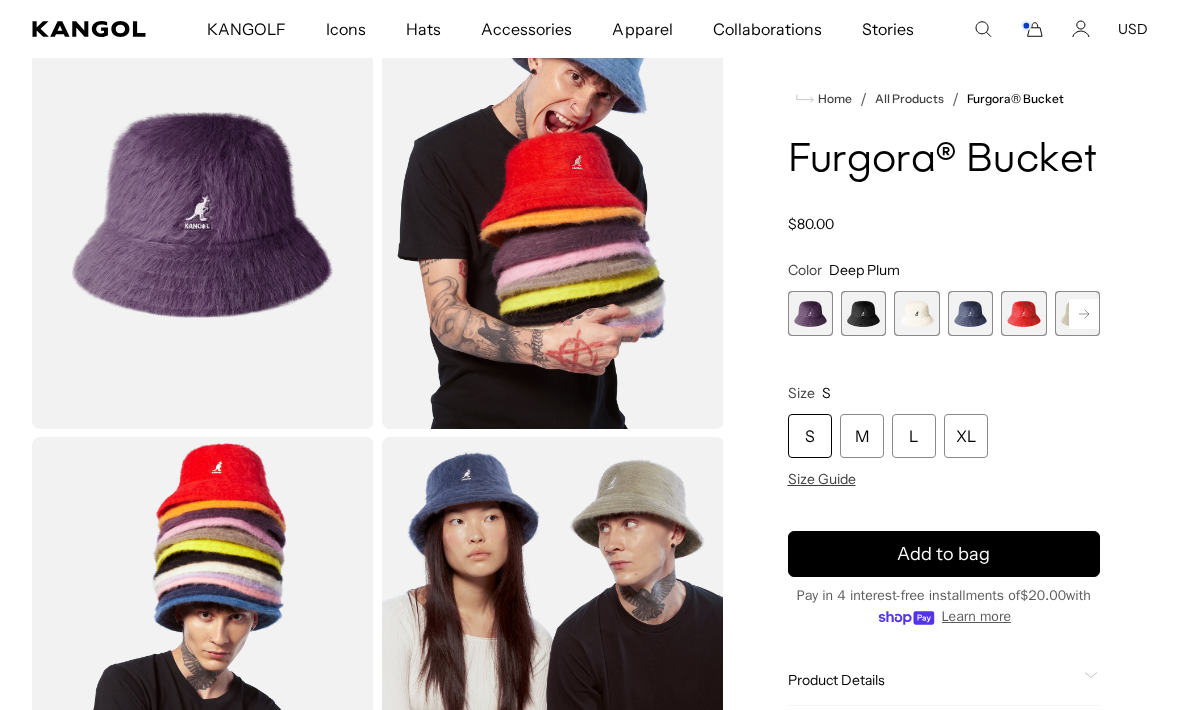 scroll, scrollTop: 136, scrollLeft: 0, axis: vertical 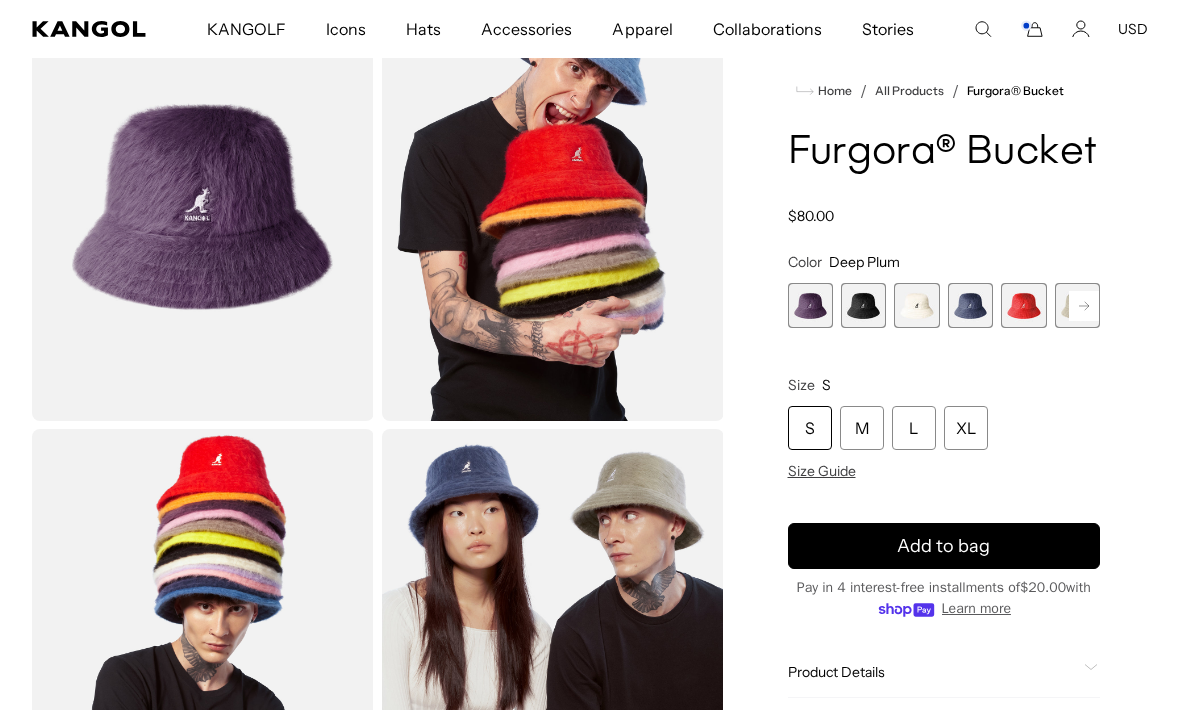 click at bounding box center (553, 642) 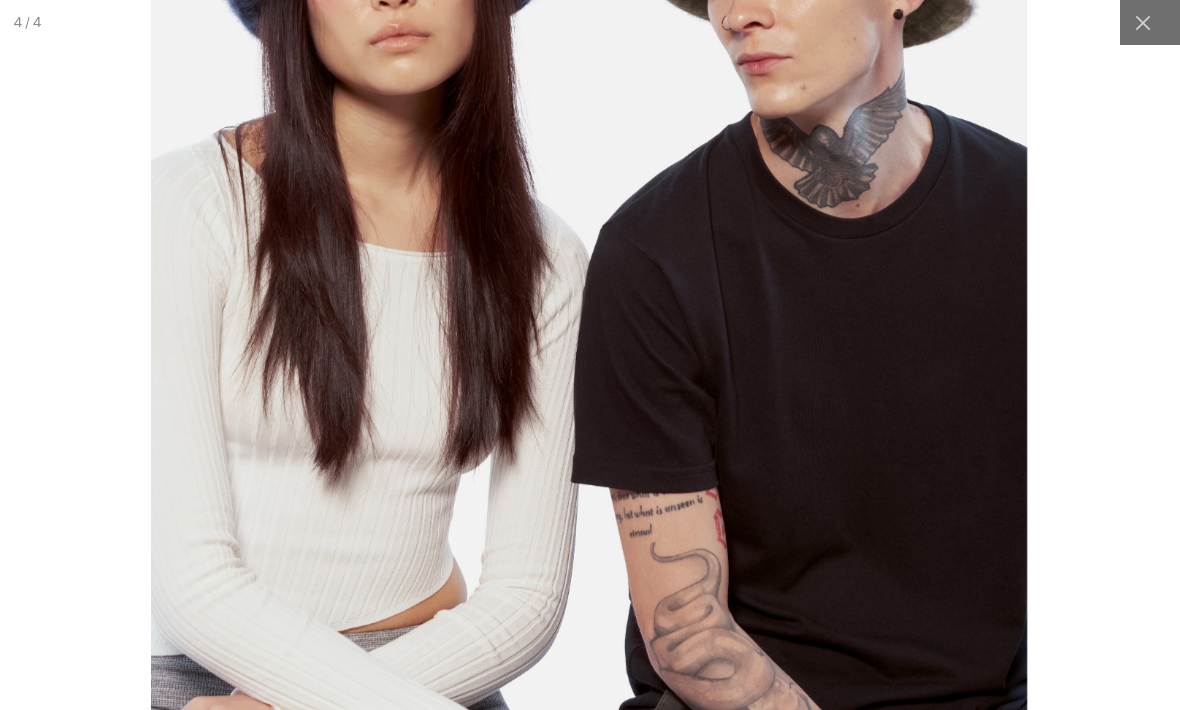 scroll, scrollTop: 0, scrollLeft: 0, axis: both 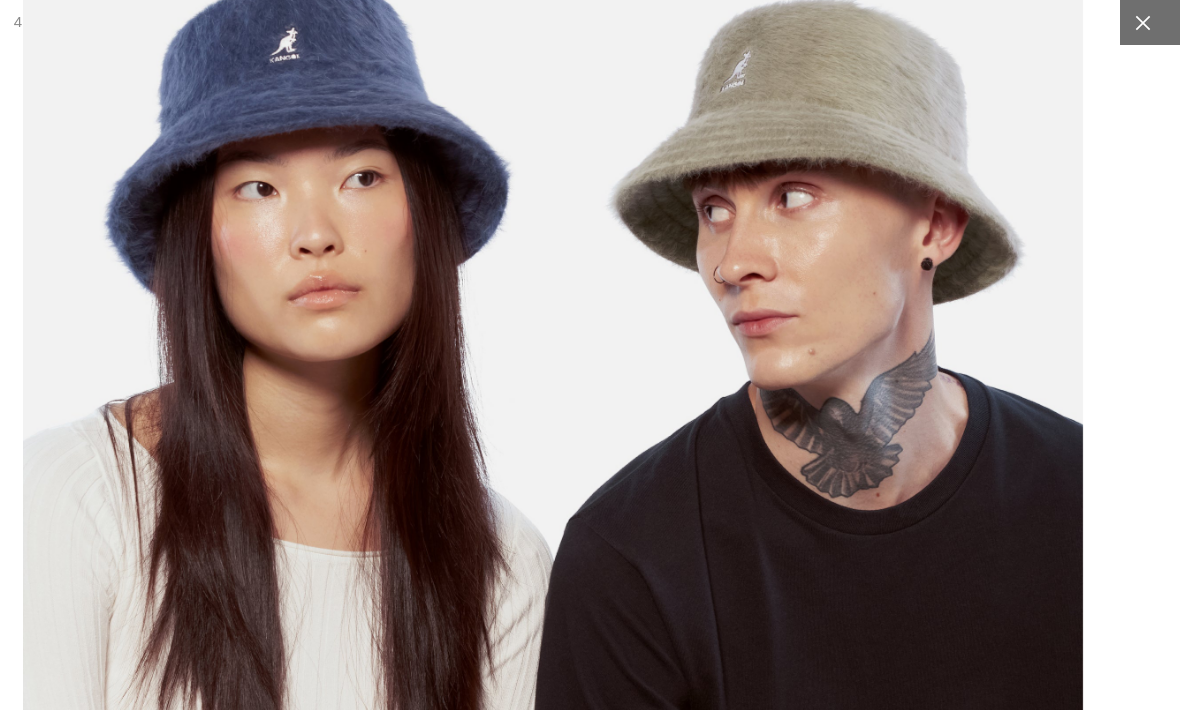 click 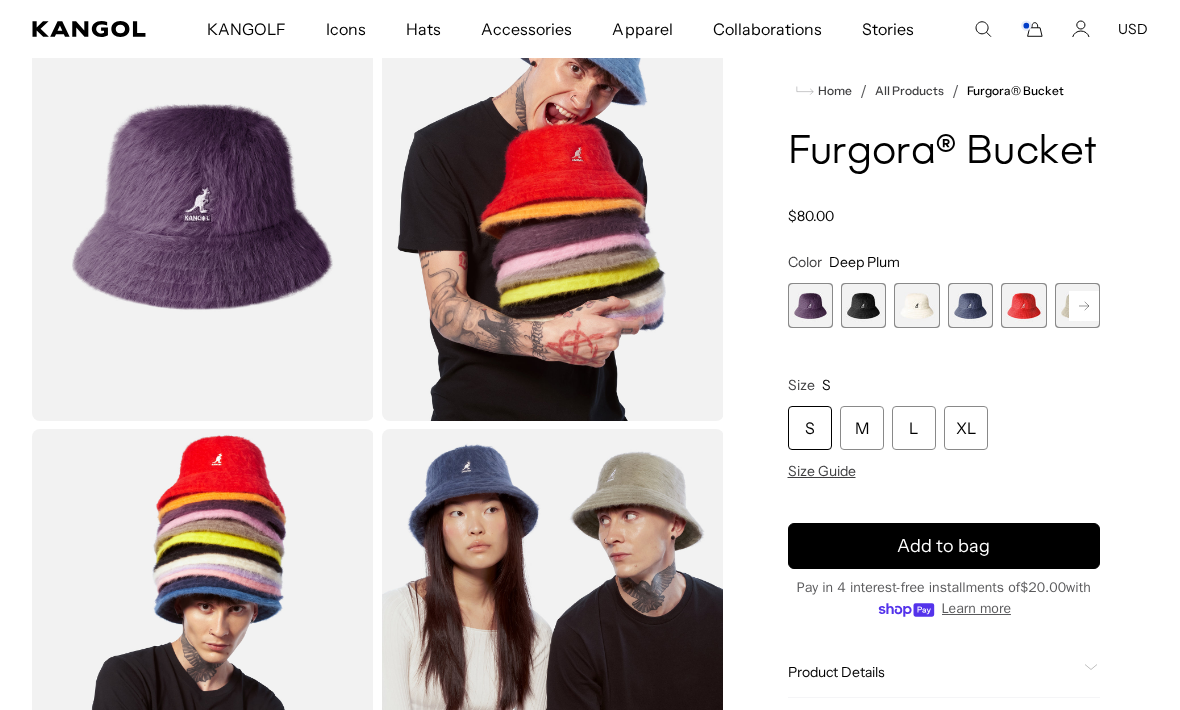 scroll, scrollTop: 0, scrollLeft: 0, axis: both 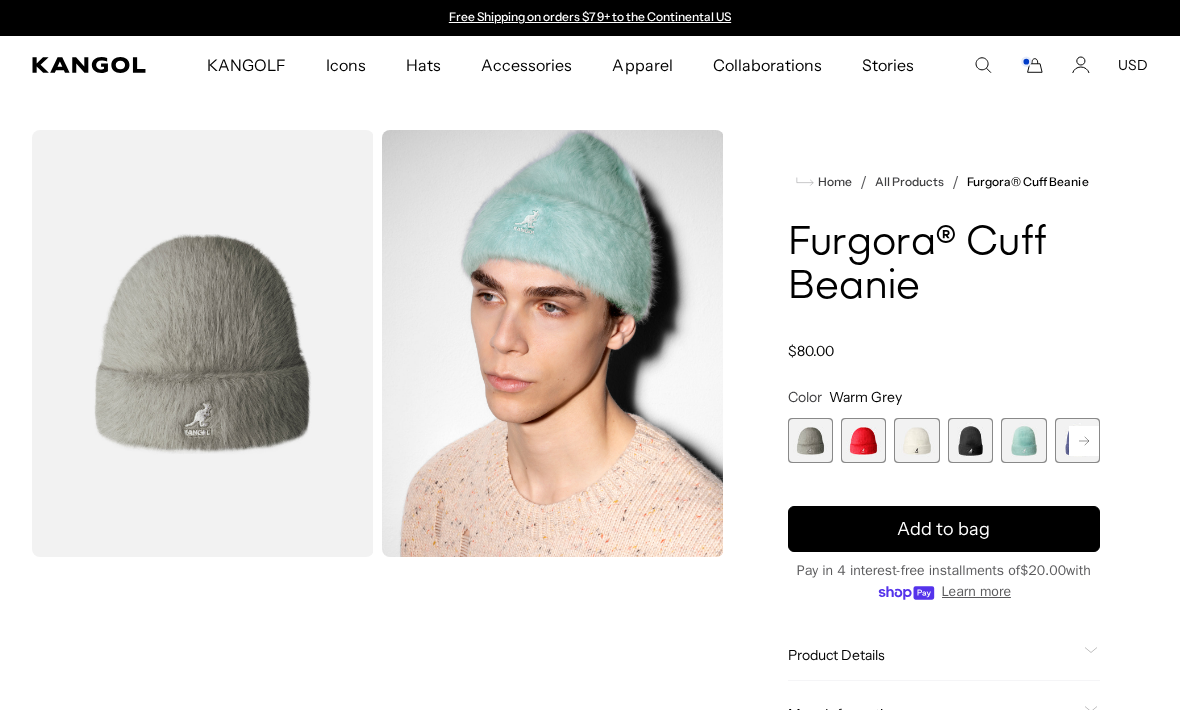 click at bounding box center [916, 440] 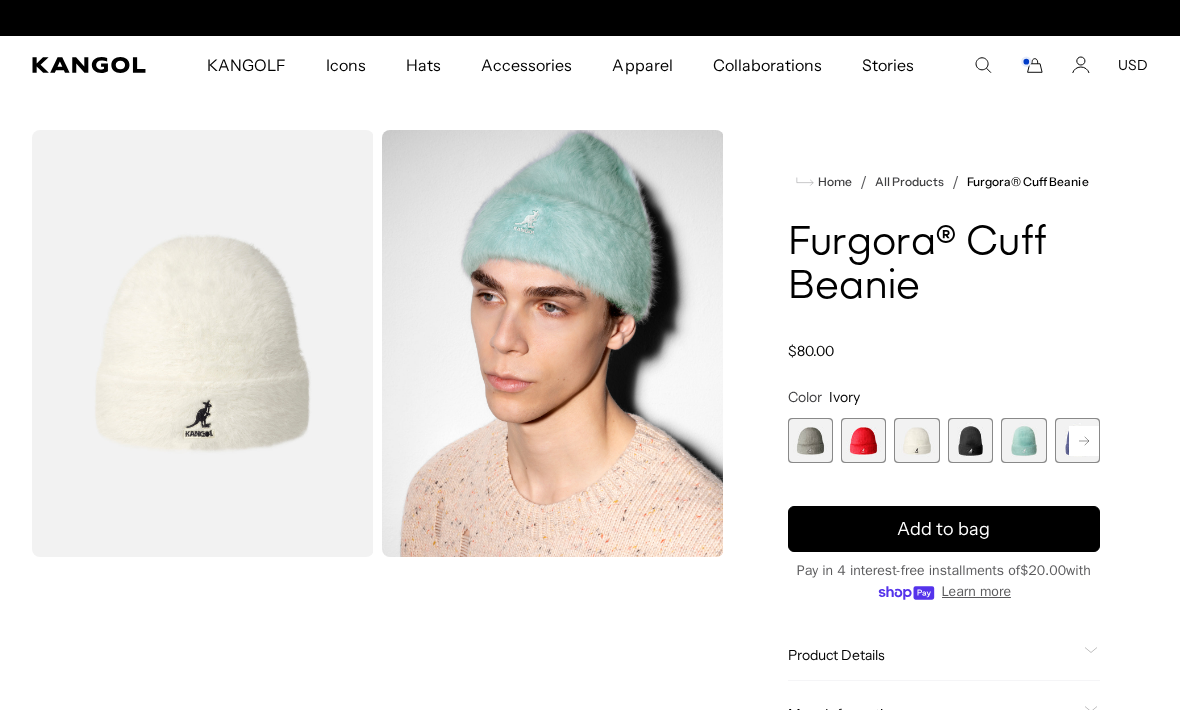 scroll, scrollTop: 0, scrollLeft: 0, axis: both 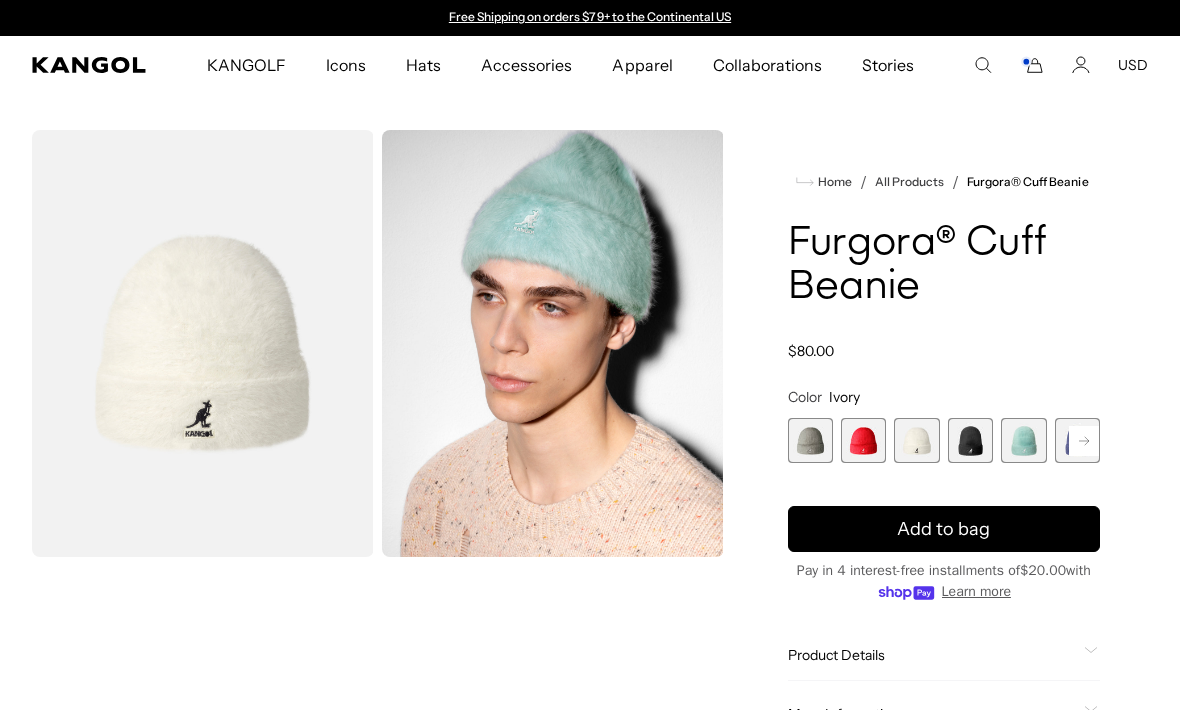 click at bounding box center (970, 440) 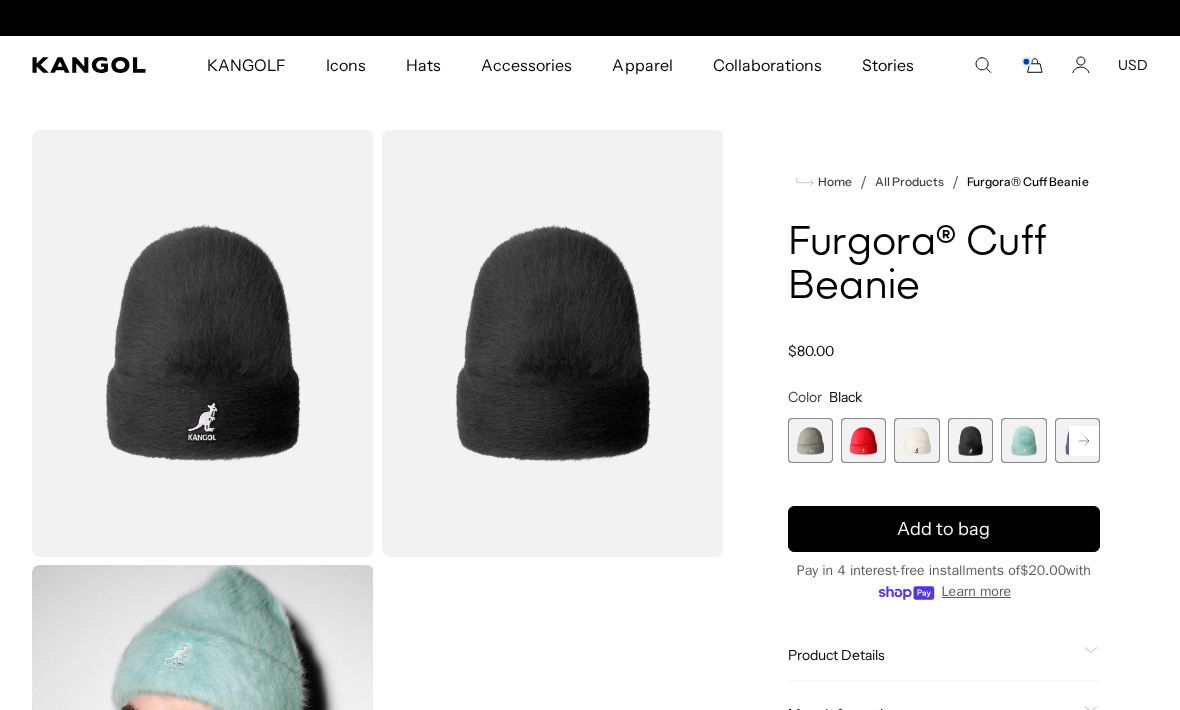 scroll, scrollTop: 0, scrollLeft: 412, axis: horizontal 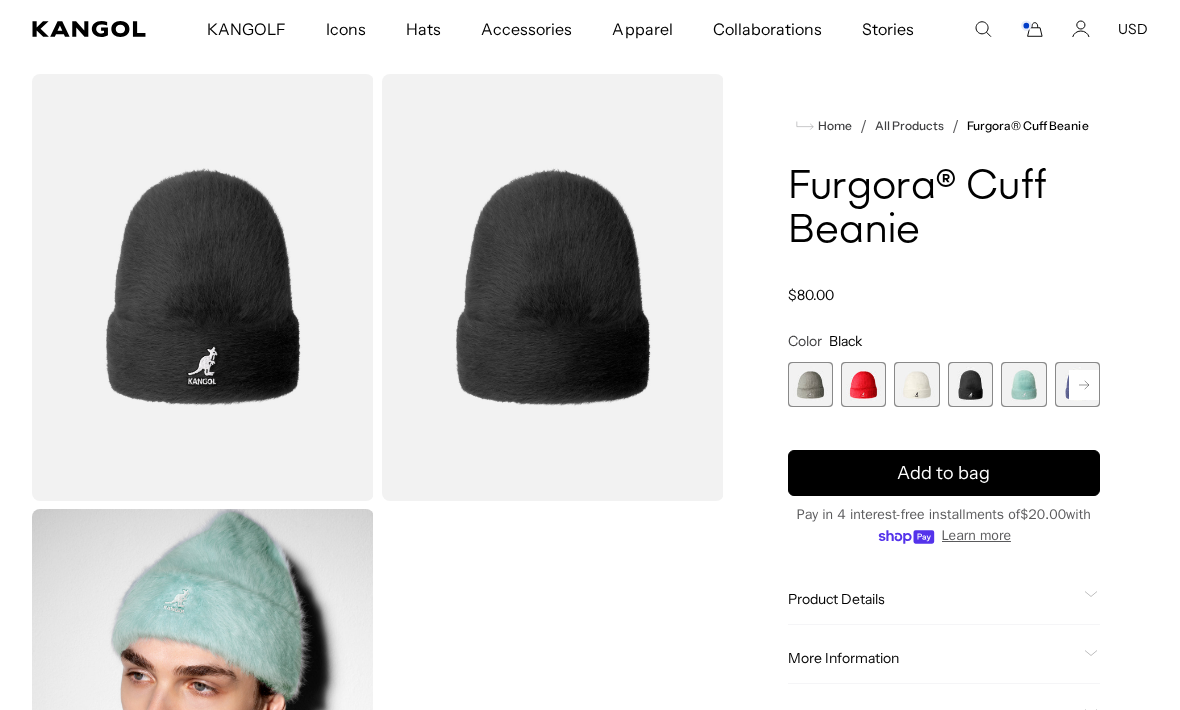 click at bounding box center [916, 384] 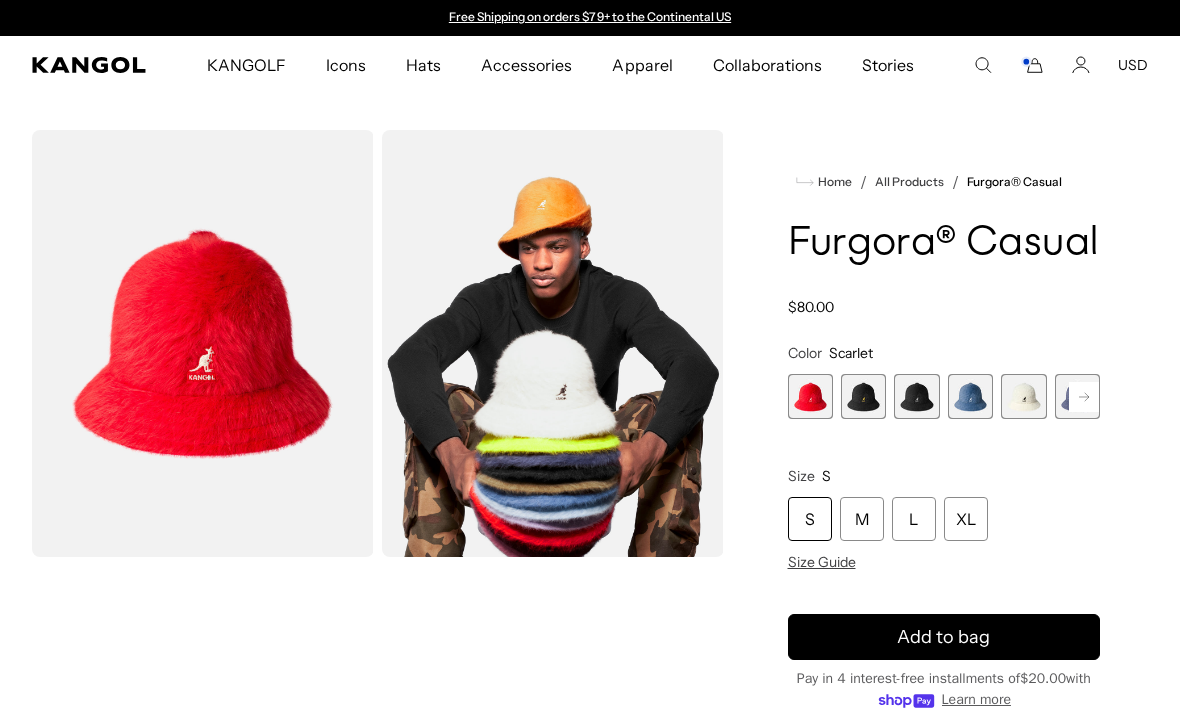 scroll, scrollTop: 0, scrollLeft: 0, axis: both 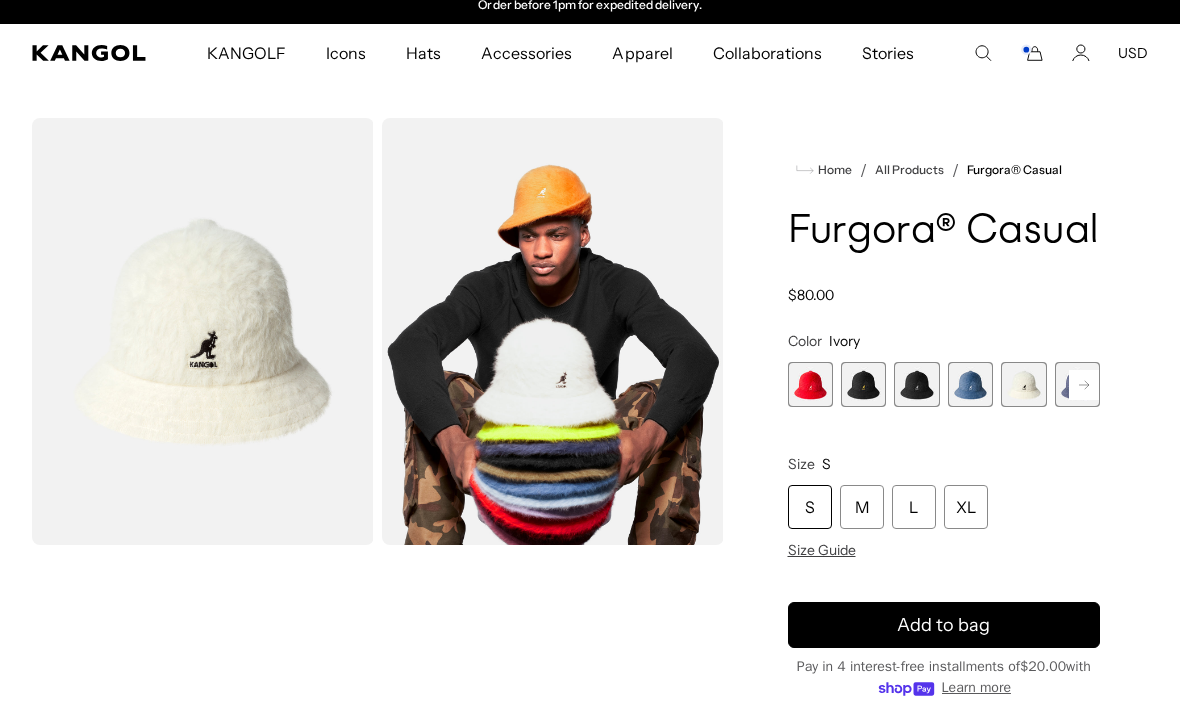 click at bounding box center [863, 384] 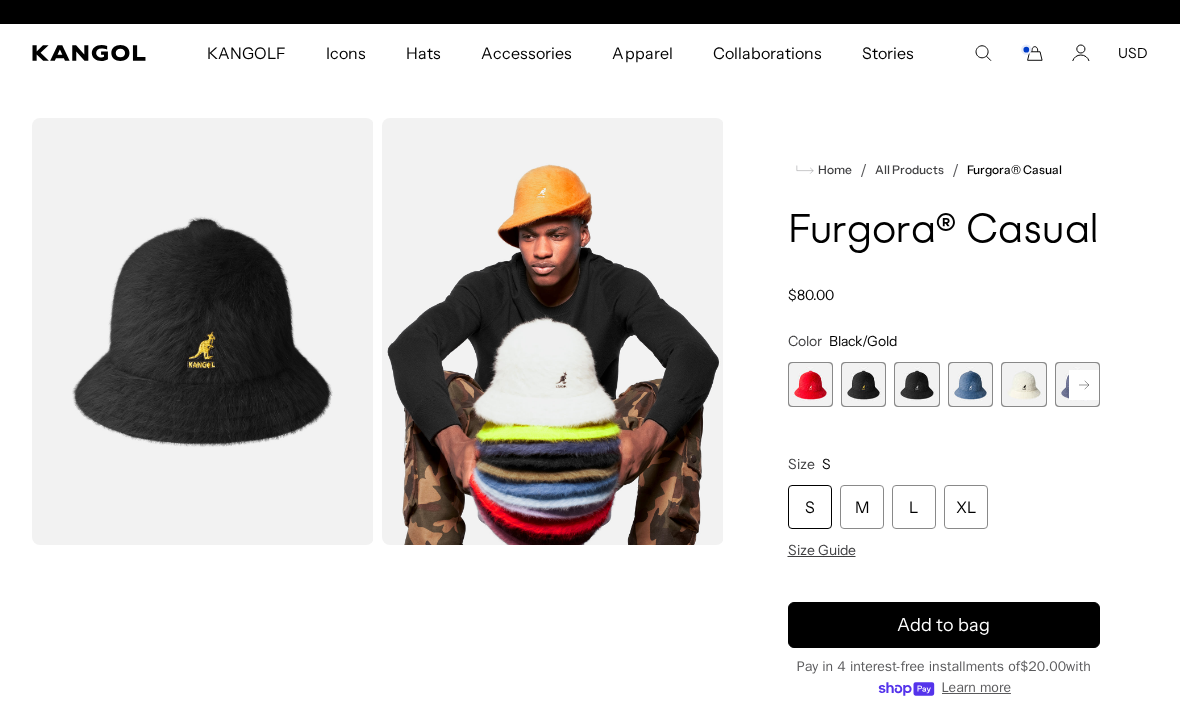 scroll, scrollTop: 0, scrollLeft: 0, axis: both 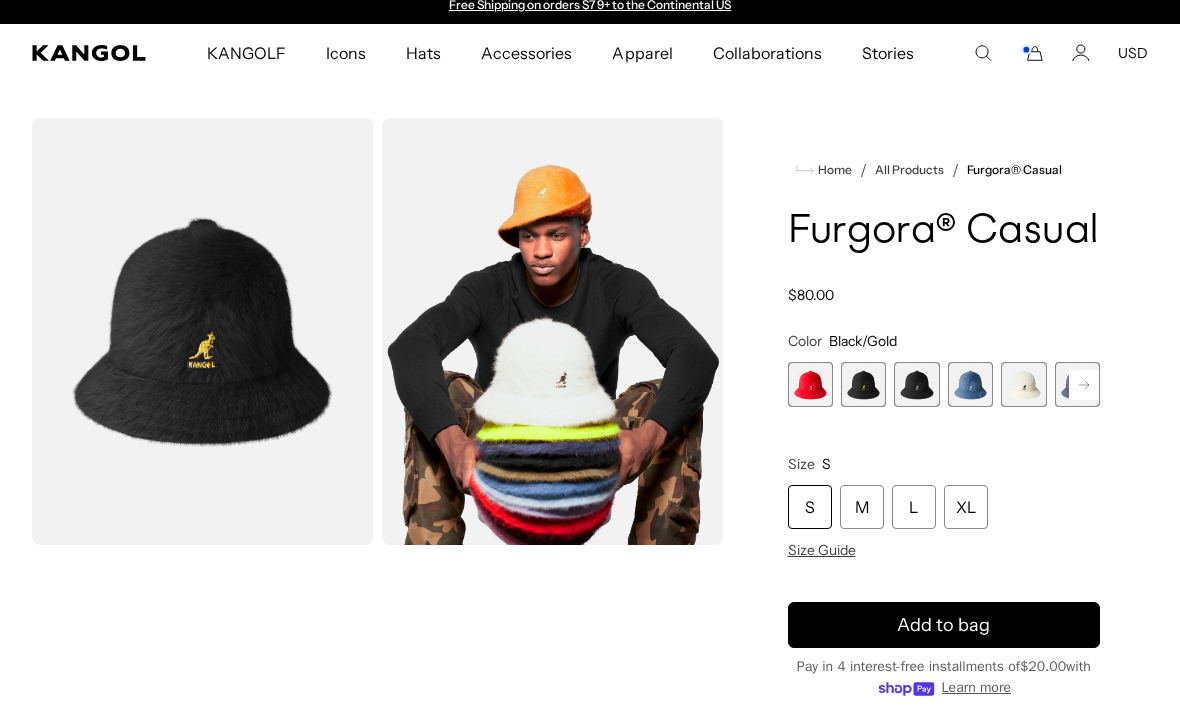 click at bounding box center (916, 384) 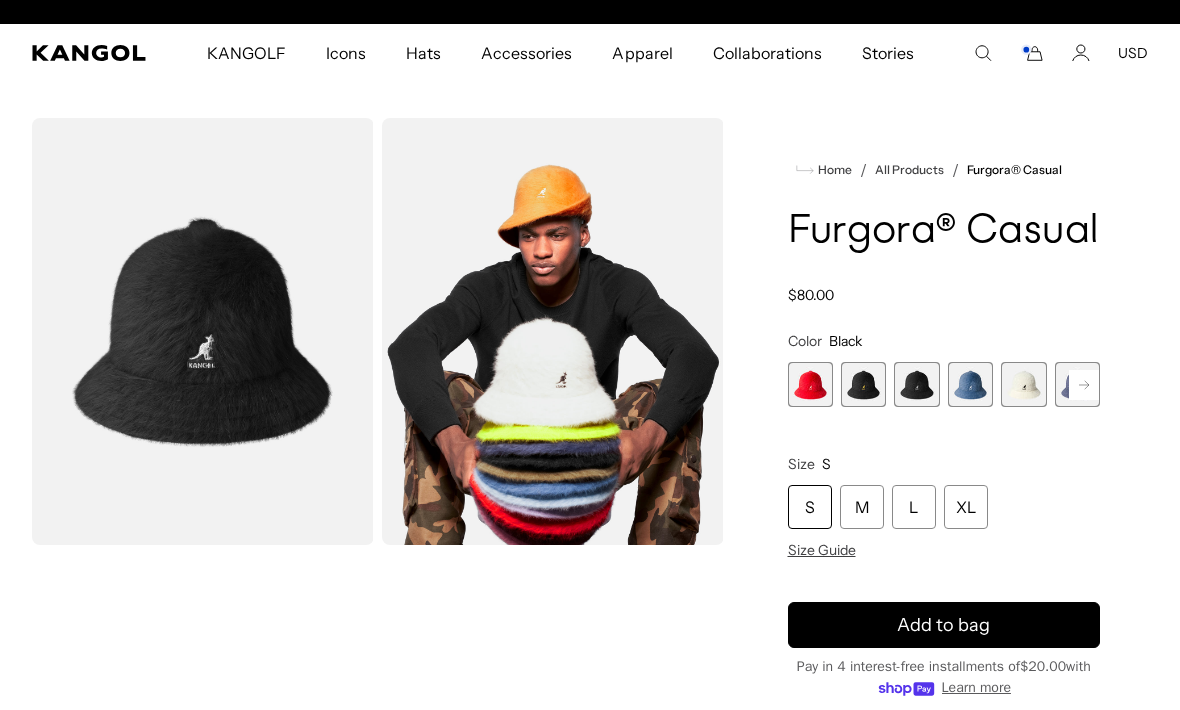 scroll, scrollTop: 0, scrollLeft: 412, axis: horizontal 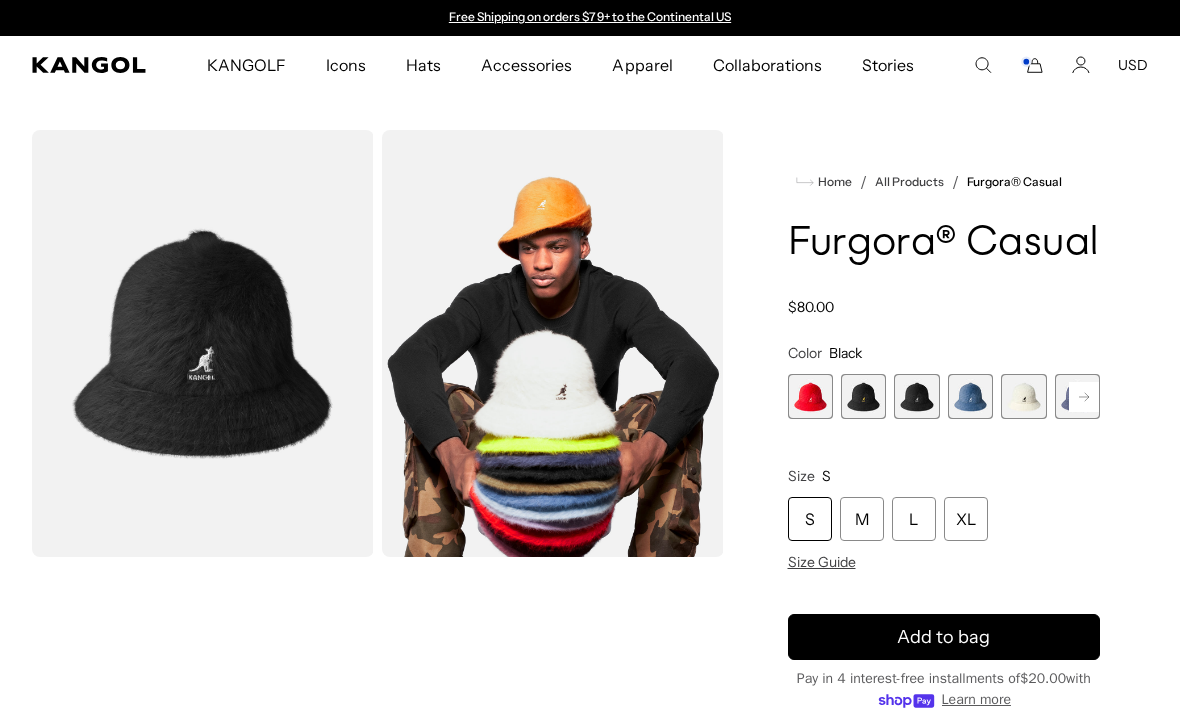click 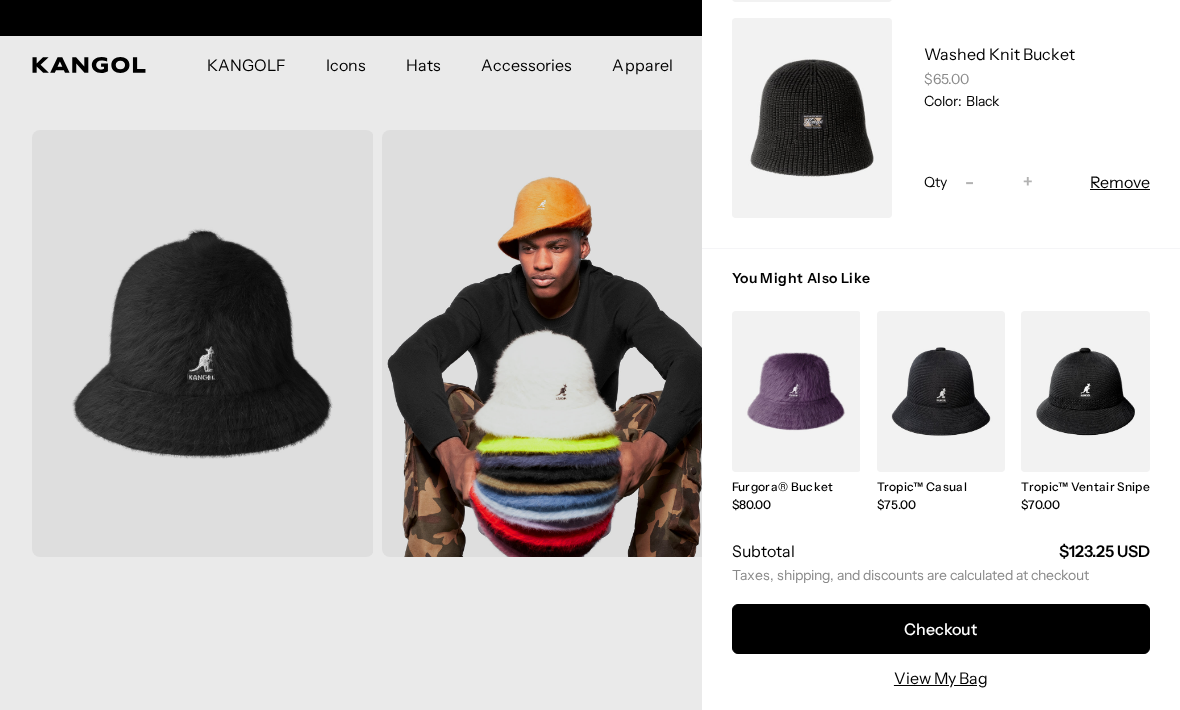 scroll, scrollTop: 355, scrollLeft: 0, axis: vertical 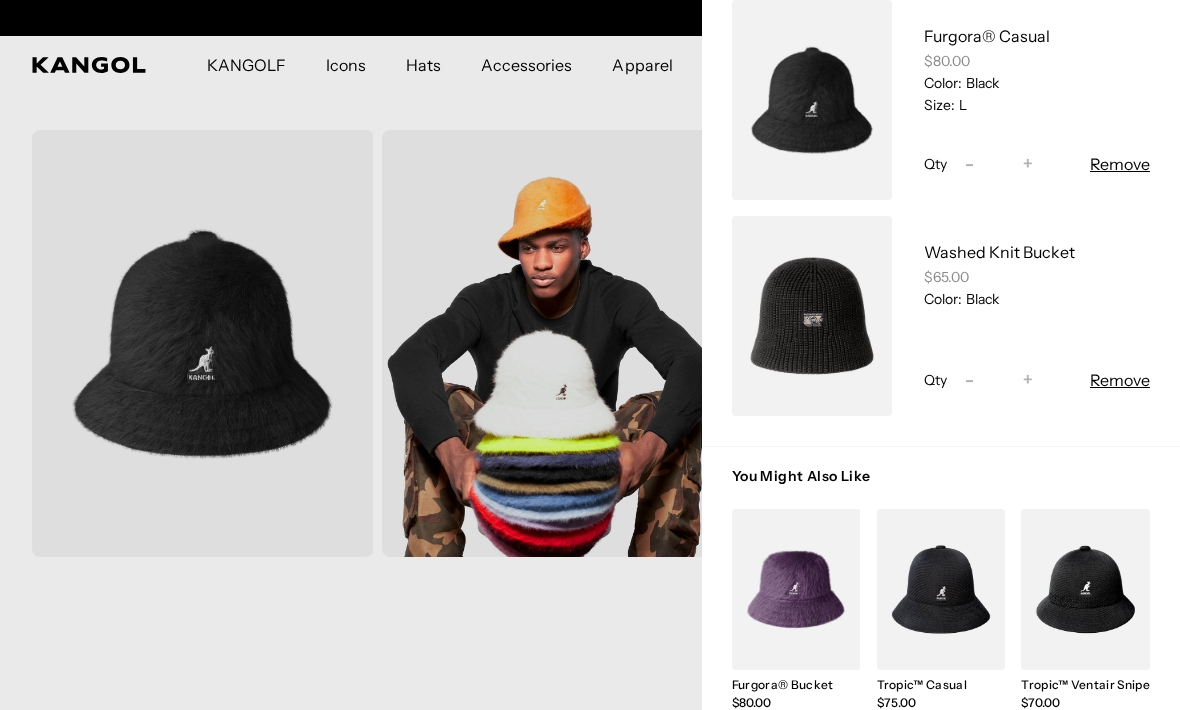 click at bounding box center (812, 316) 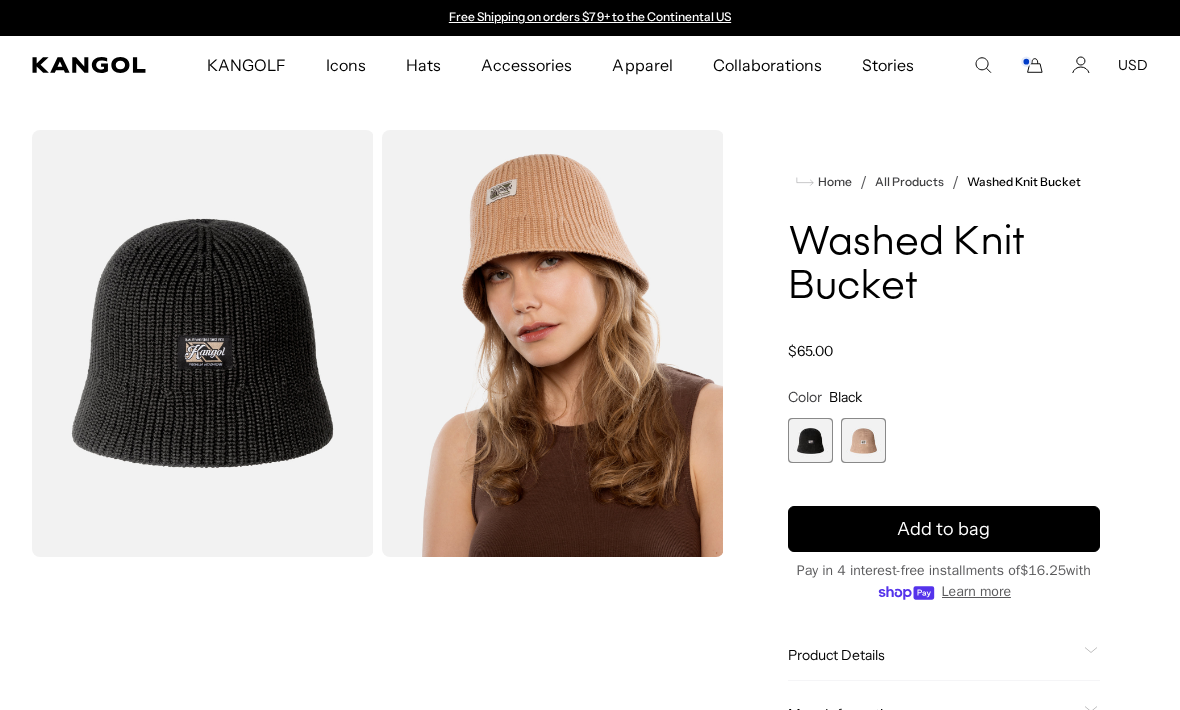 scroll, scrollTop: 0, scrollLeft: 0, axis: both 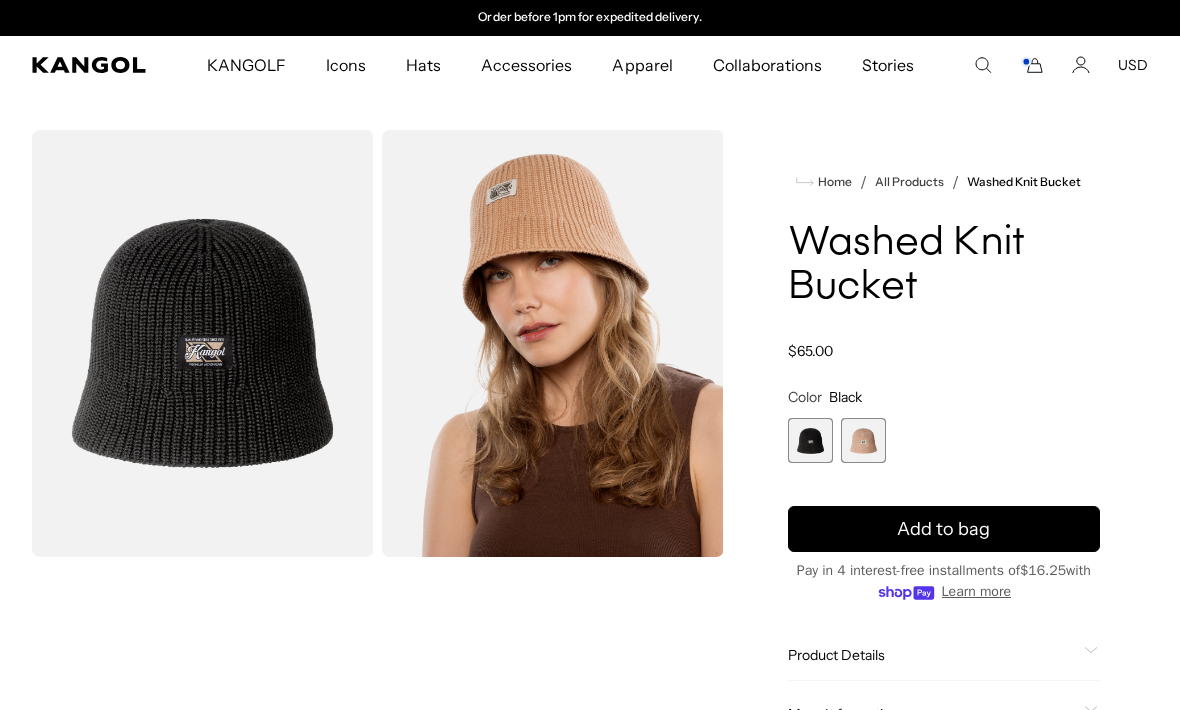 click at bounding box center (810, 440) 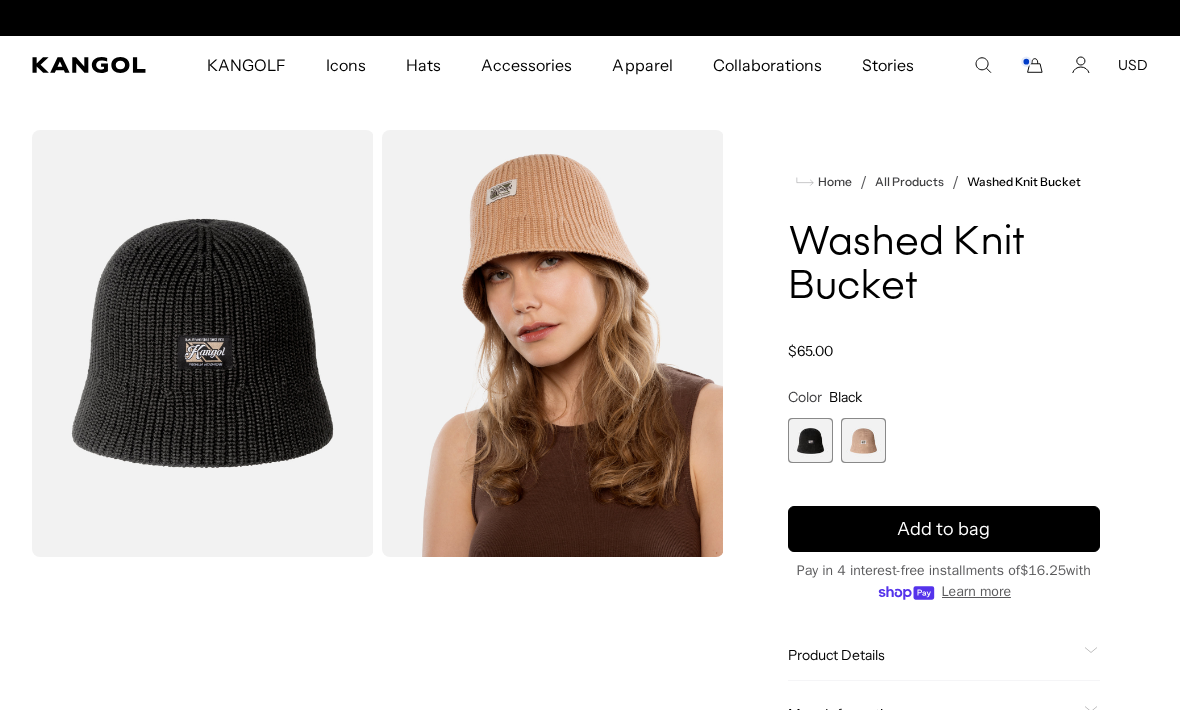 scroll, scrollTop: 0, scrollLeft: 0, axis: both 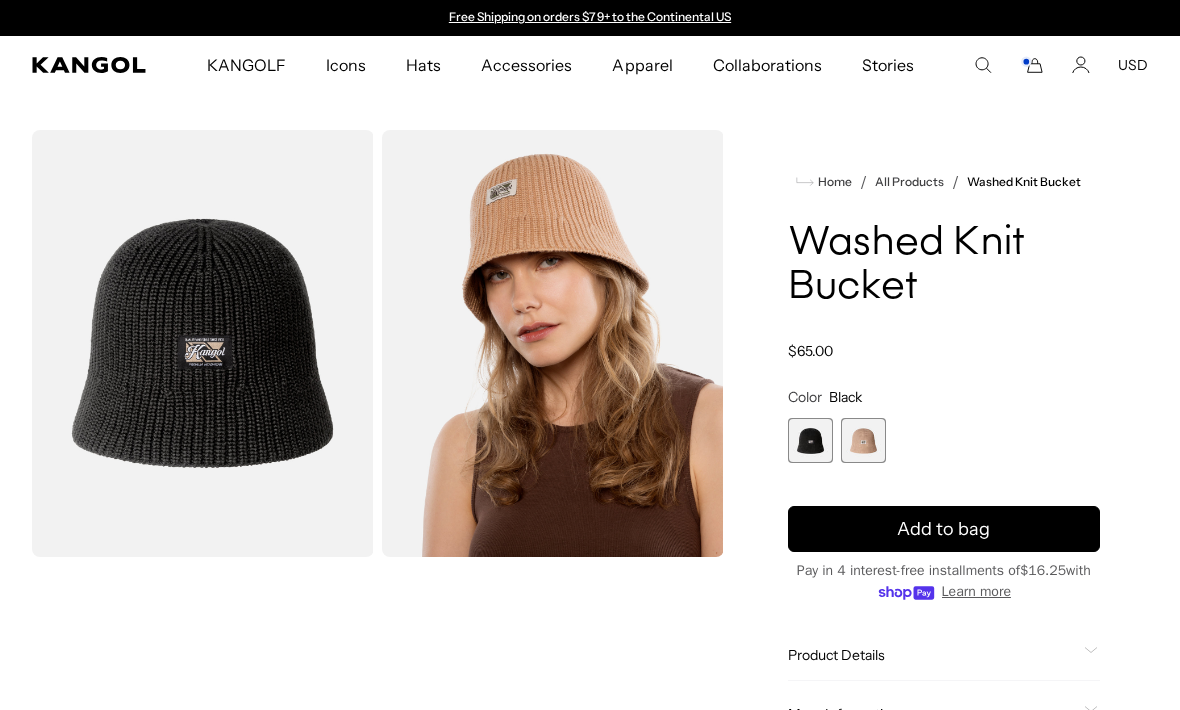 click at bounding box center (863, 440) 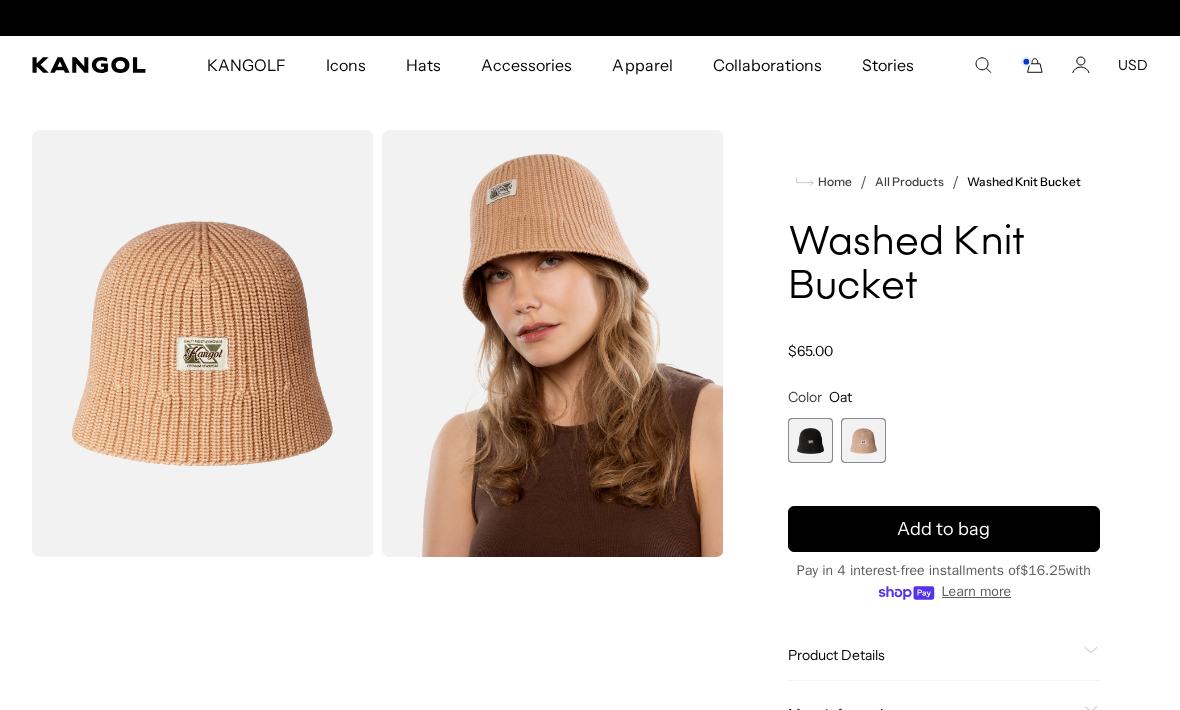 scroll, scrollTop: 0, scrollLeft: 0, axis: both 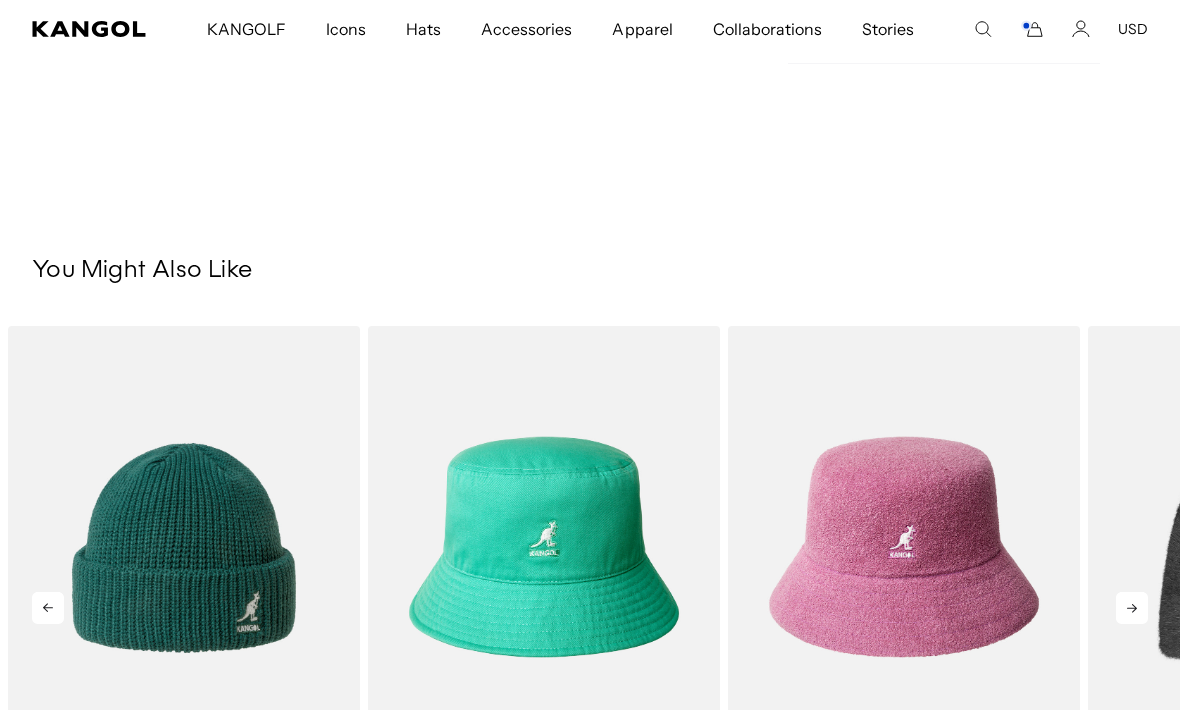 click 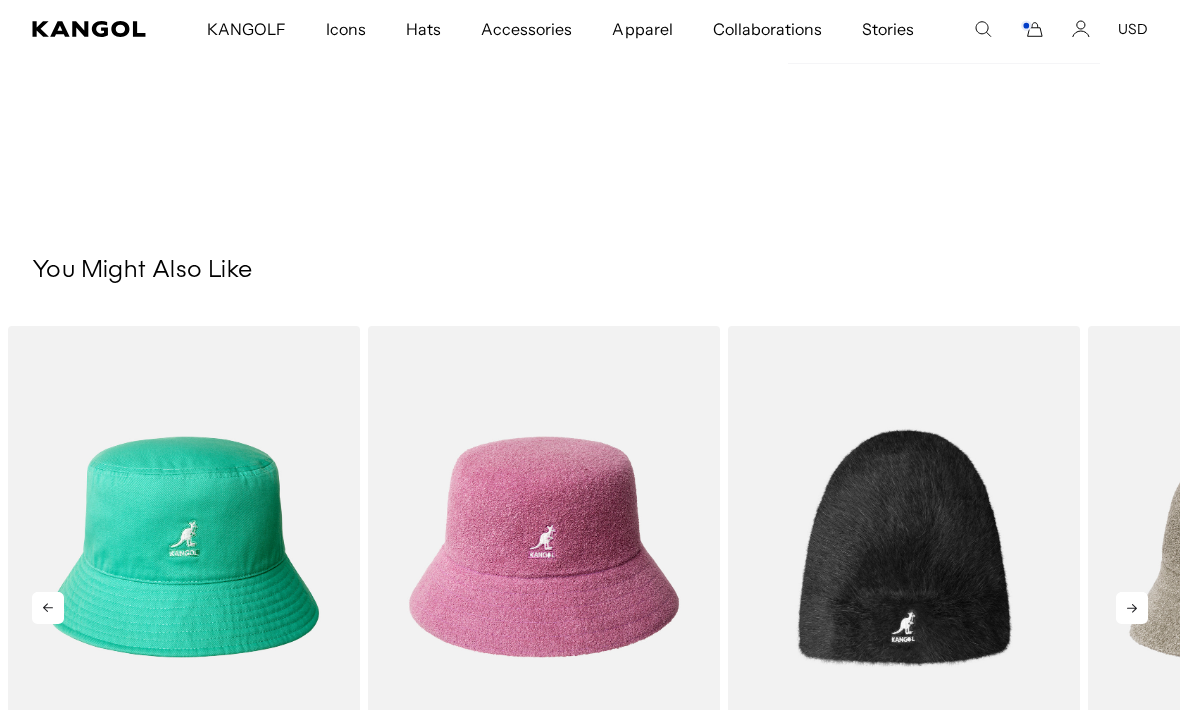 click 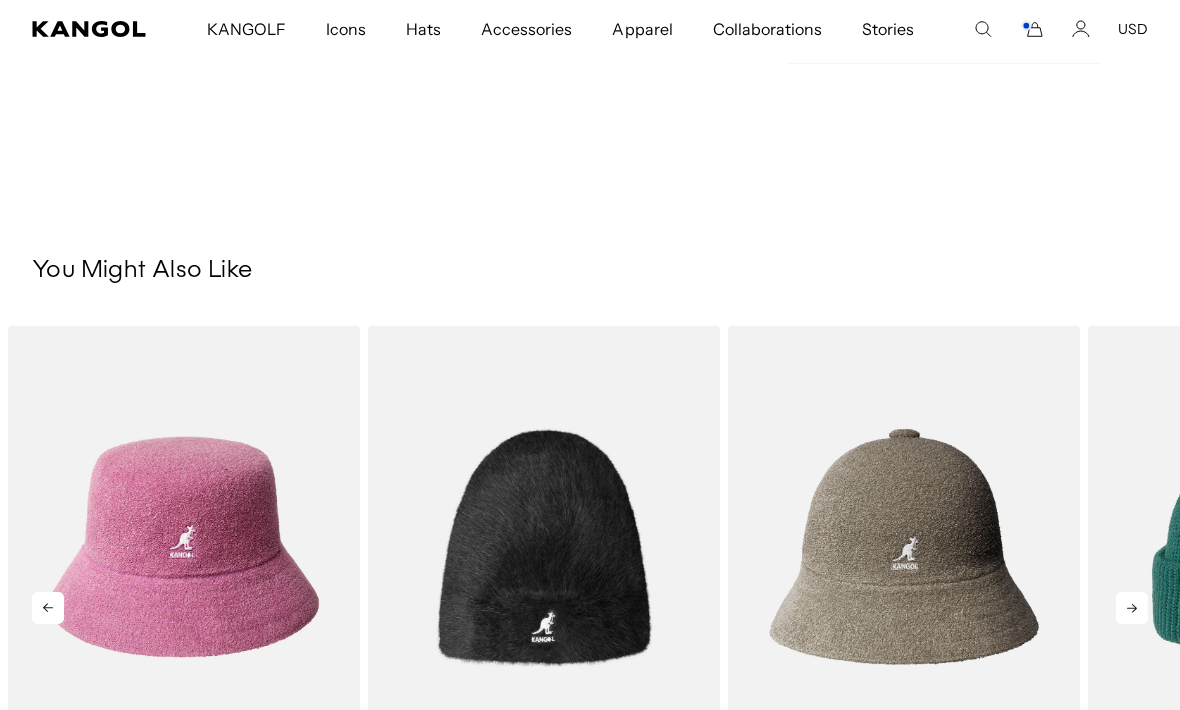 click 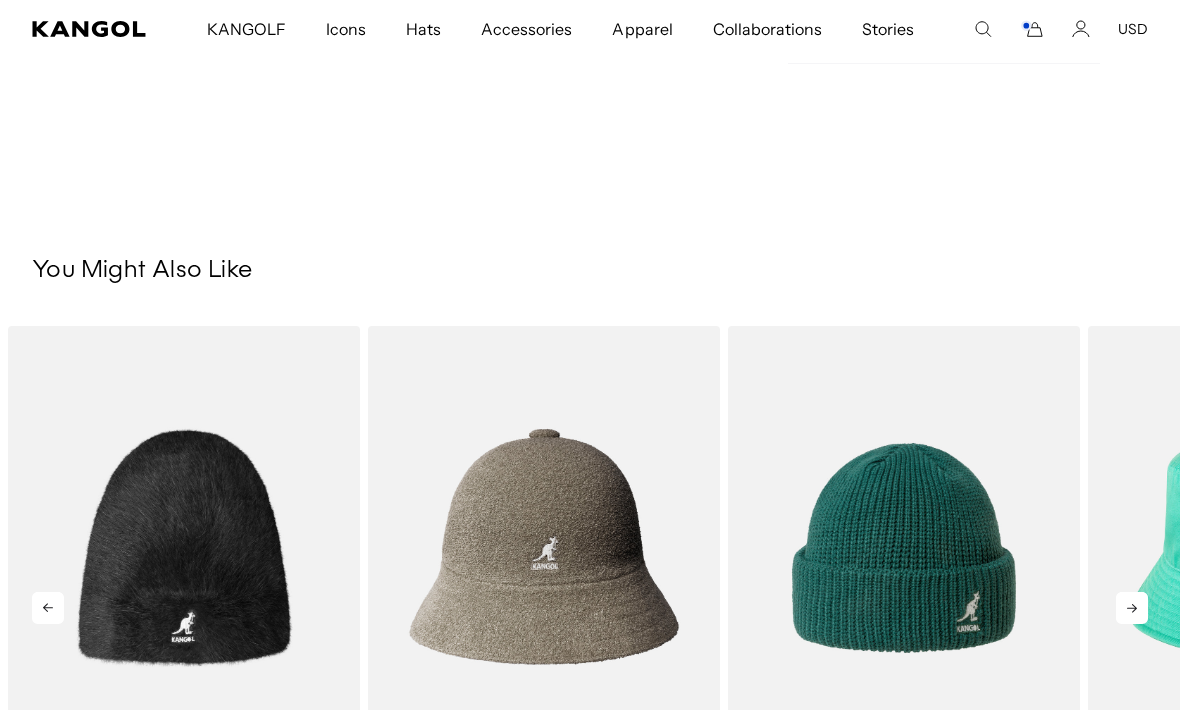 click 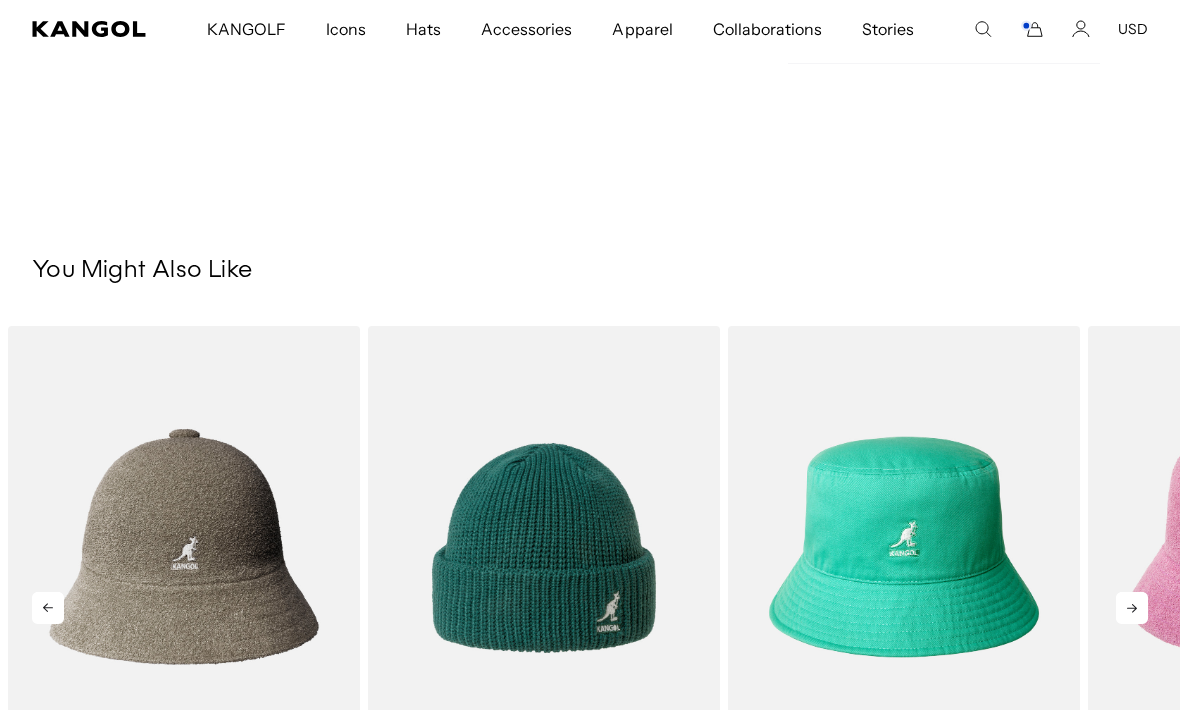 scroll, scrollTop: 0, scrollLeft: 0, axis: both 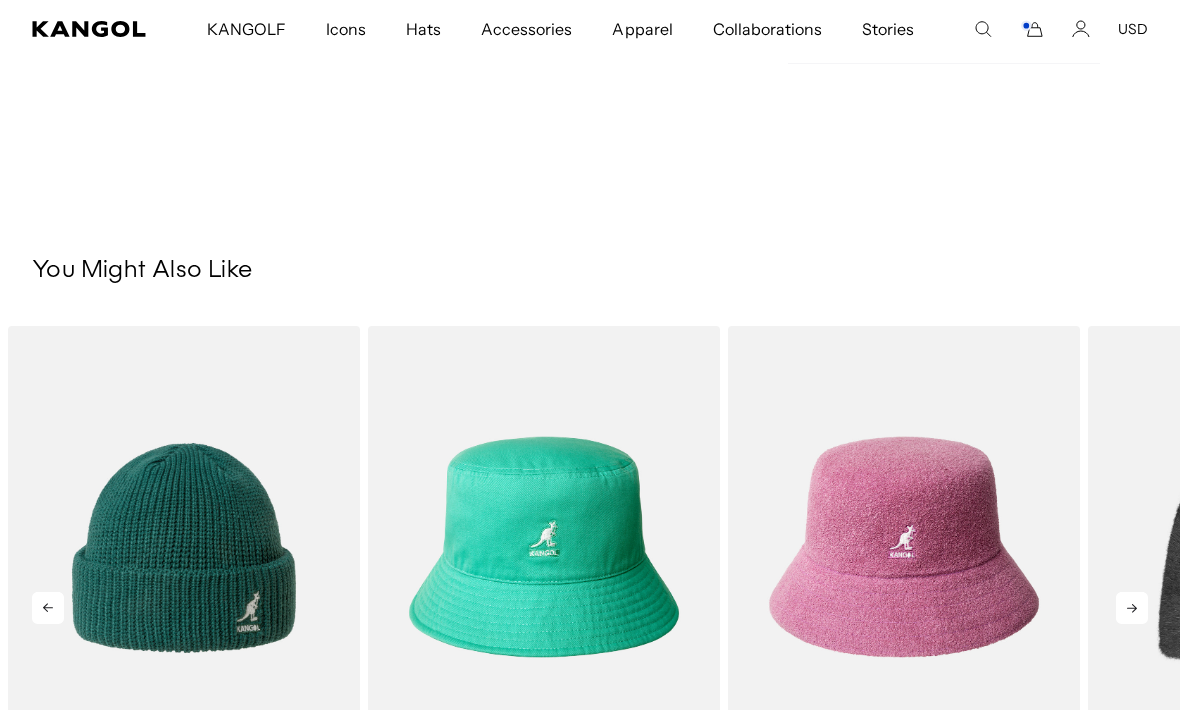 click 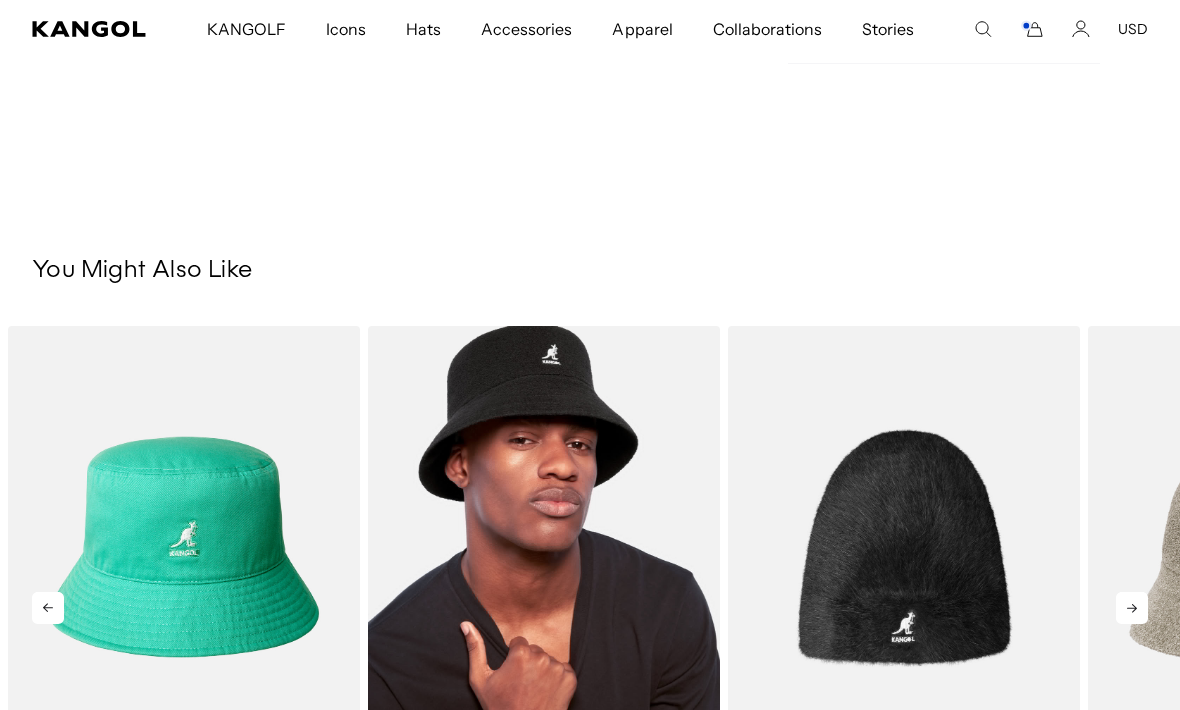 scroll, scrollTop: 898, scrollLeft: 0, axis: vertical 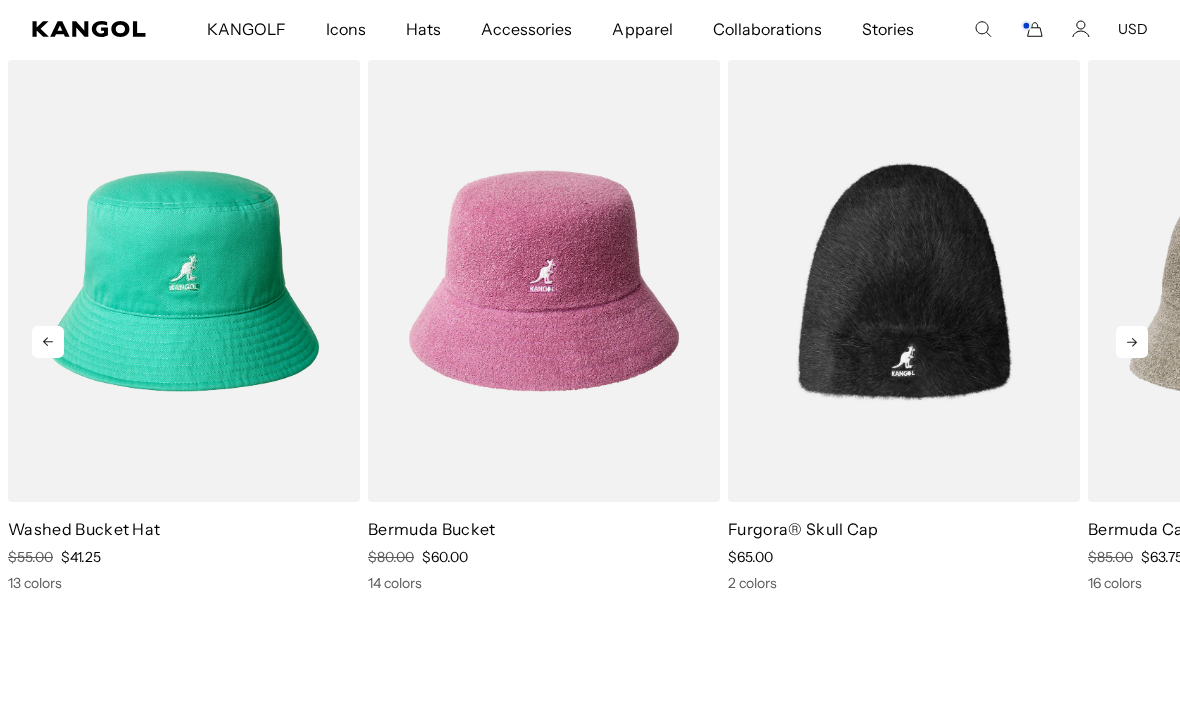 click 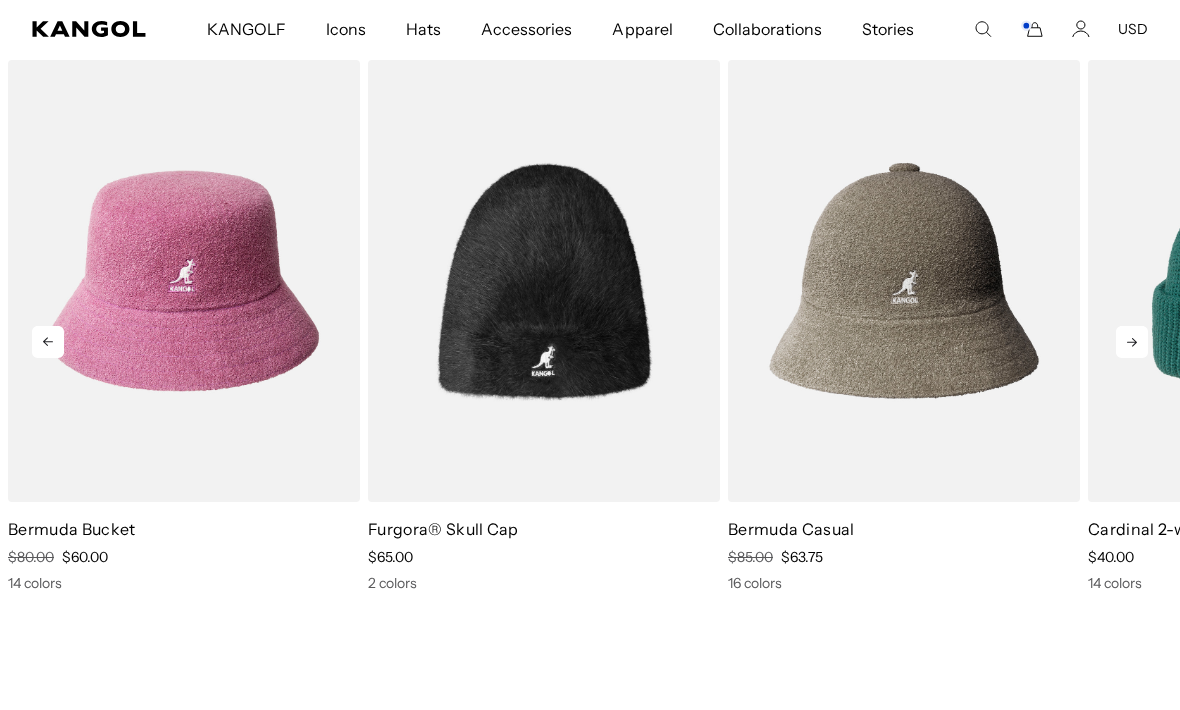 click 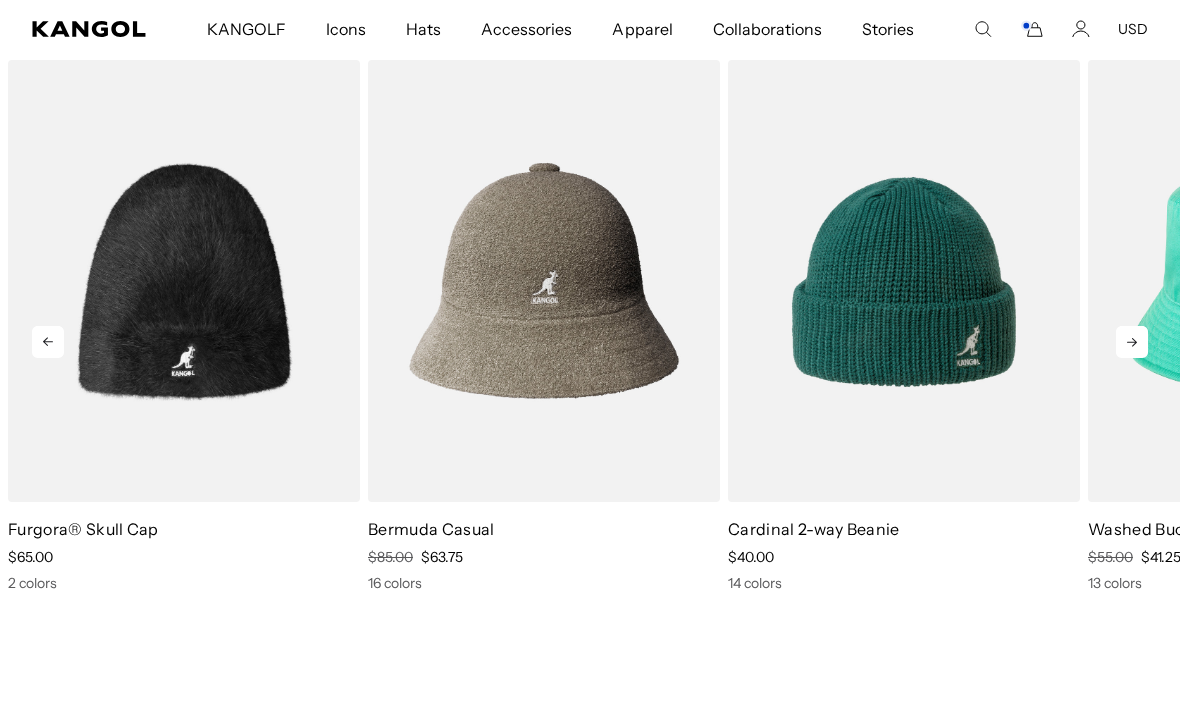 scroll, scrollTop: 0, scrollLeft: 0, axis: both 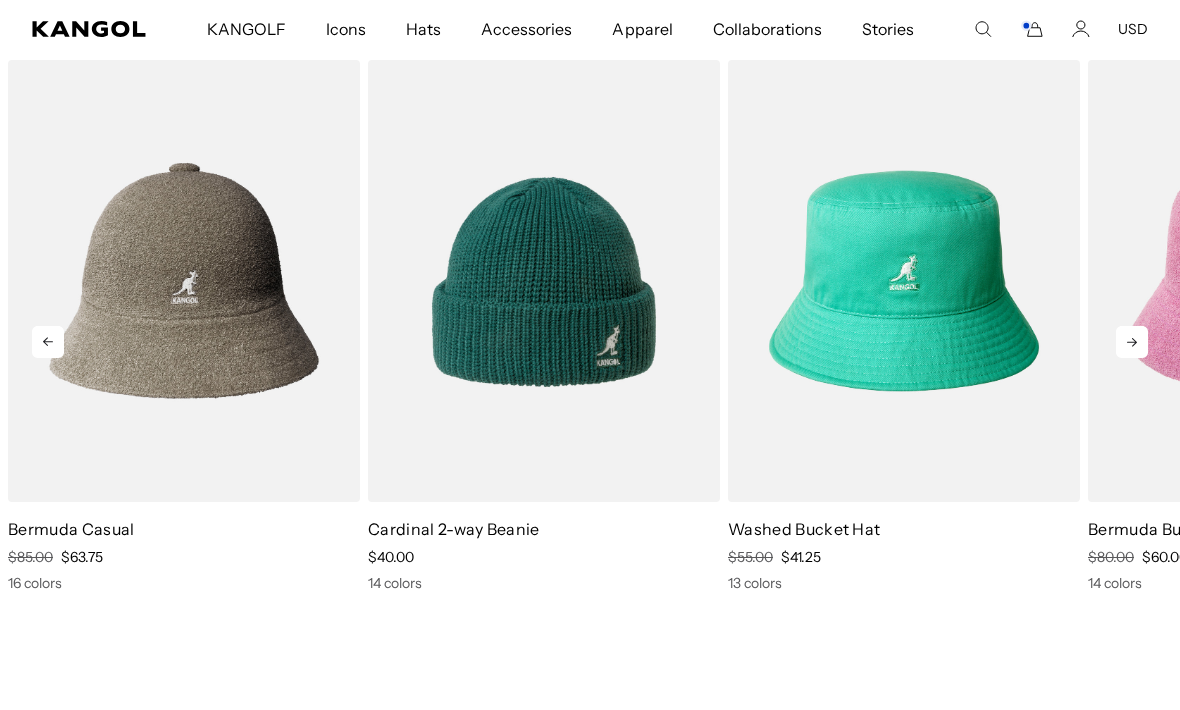 click 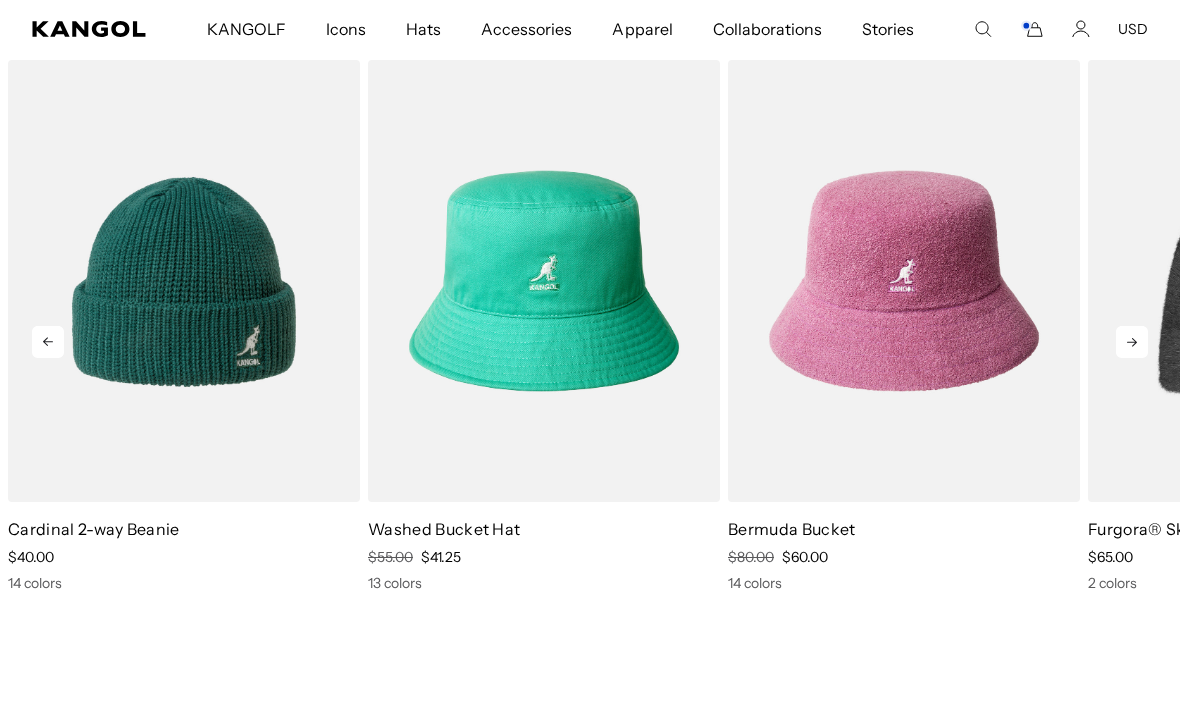 click 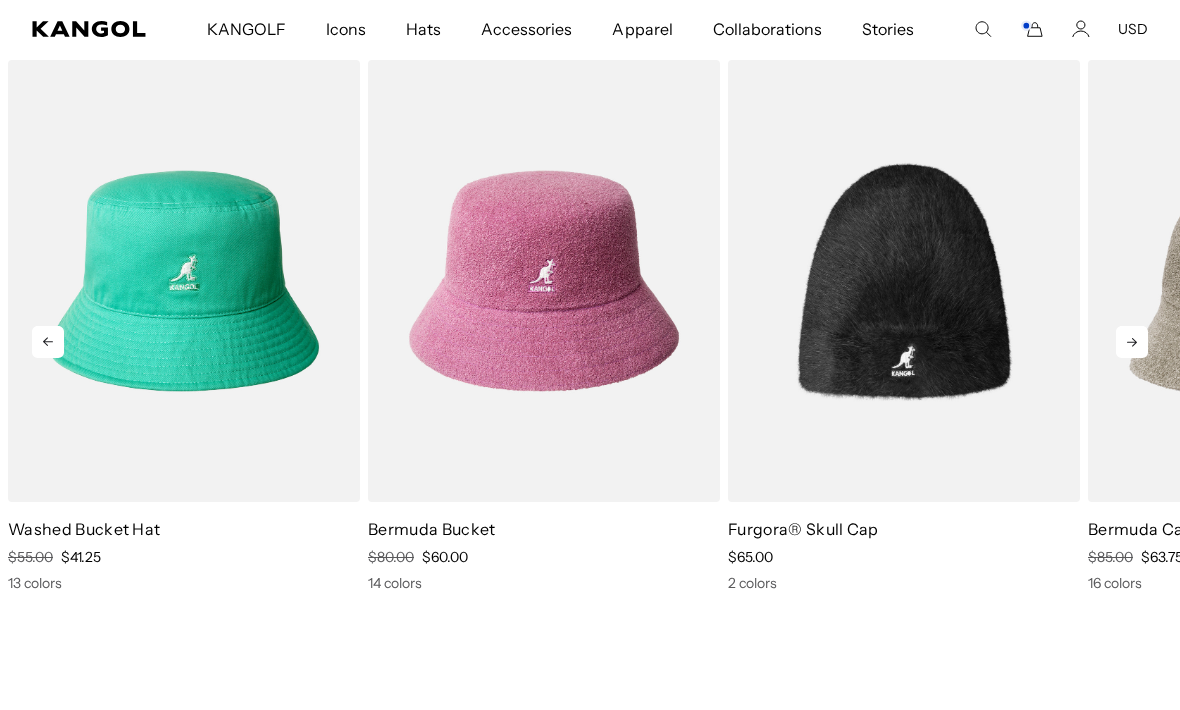 scroll, scrollTop: 0, scrollLeft: 412, axis: horizontal 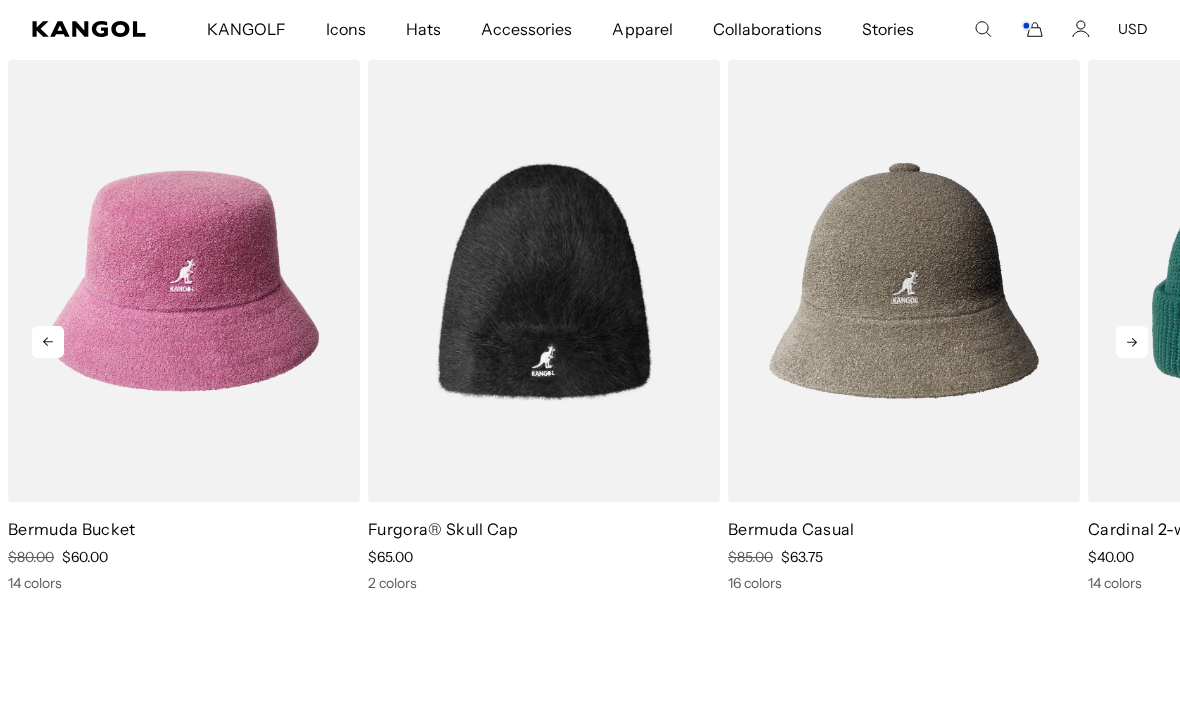 click 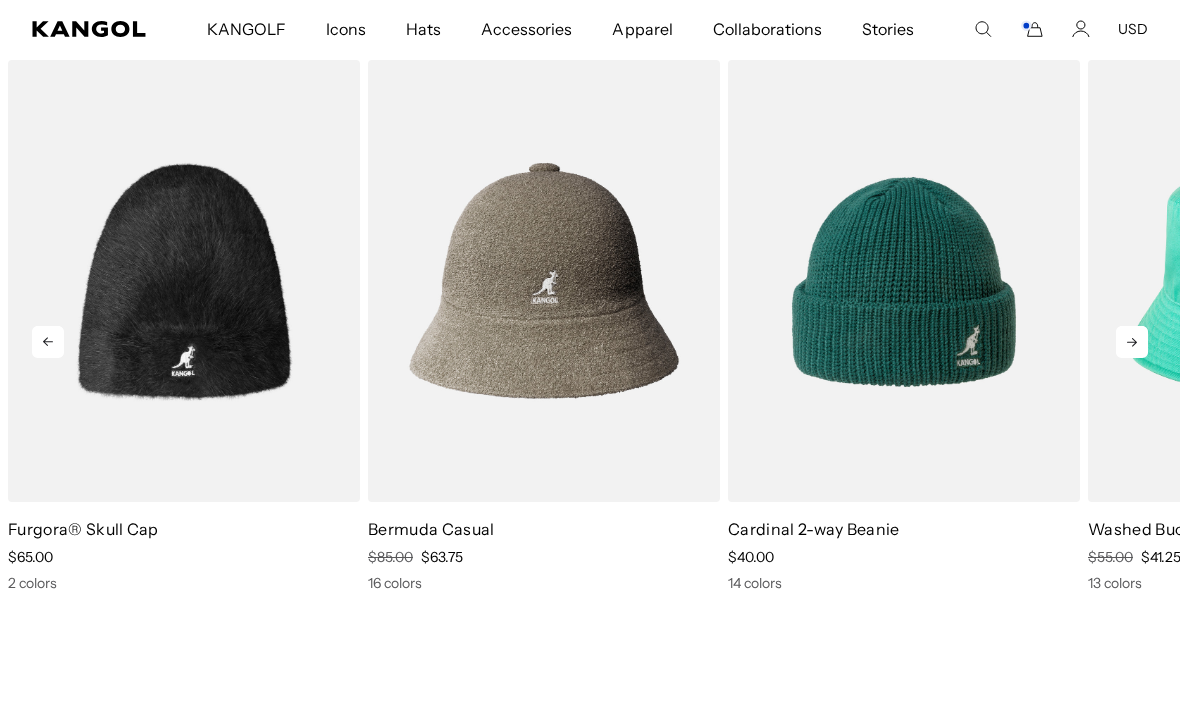 click 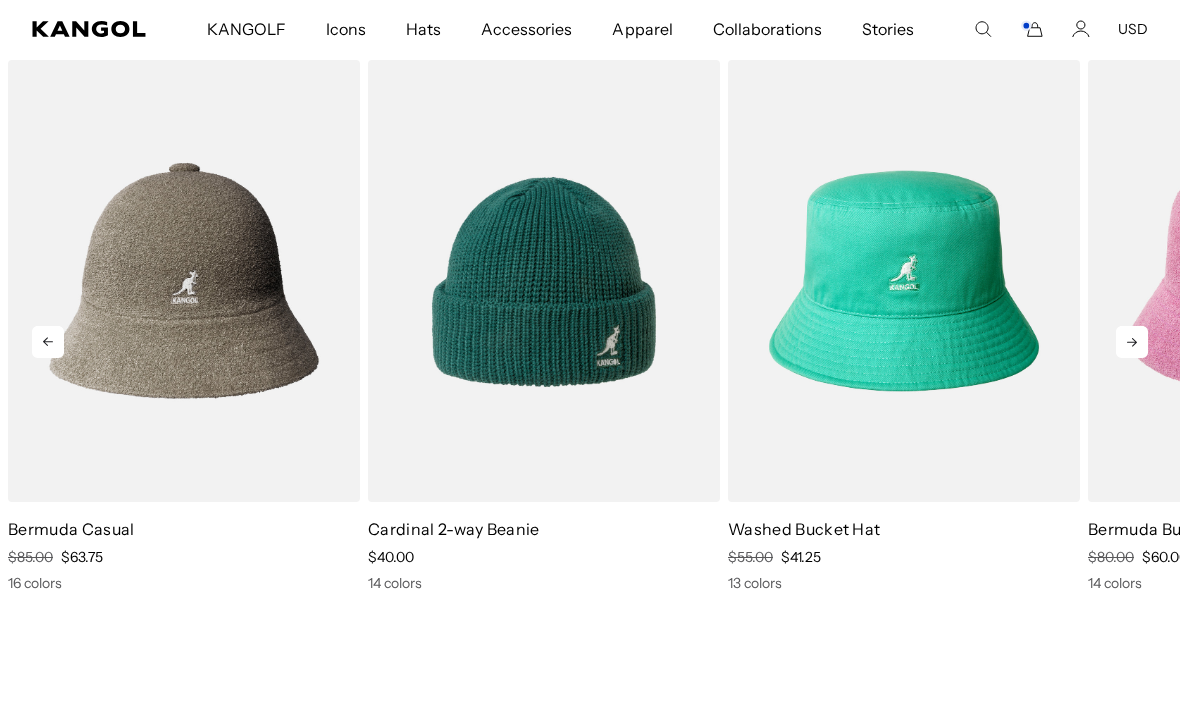 click 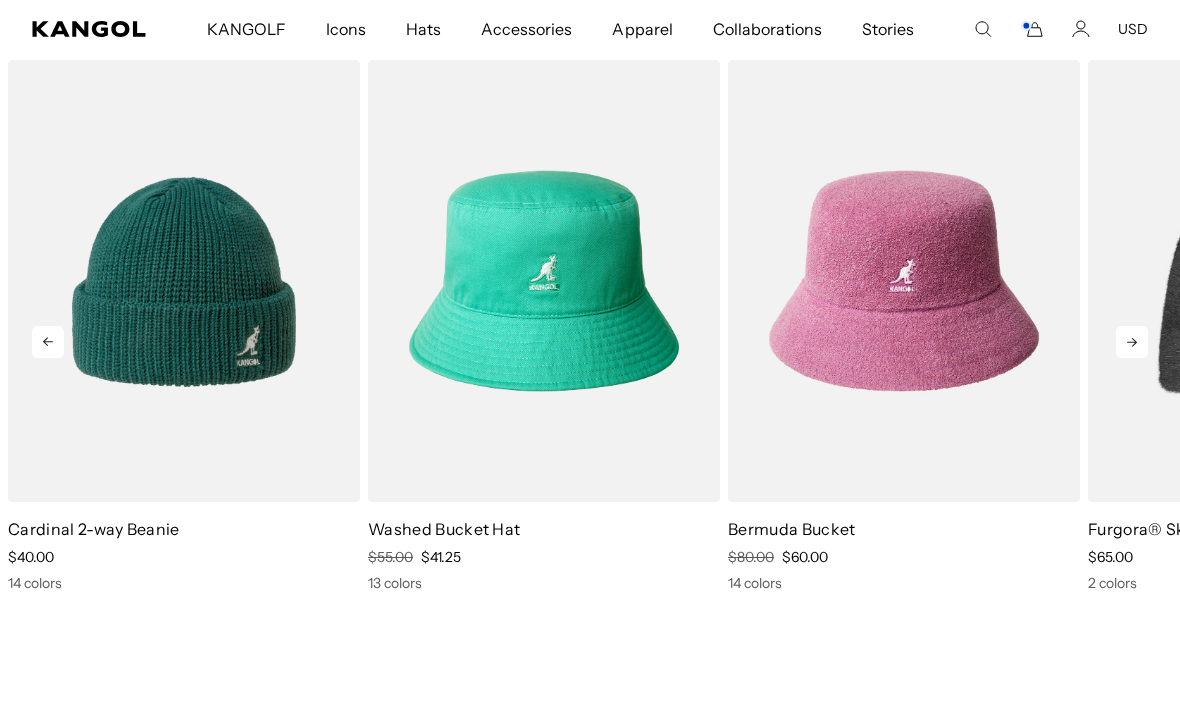 click 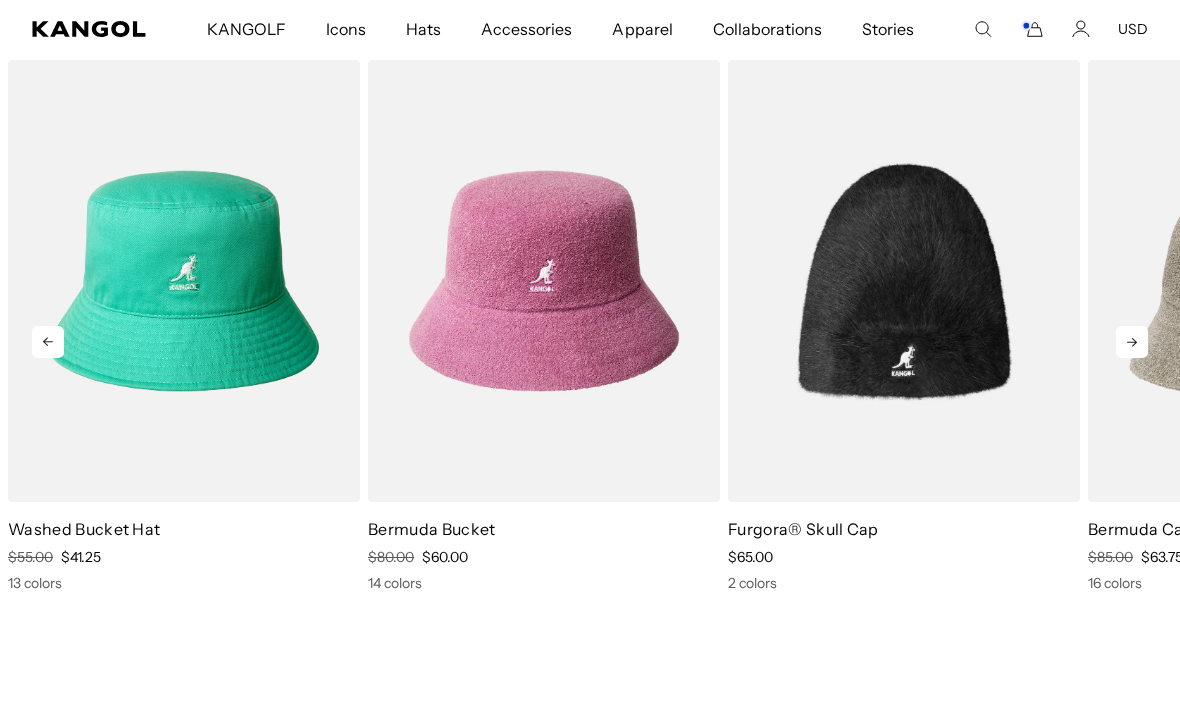 scroll, scrollTop: 0, scrollLeft: 0, axis: both 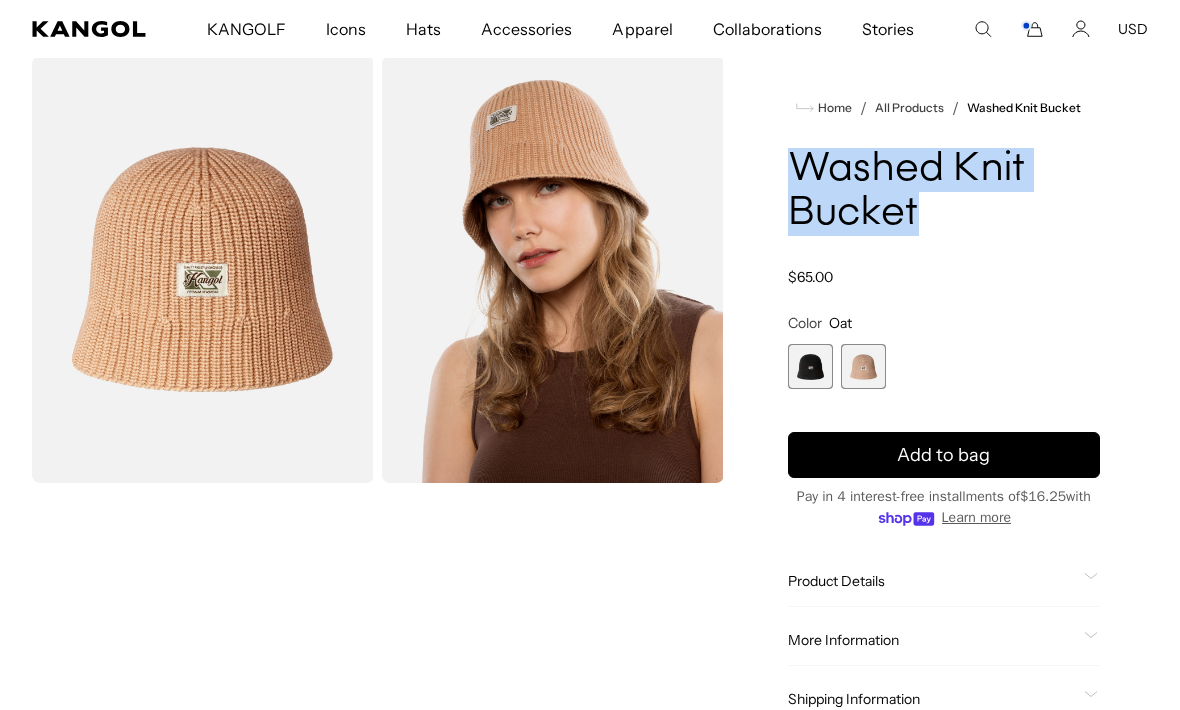 drag, startPoint x: 915, startPoint y: 217, endPoint x: 777, endPoint y: 155, distance: 151.28781 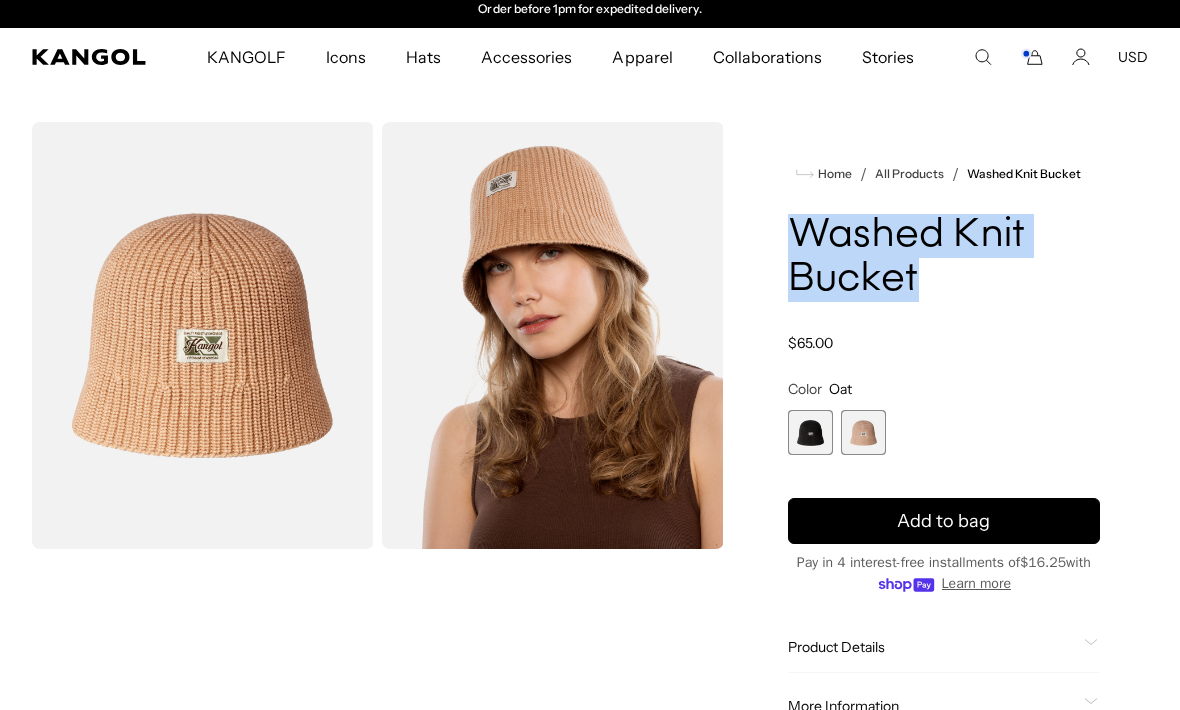 scroll, scrollTop: 0, scrollLeft: 0, axis: both 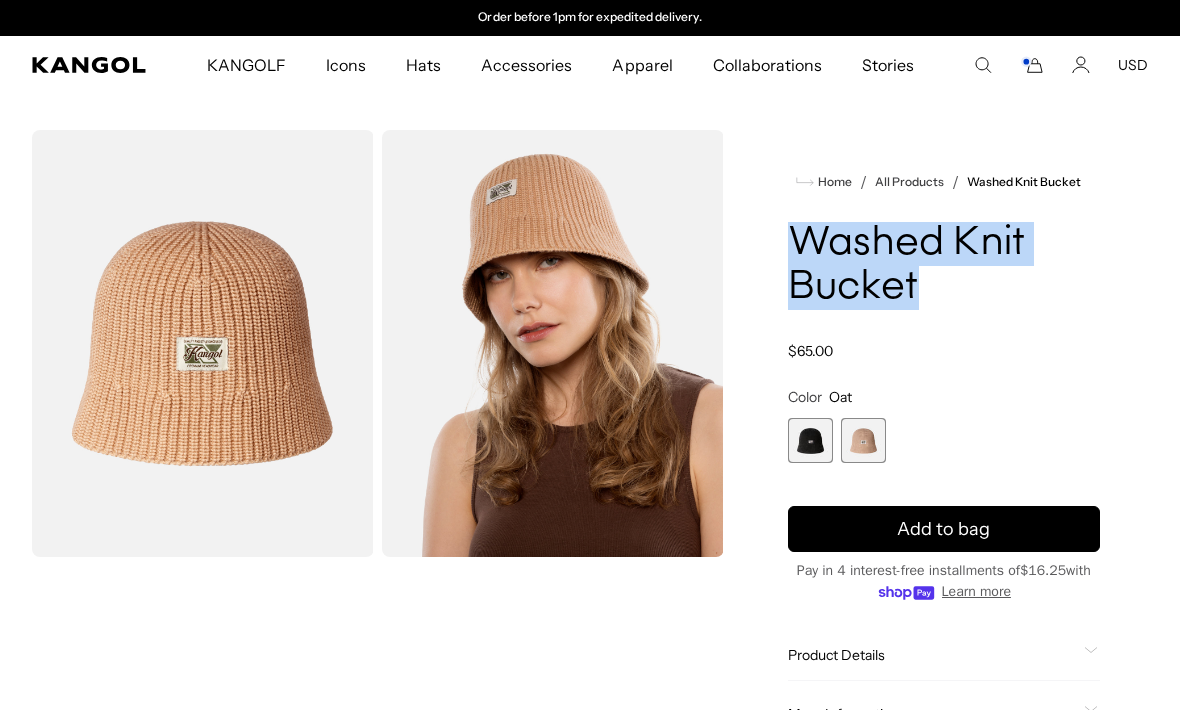 click 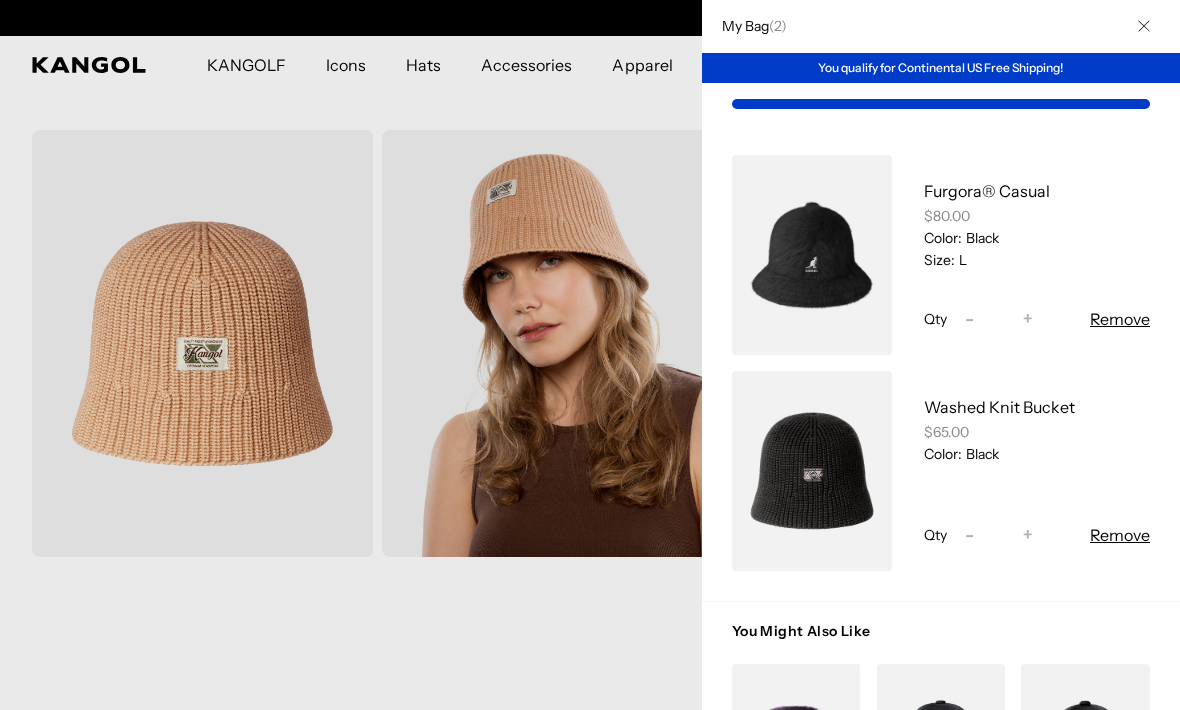 scroll, scrollTop: 0, scrollLeft: 0, axis: both 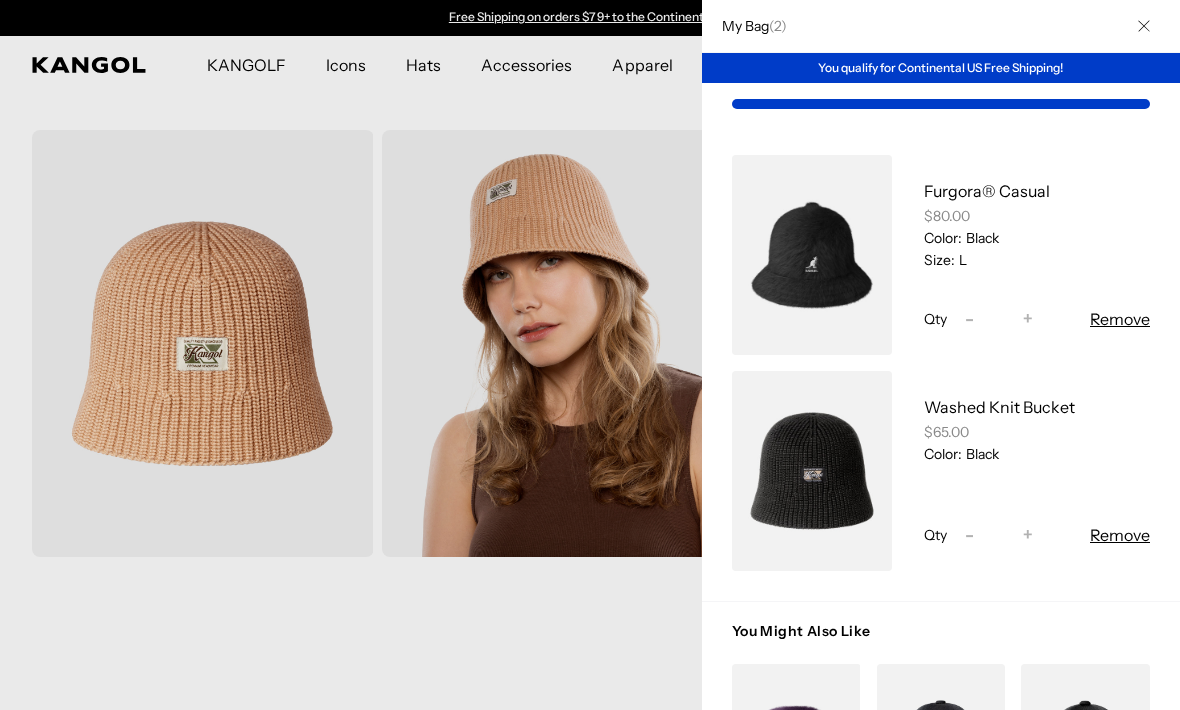 click at bounding box center [812, 471] 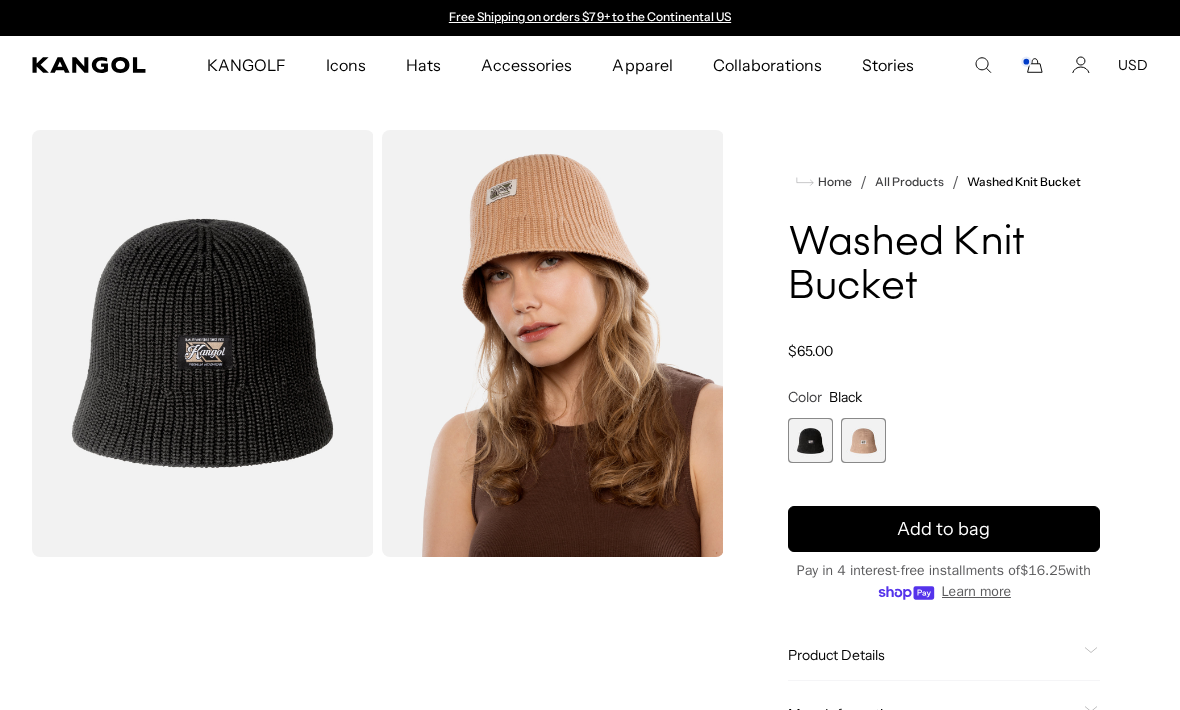 scroll, scrollTop: 0, scrollLeft: 0, axis: both 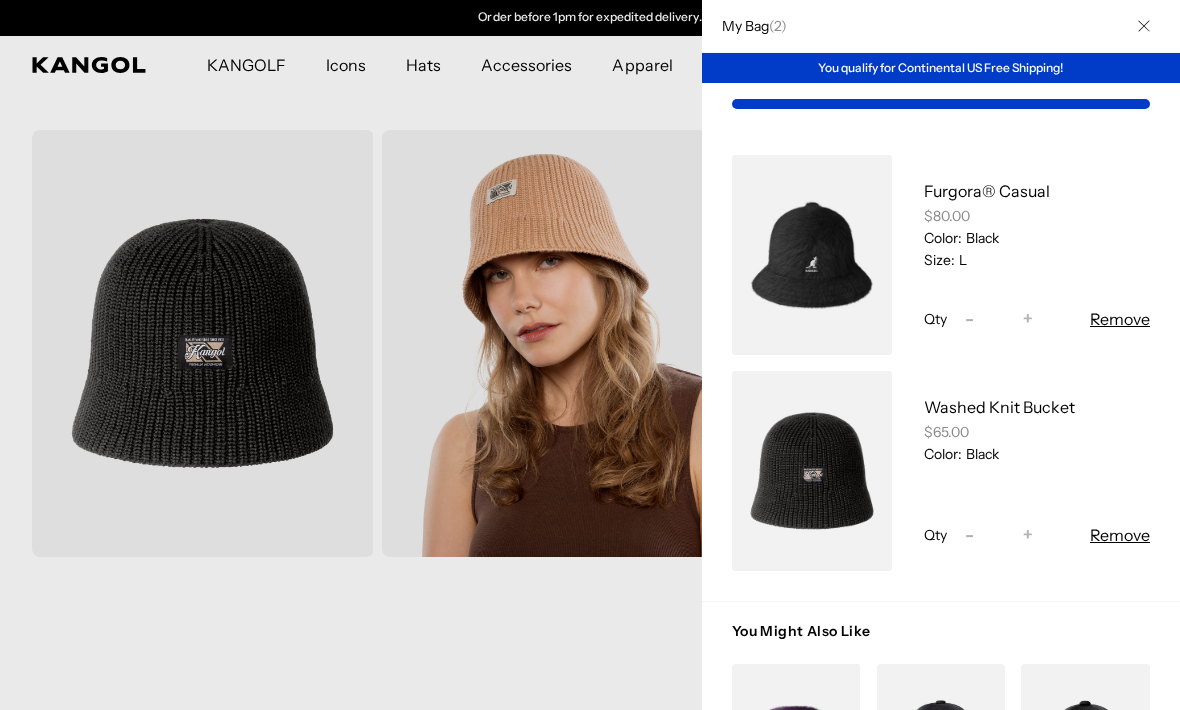 click at bounding box center (812, 255) 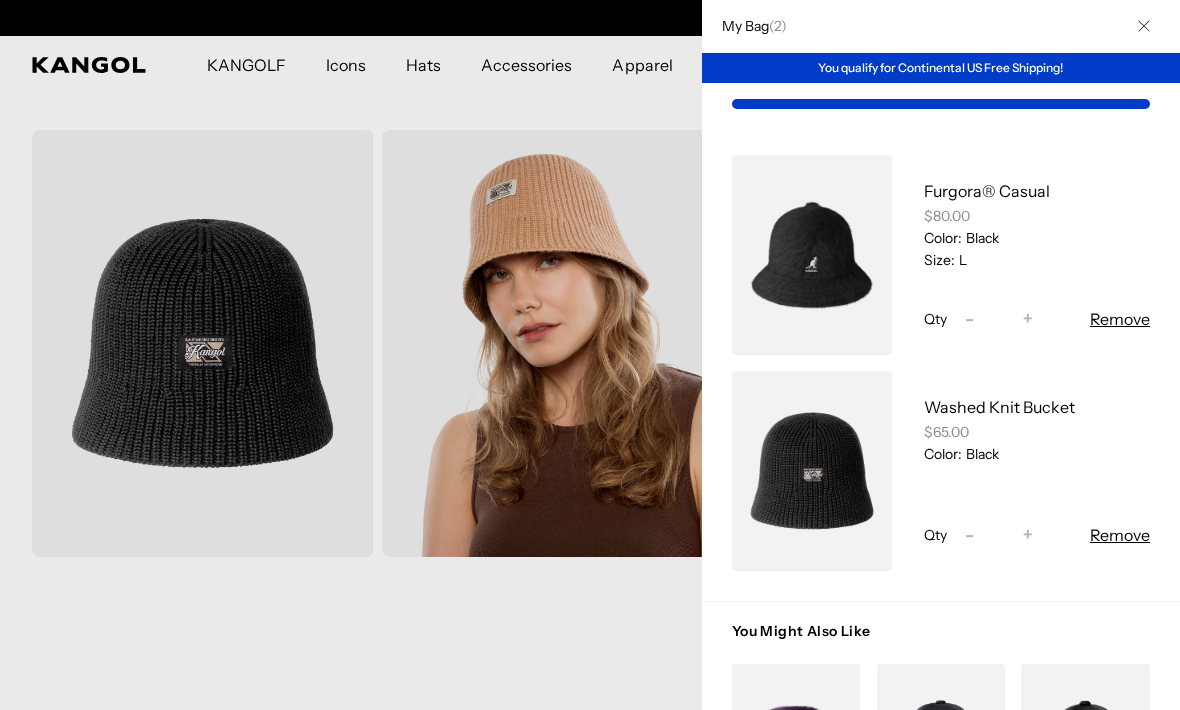 scroll, scrollTop: 0, scrollLeft: 0, axis: both 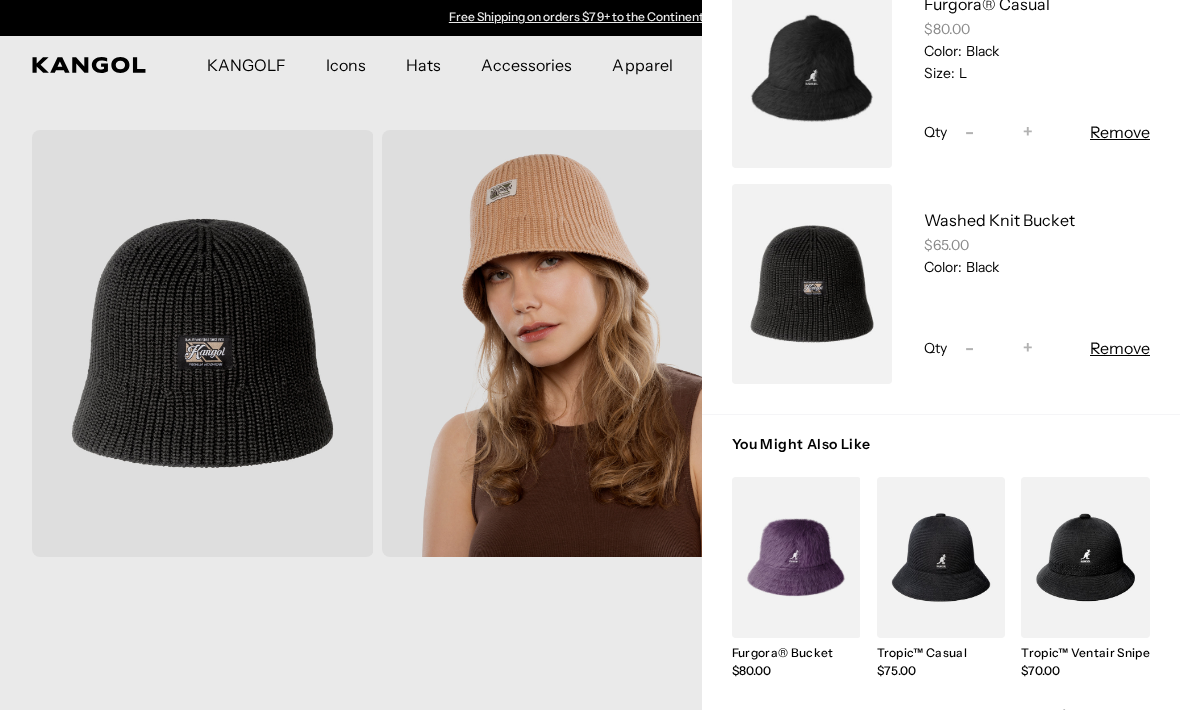 click at bounding box center [590, 355] 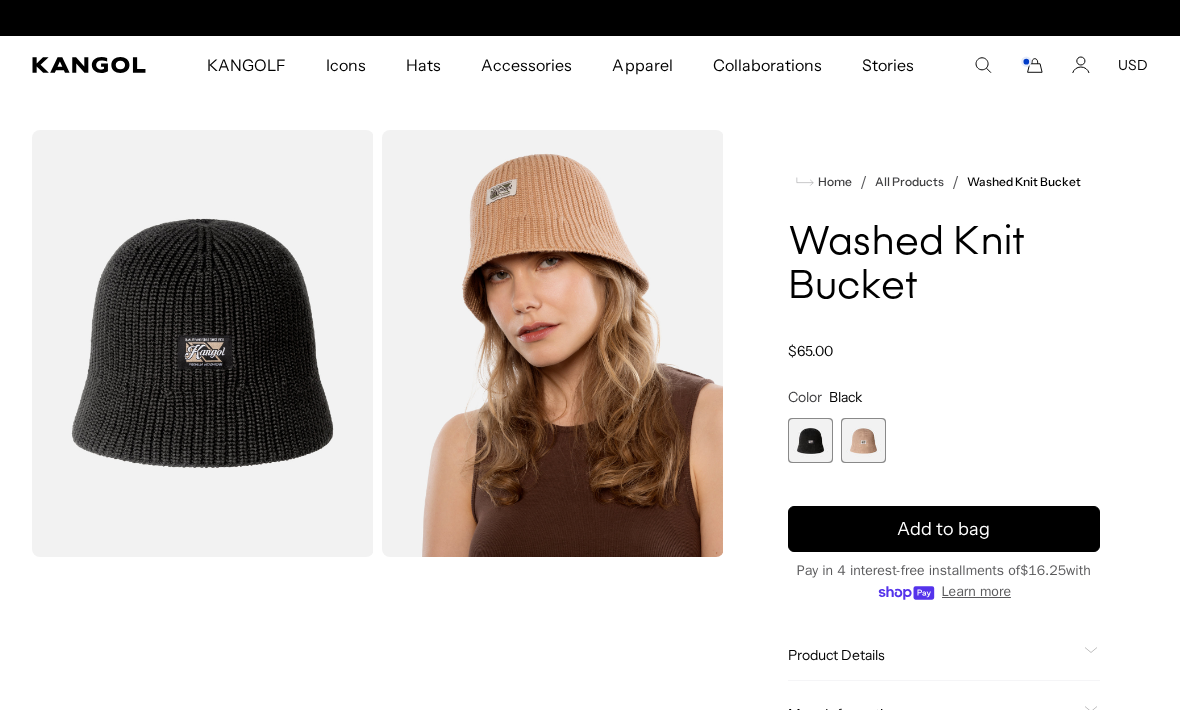 scroll, scrollTop: 0, scrollLeft: 412, axis: horizontal 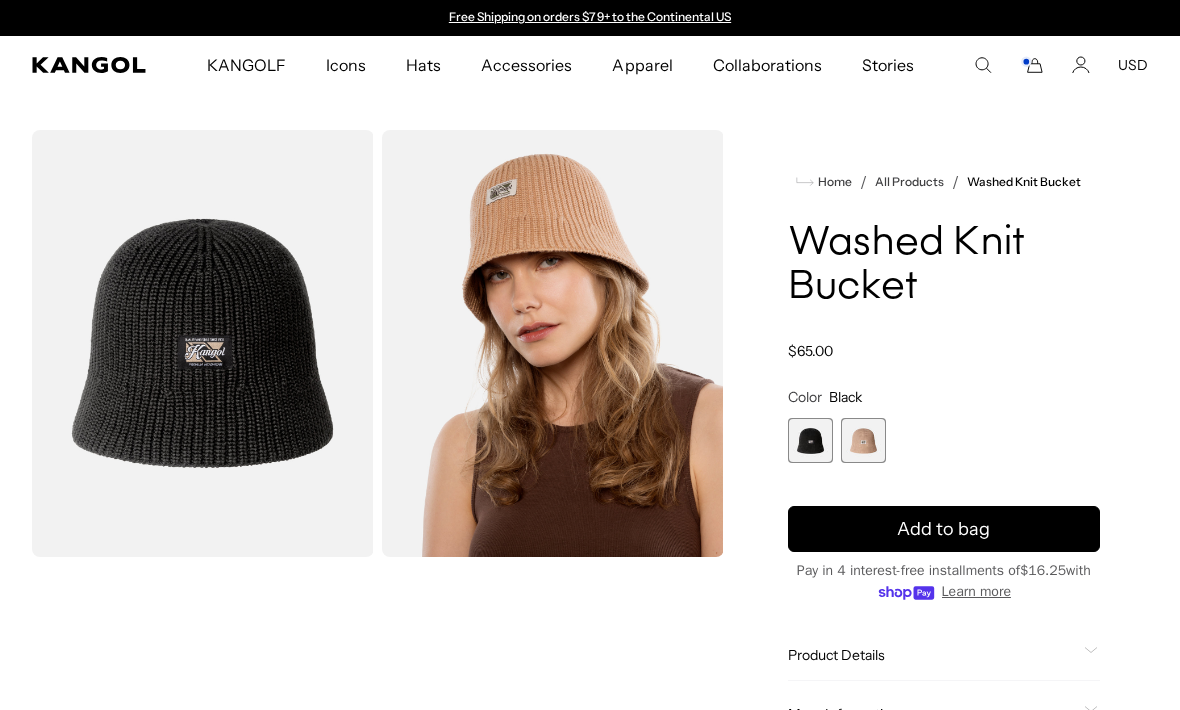 click 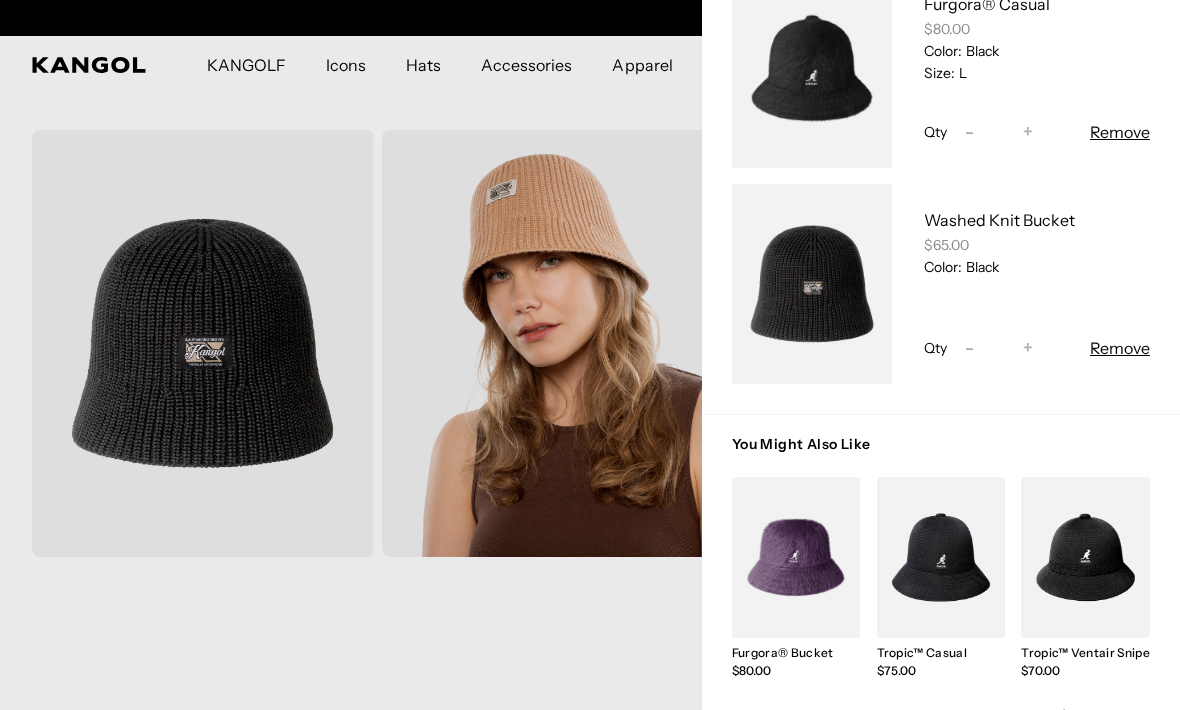 scroll, scrollTop: 0, scrollLeft: 412, axis: horizontal 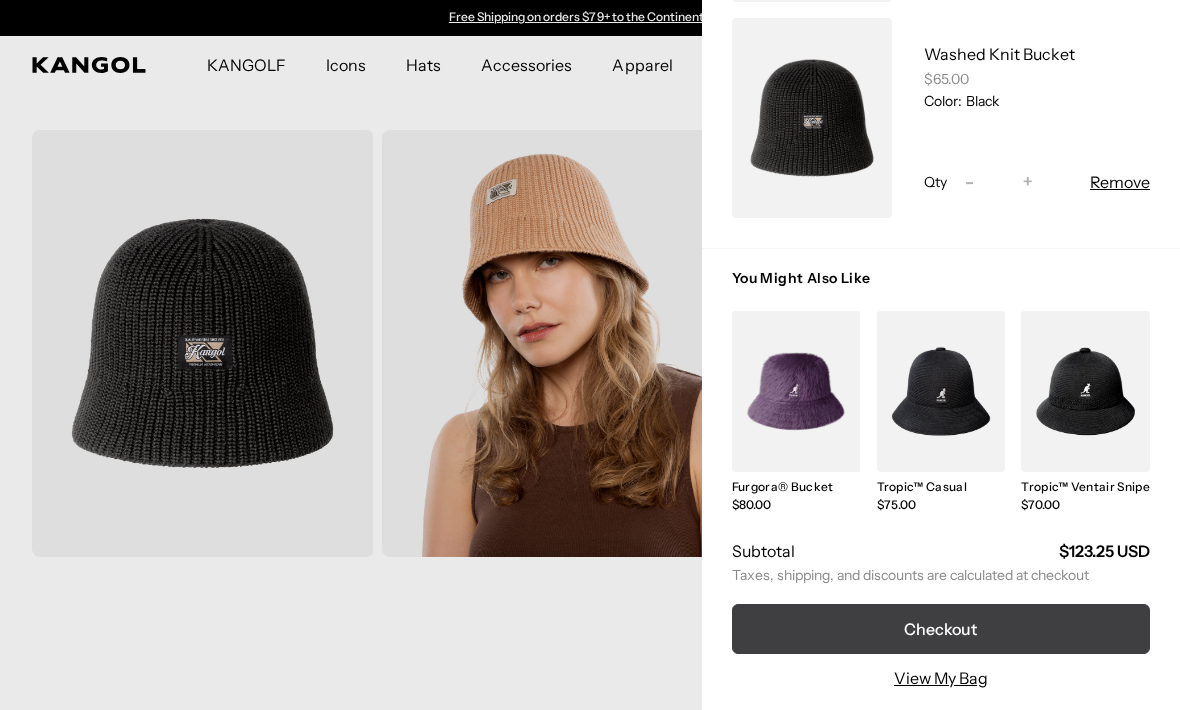 click on "Checkout" at bounding box center [941, 629] 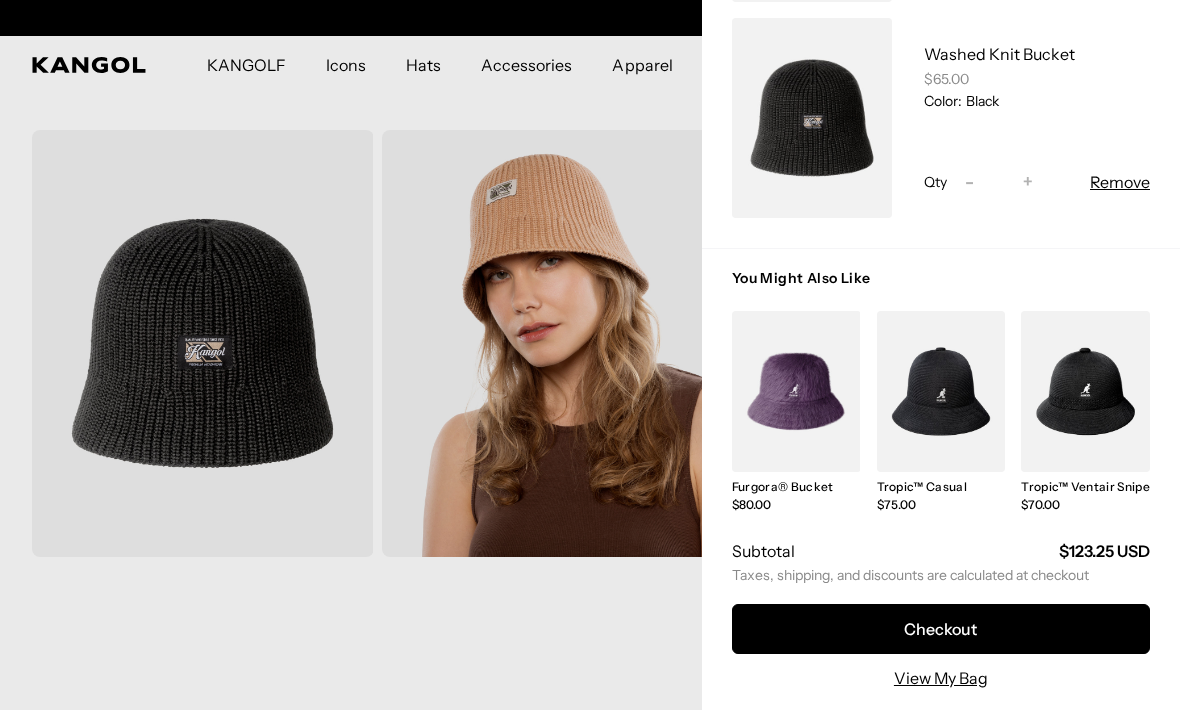 scroll, scrollTop: 0, scrollLeft: 412, axis: horizontal 